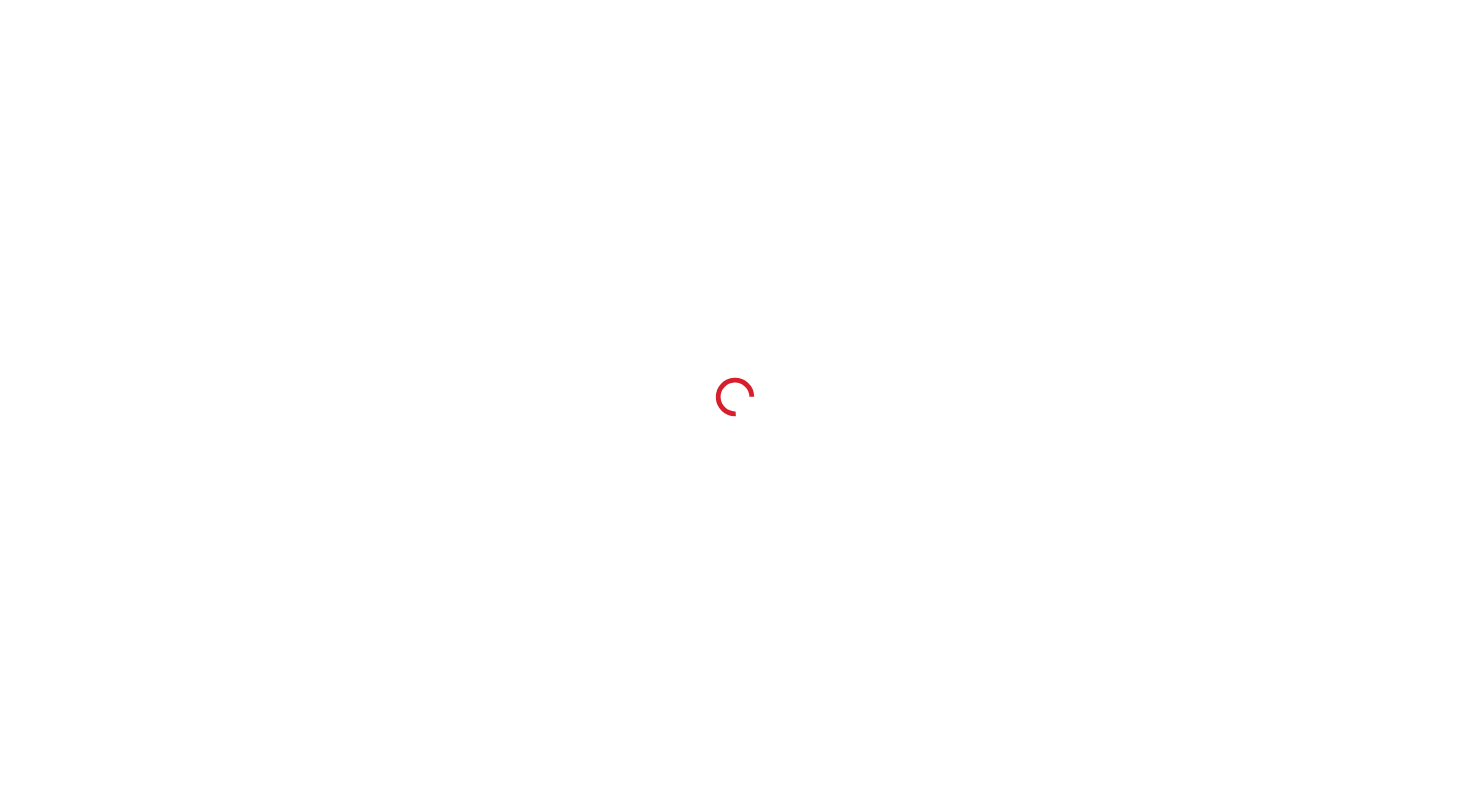 scroll, scrollTop: 0, scrollLeft: 0, axis: both 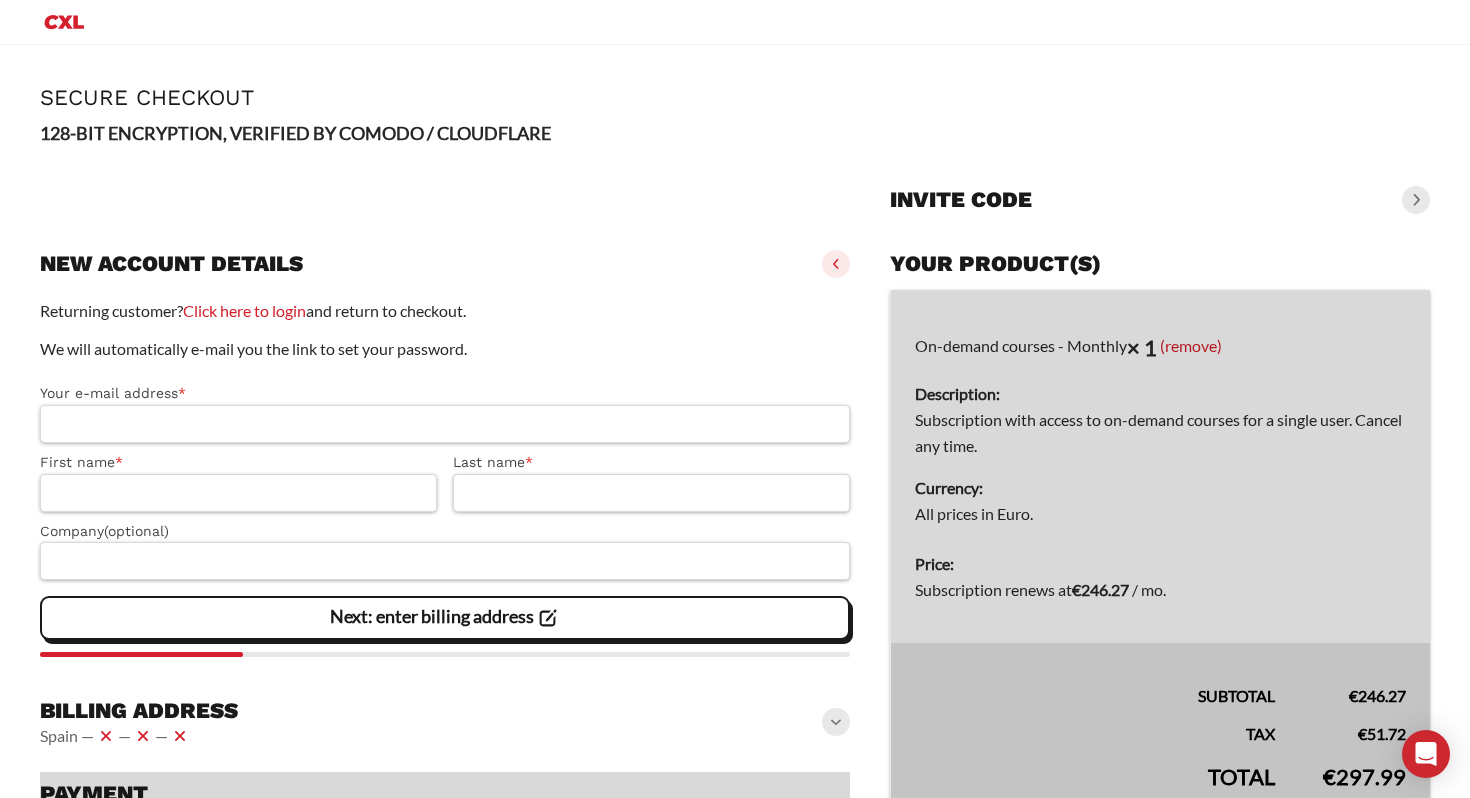 click on "Your e-mail address  *" at bounding box center (445, 424) 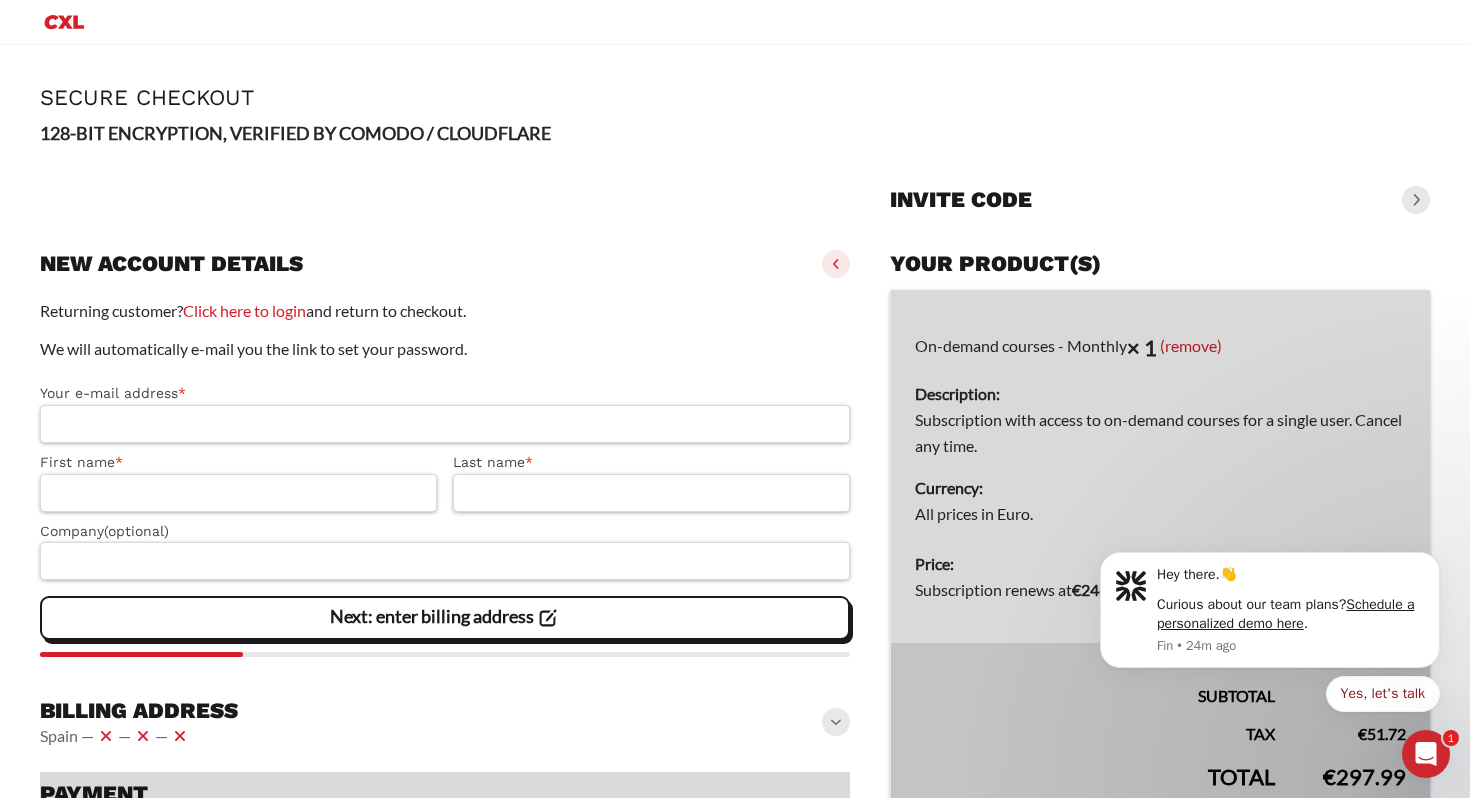 scroll, scrollTop: 0, scrollLeft: 0, axis: both 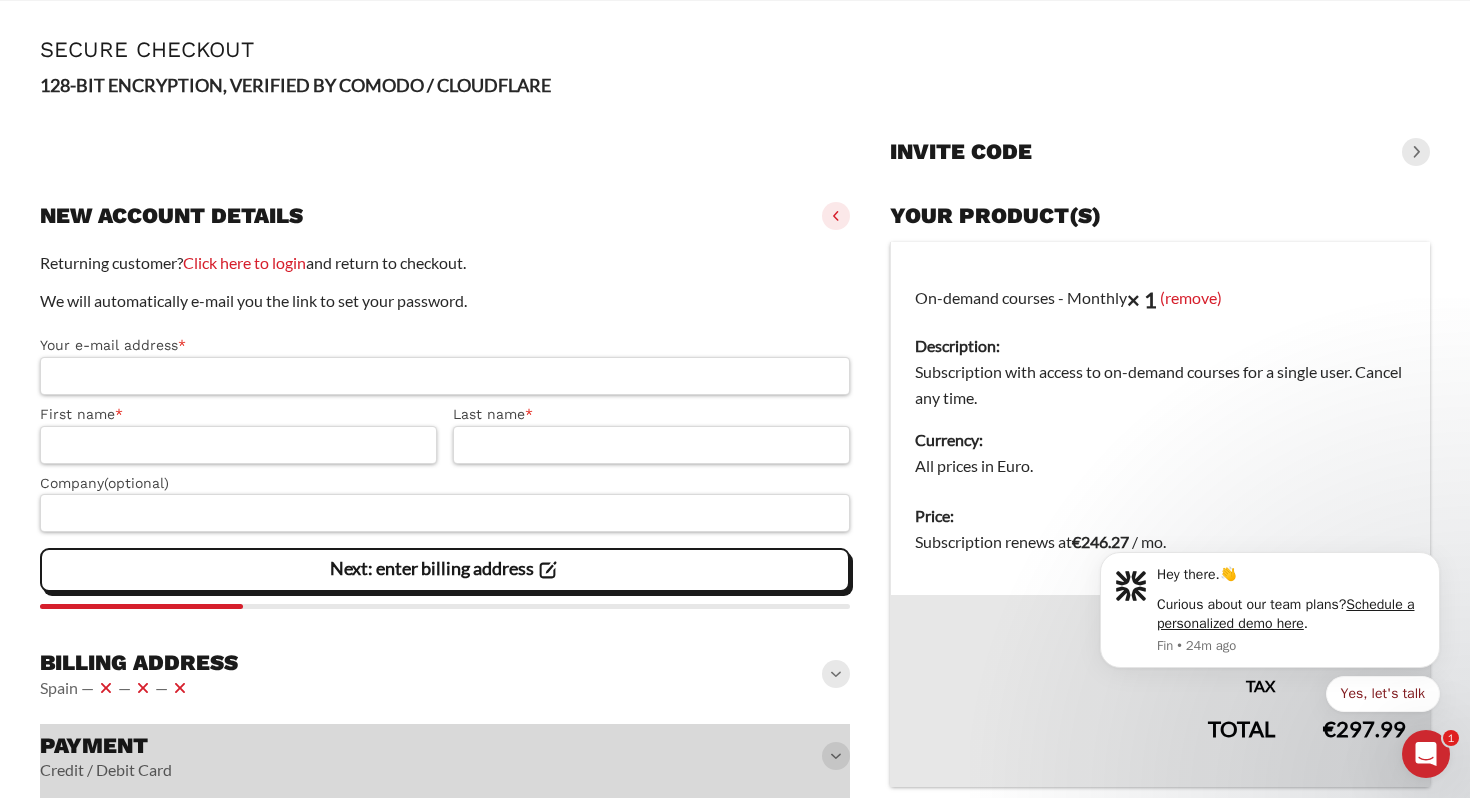 click on "Your e-mail address  *" at bounding box center (445, 376) 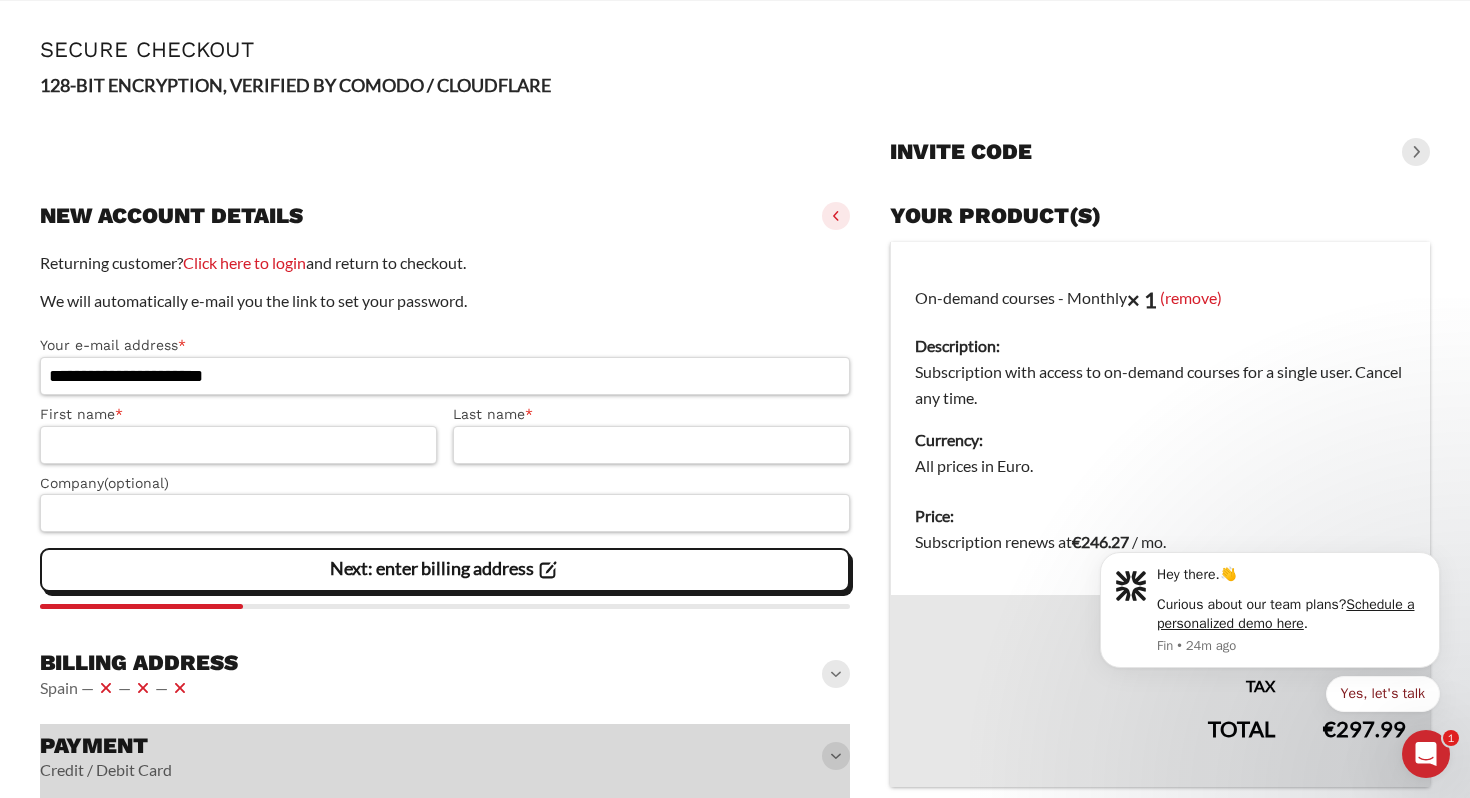 type on "**********" 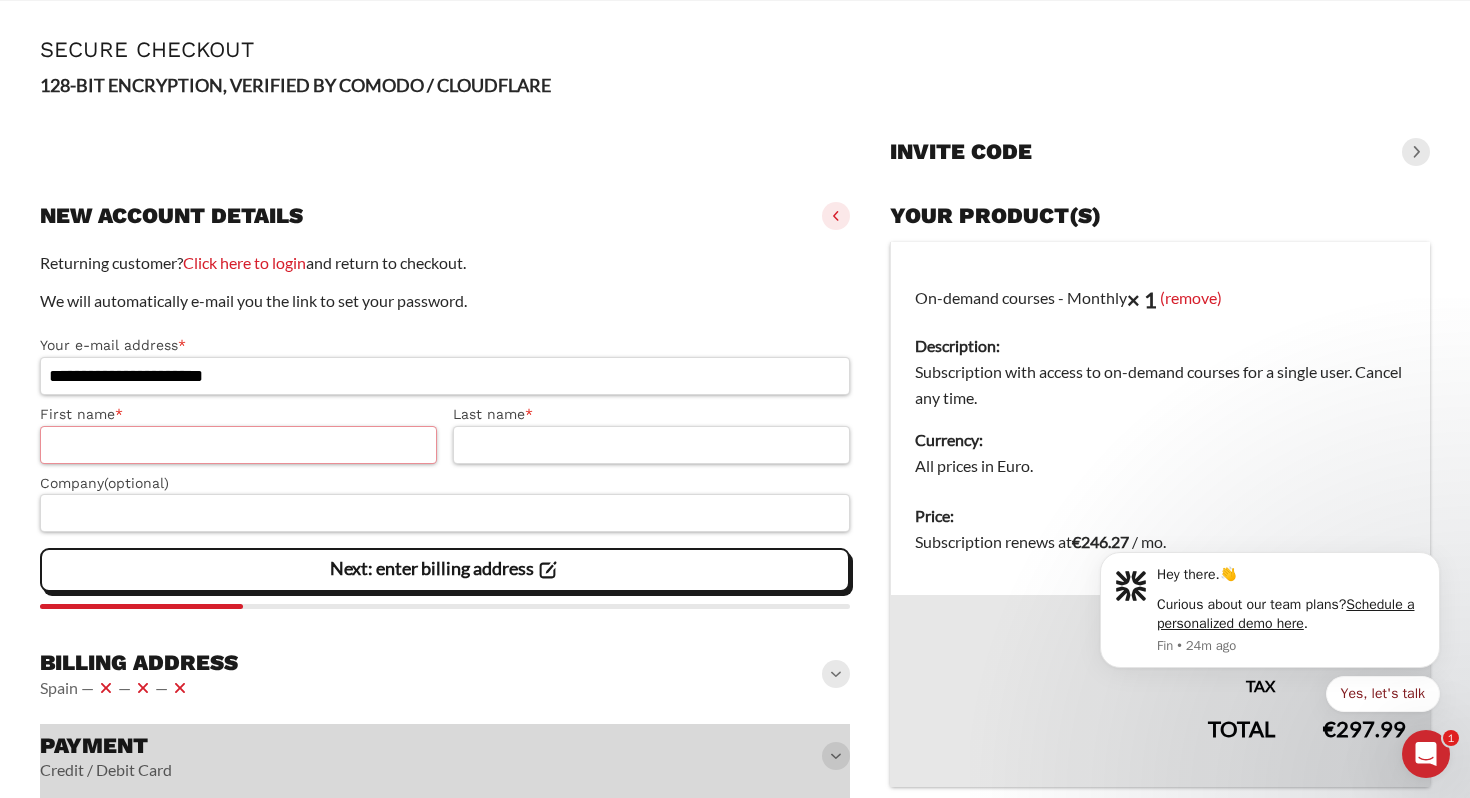 type on "*****" 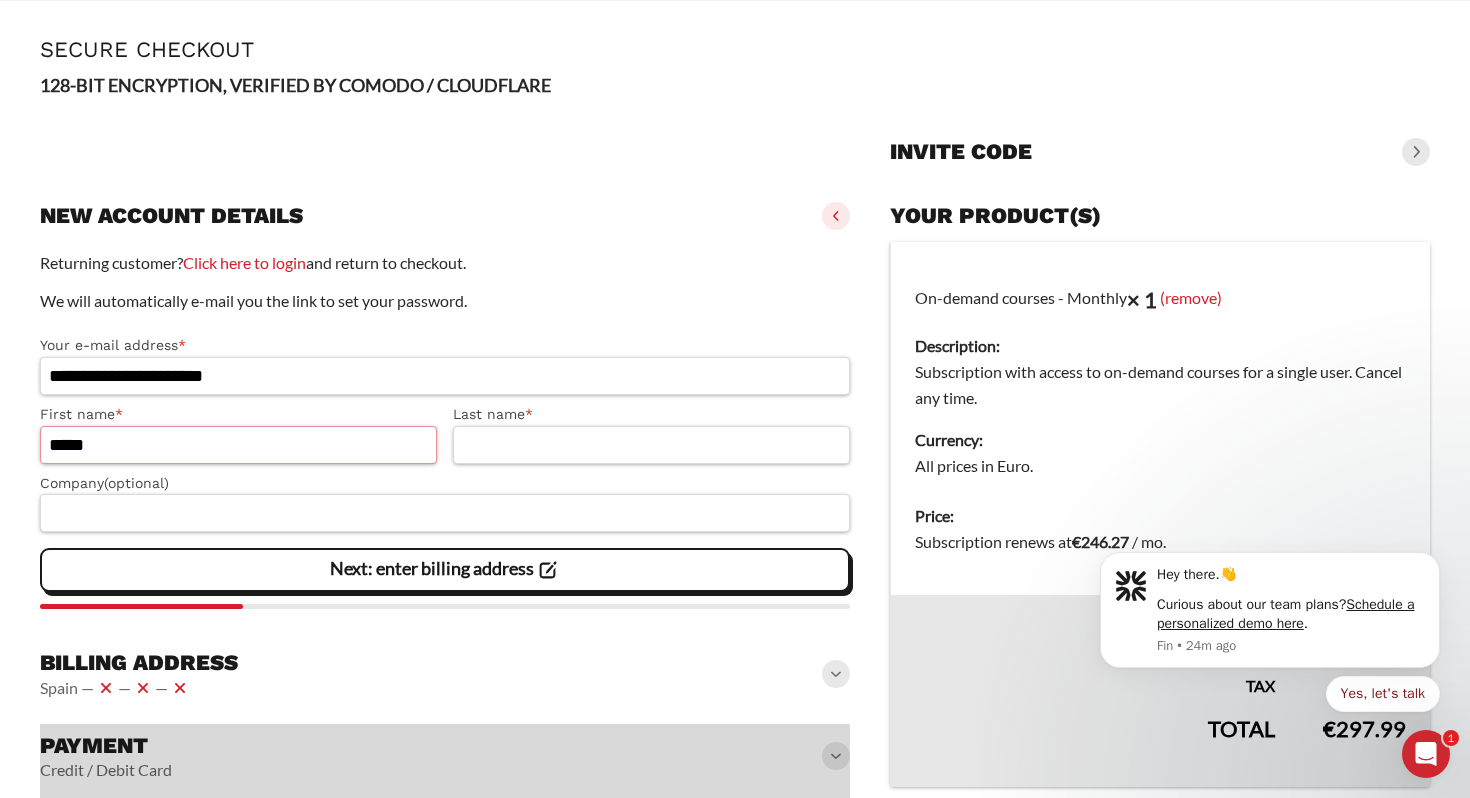 type on "**" 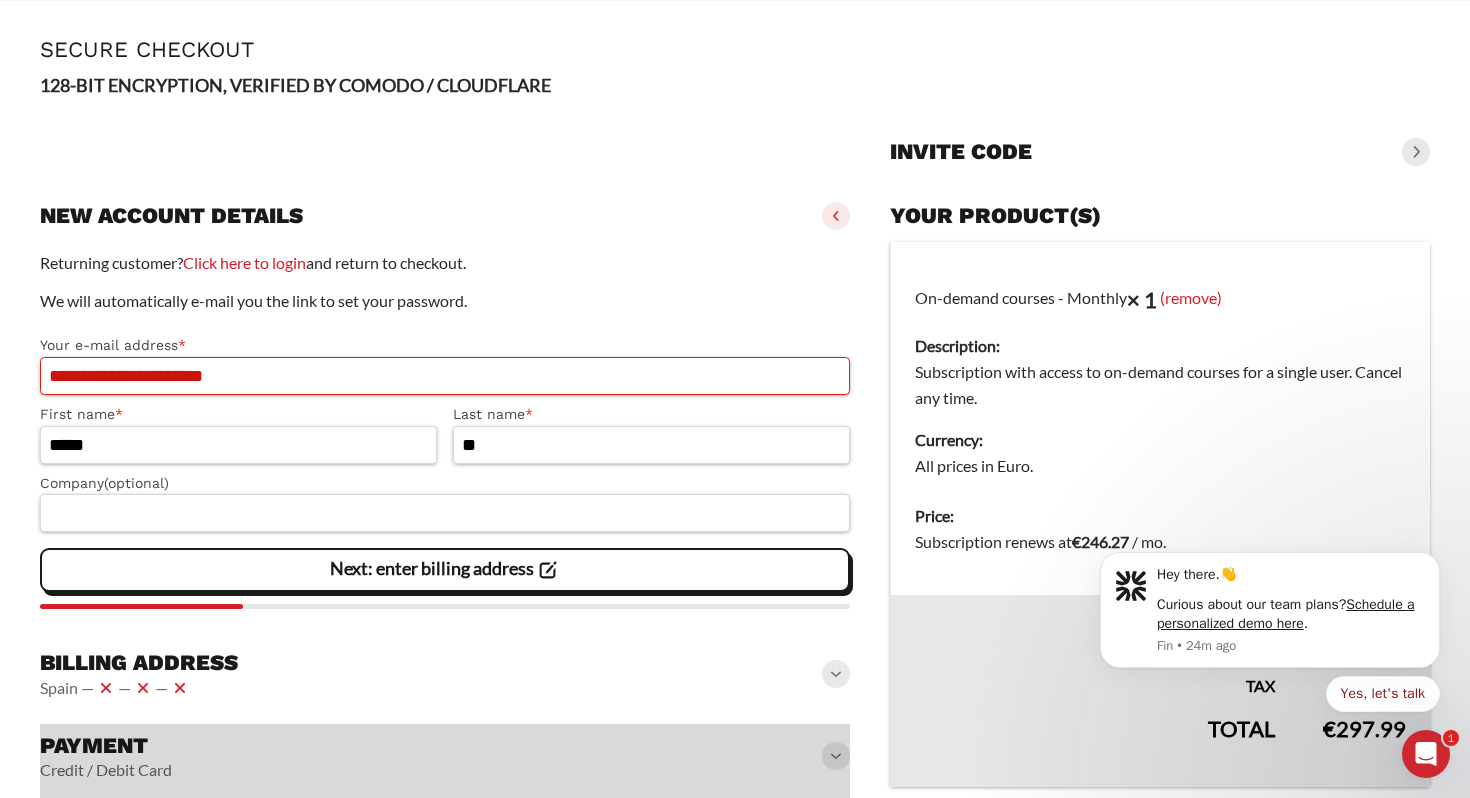 select on "**" 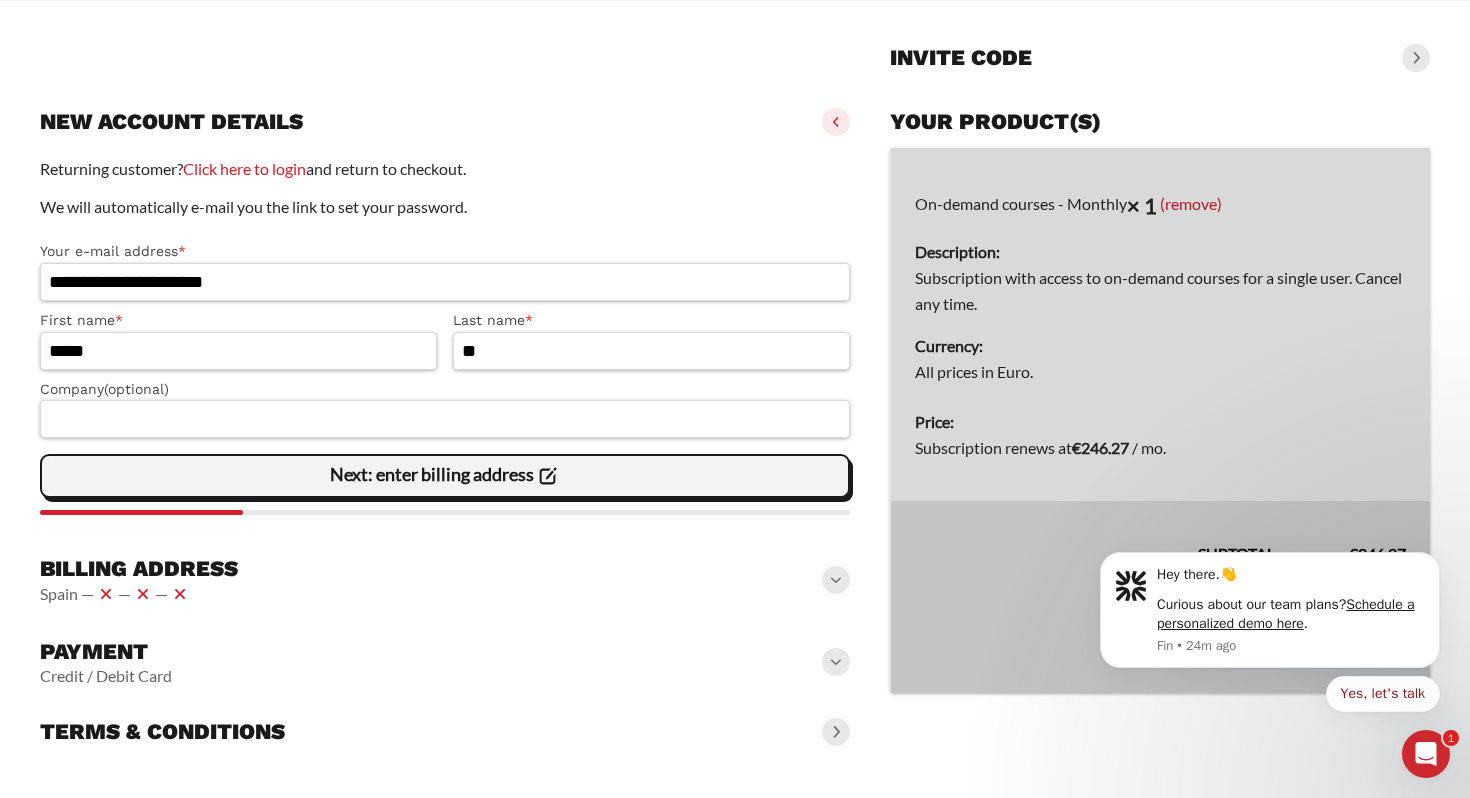 click on "Next: enter billing address" 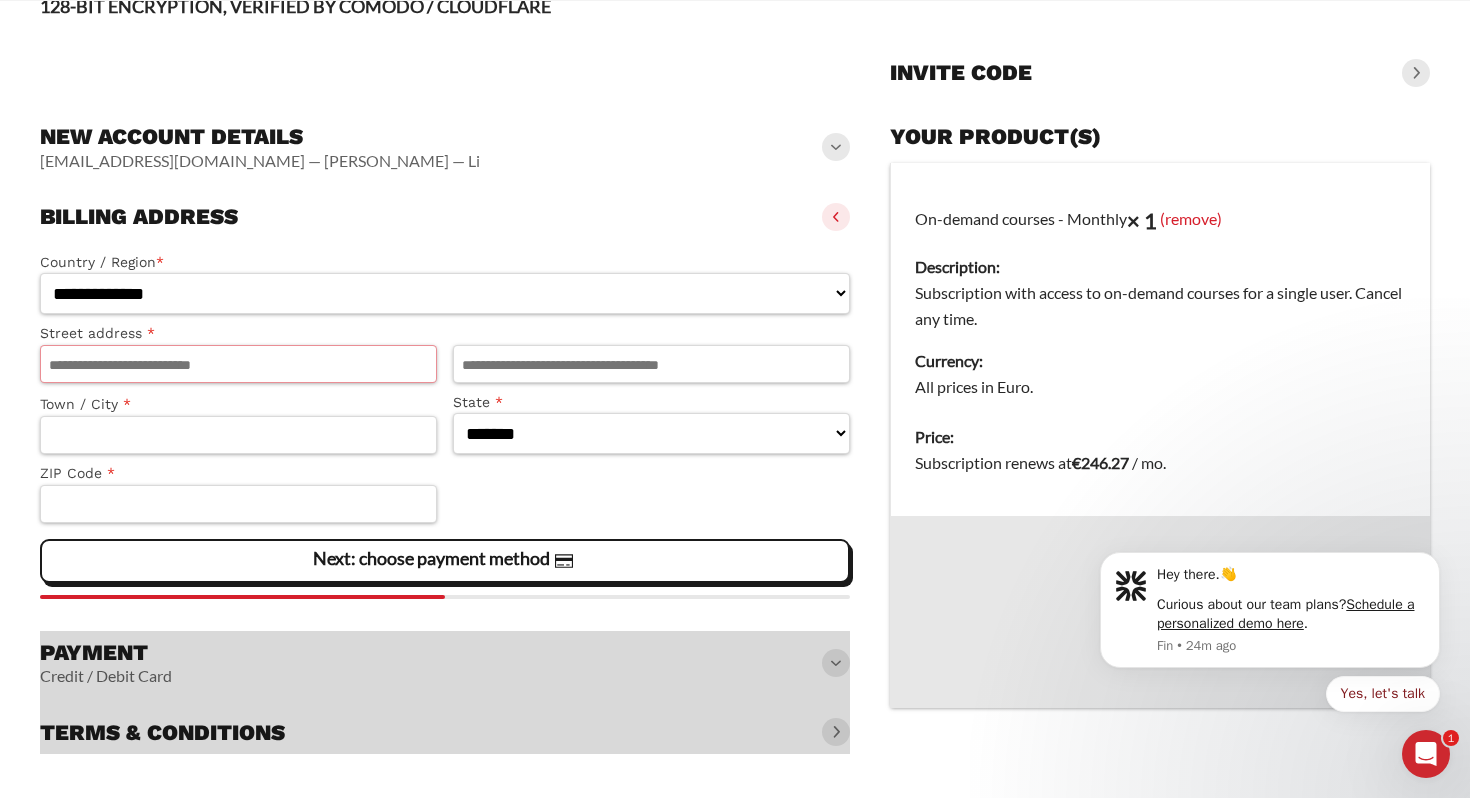 click on "Street address   *" at bounding box center (238, 364) 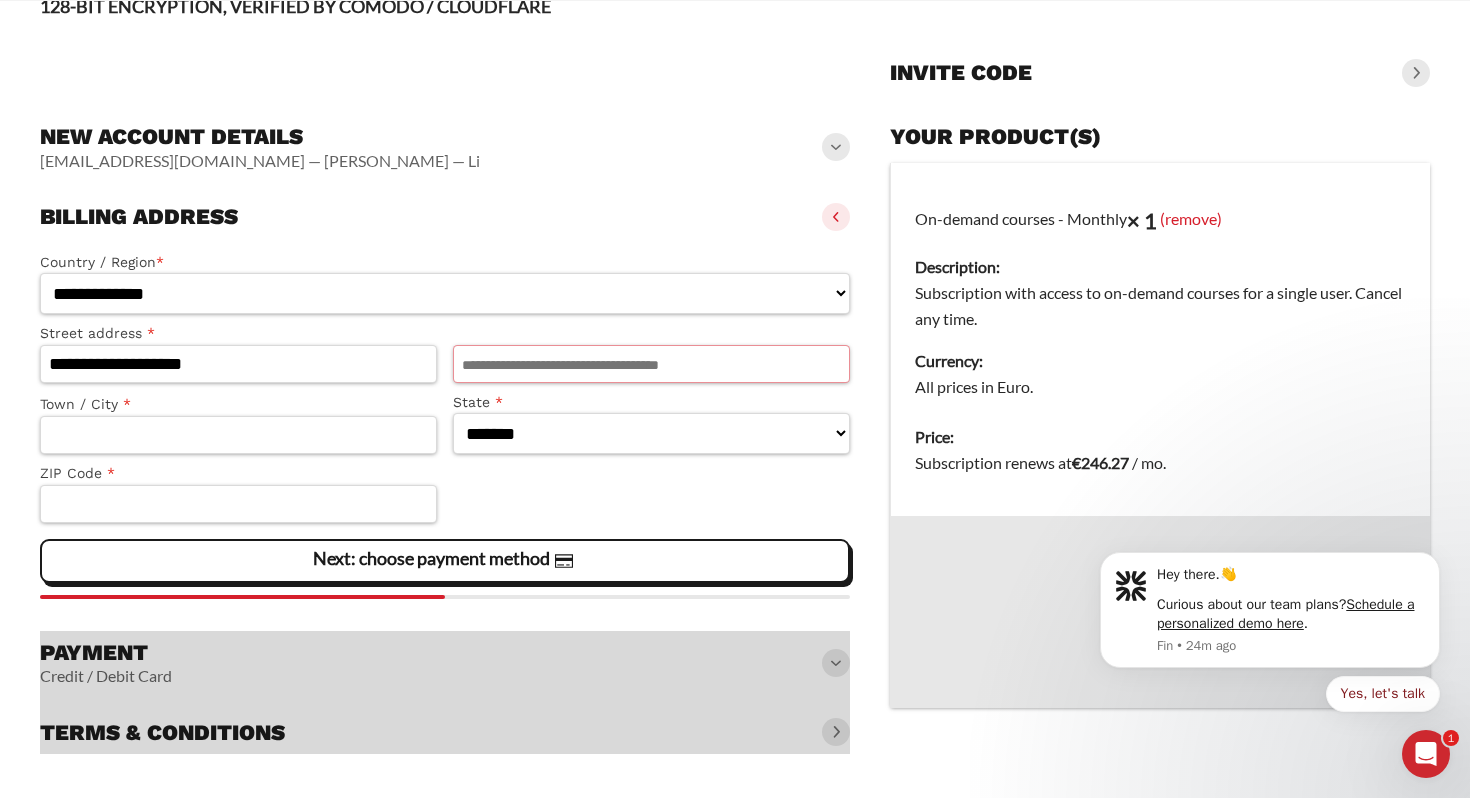 type on "*******" 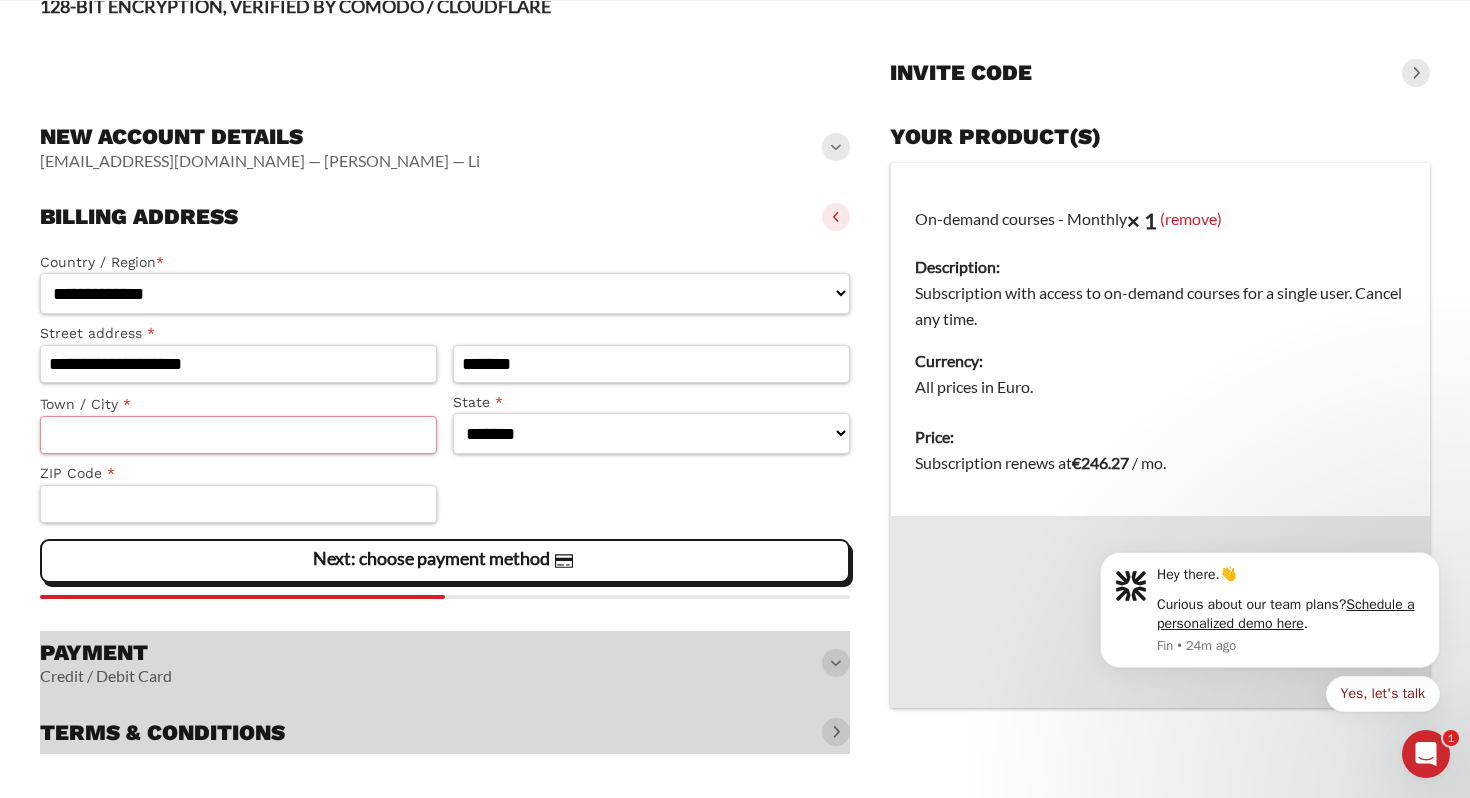 type on "**********" 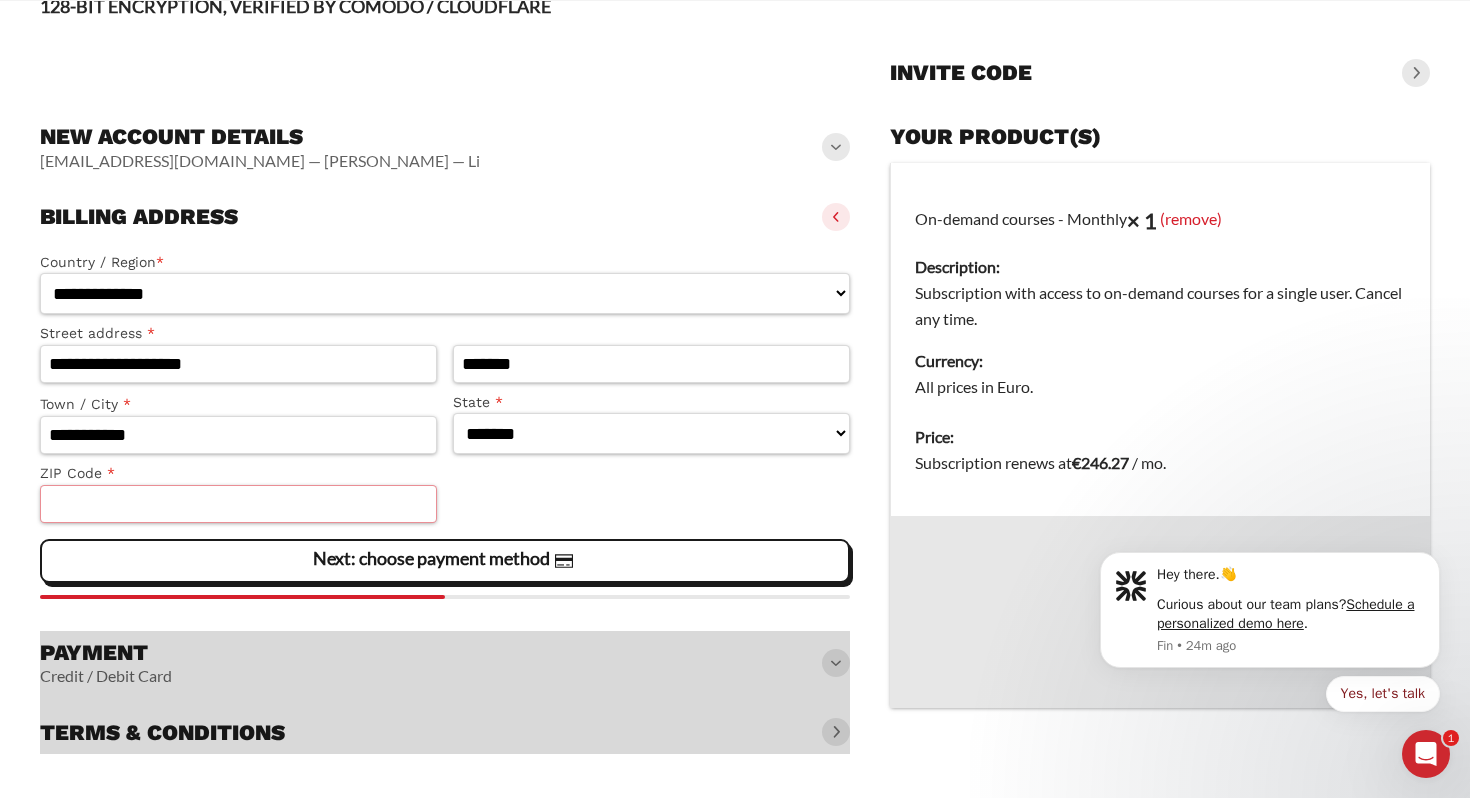 type on "*****" 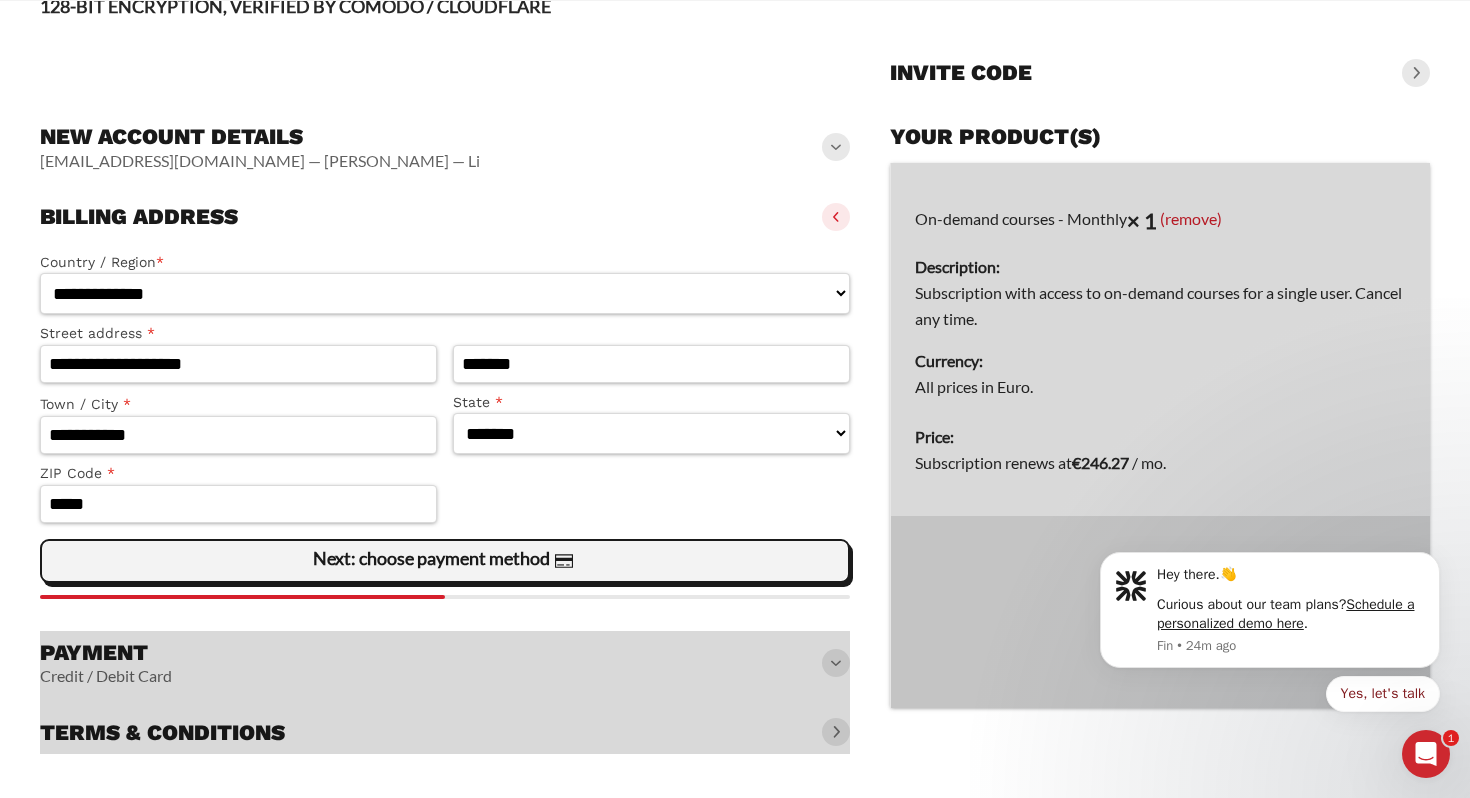 click on "Next: choose payment method" 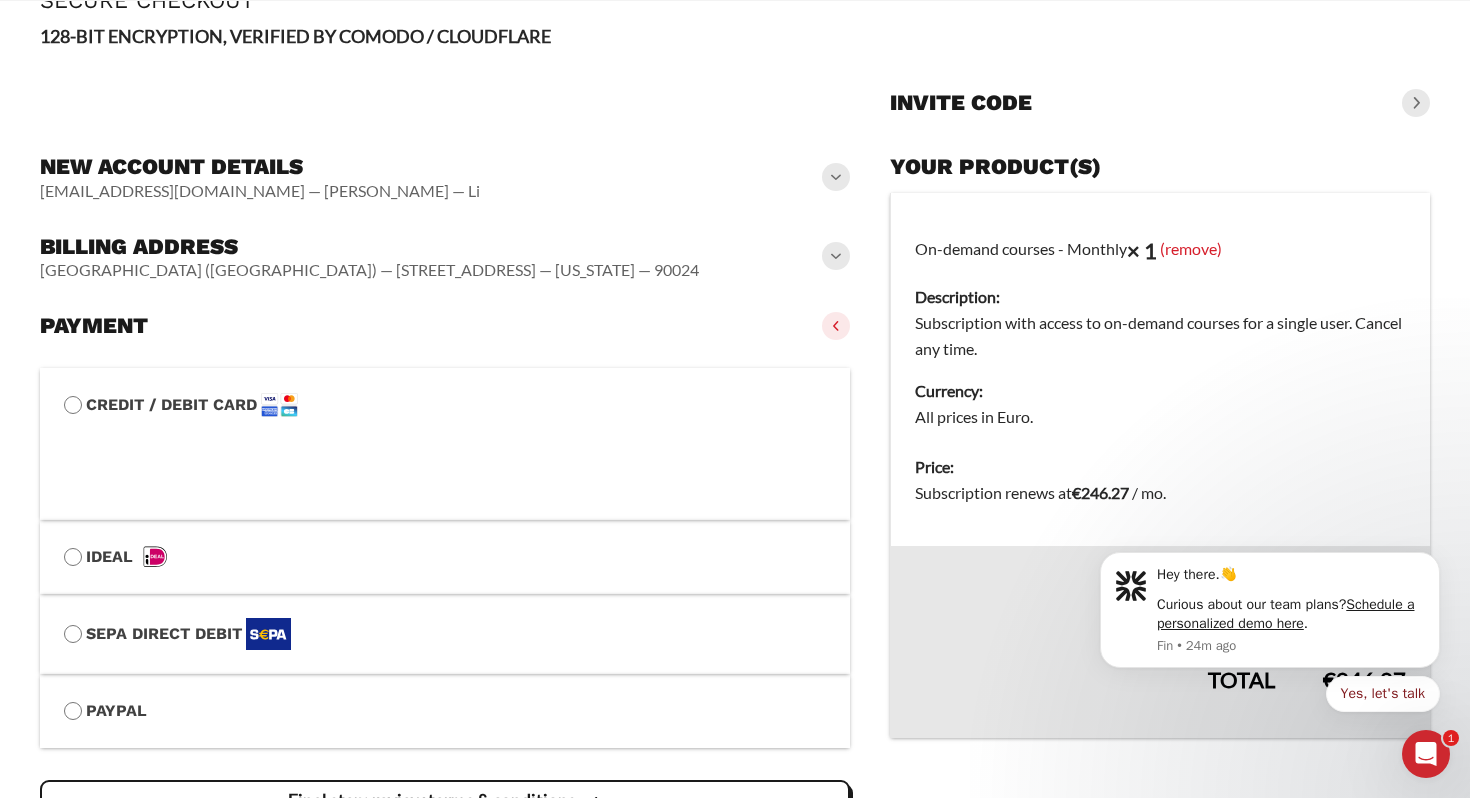 scroll, scrollTop: 132, scrollLeft: 0, axis: vertical 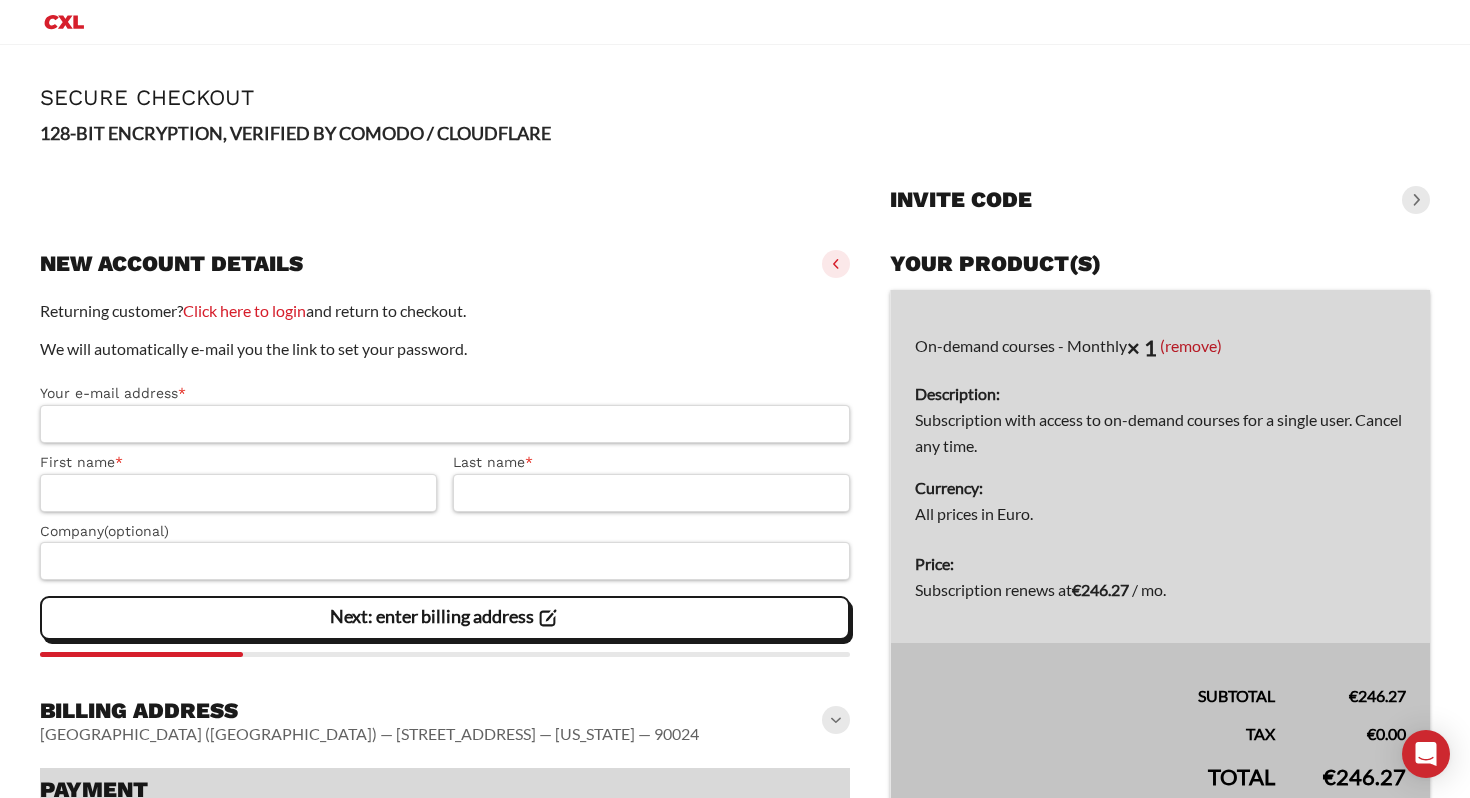 click on "Your e-mail address  *" at bounding box center (445, 424) 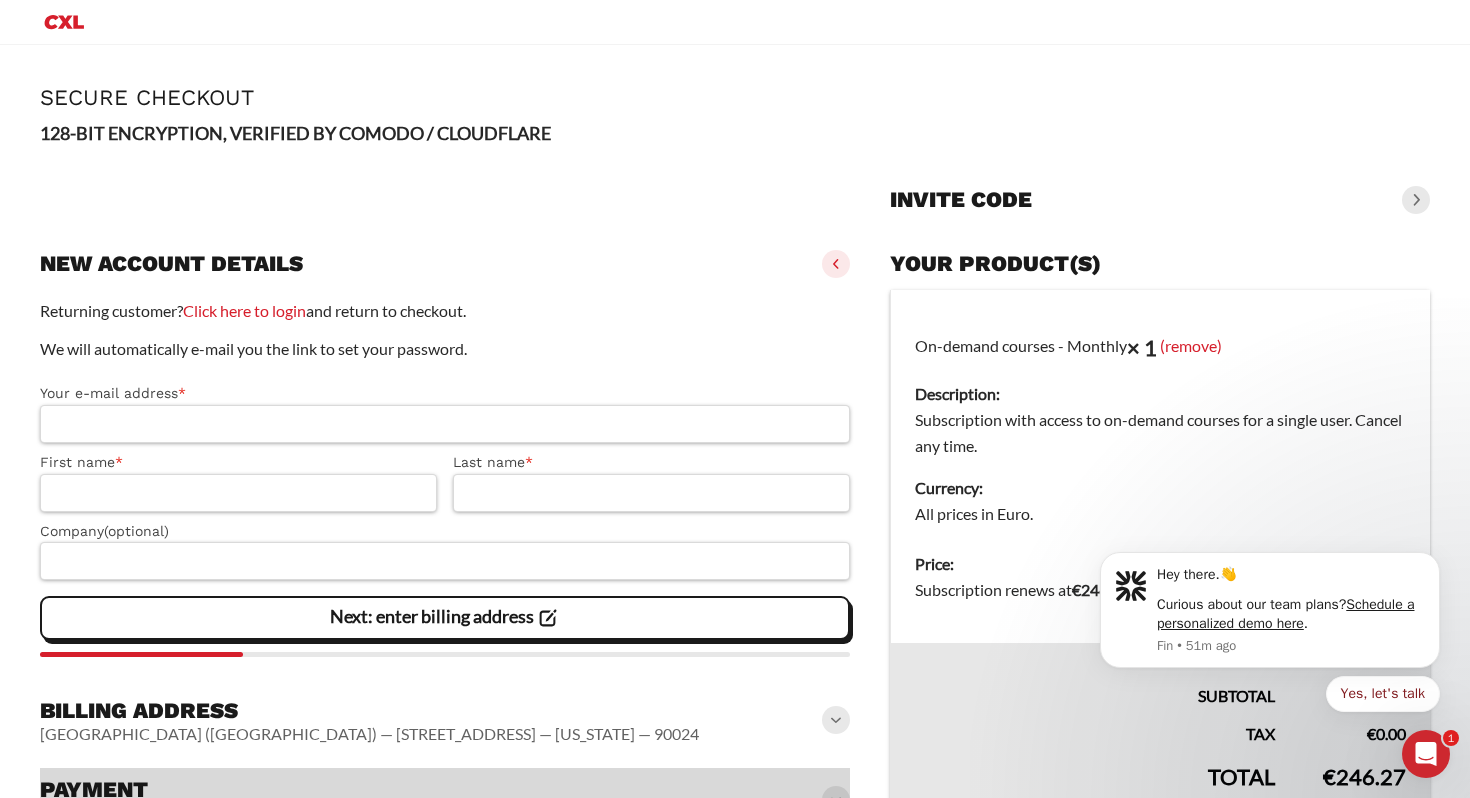 scroll, scrollTop: 0, scrollLeft: 0, axis: both 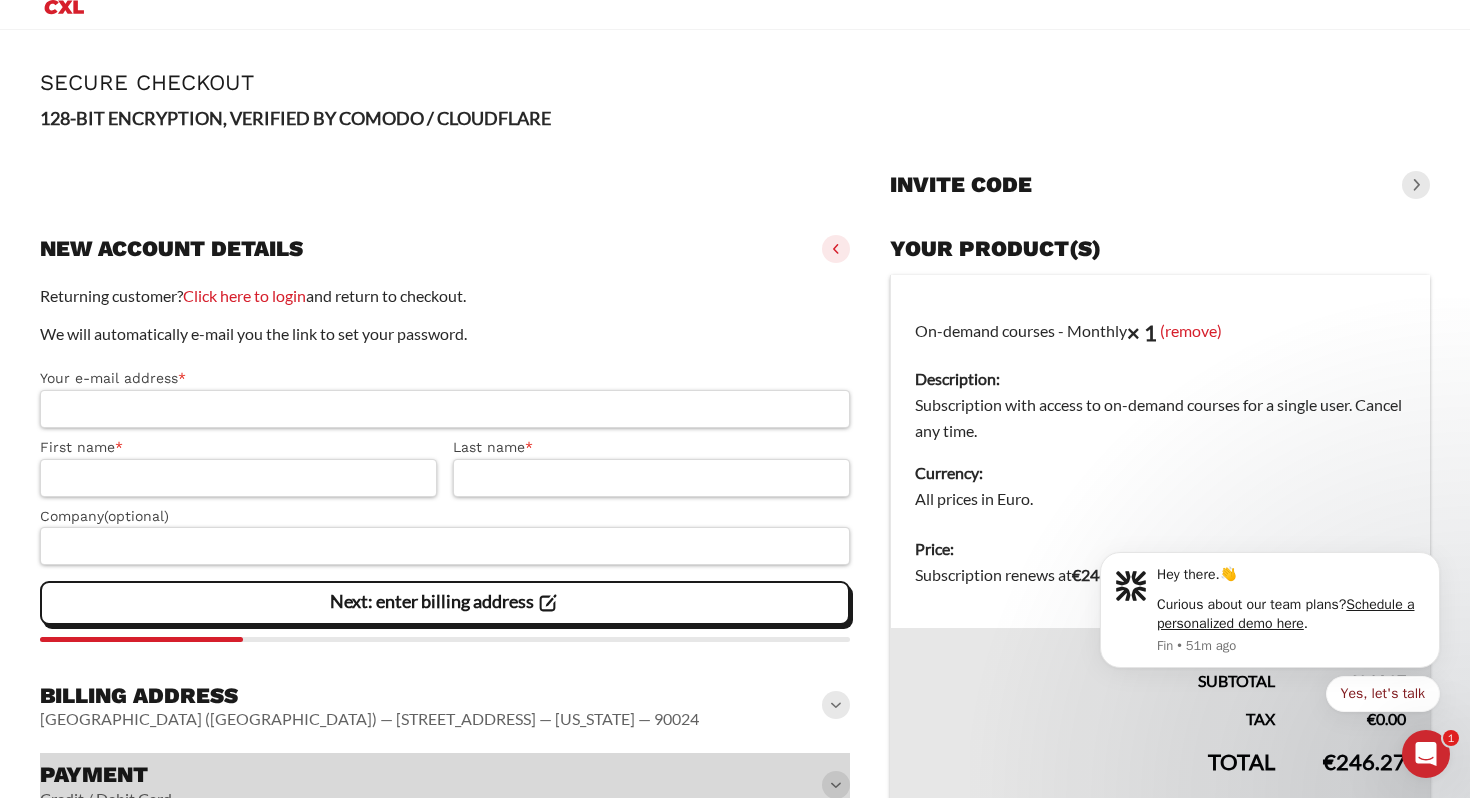 click on "Your e-mail address  *" at bounding box center (445, 409) 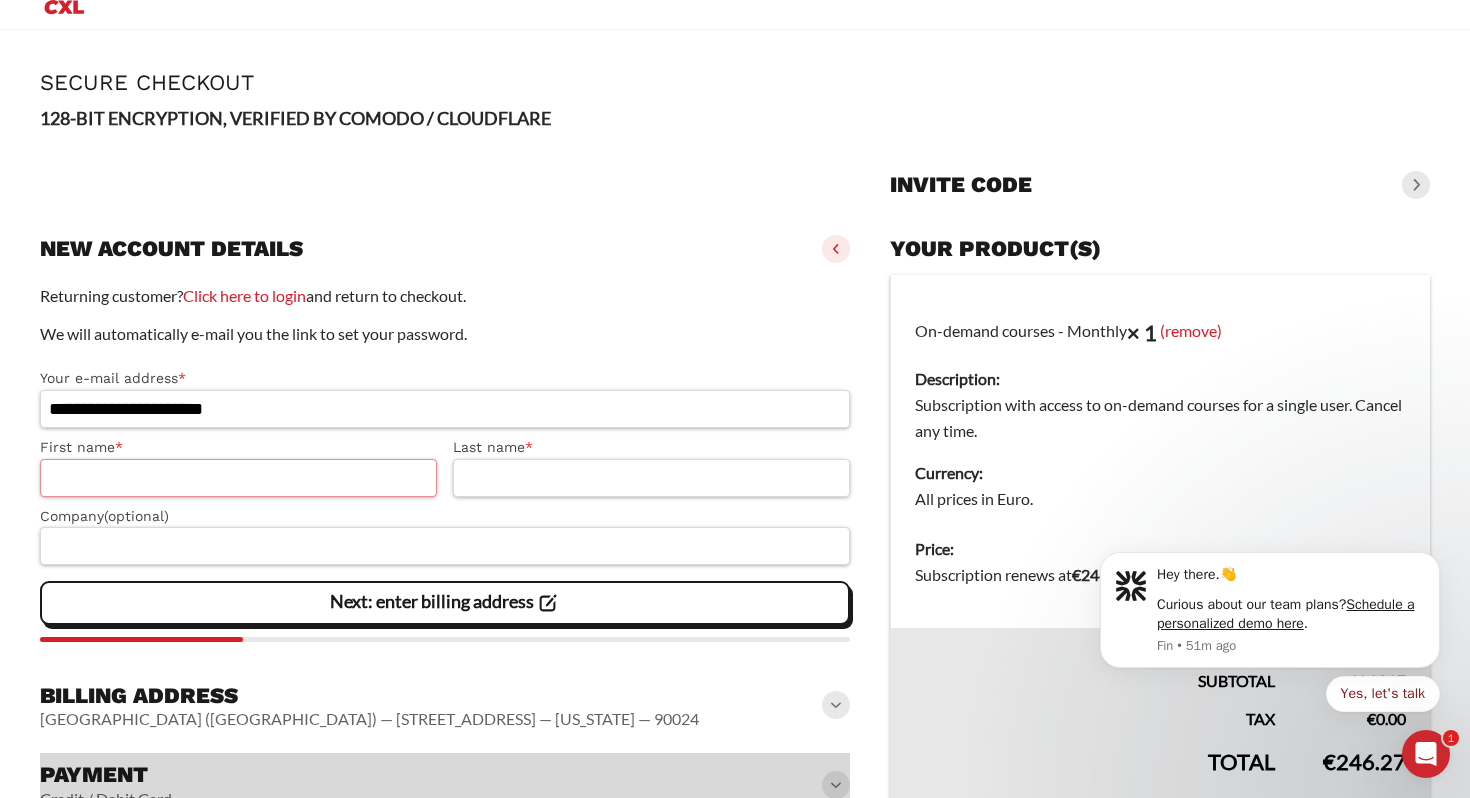 type on "*****" 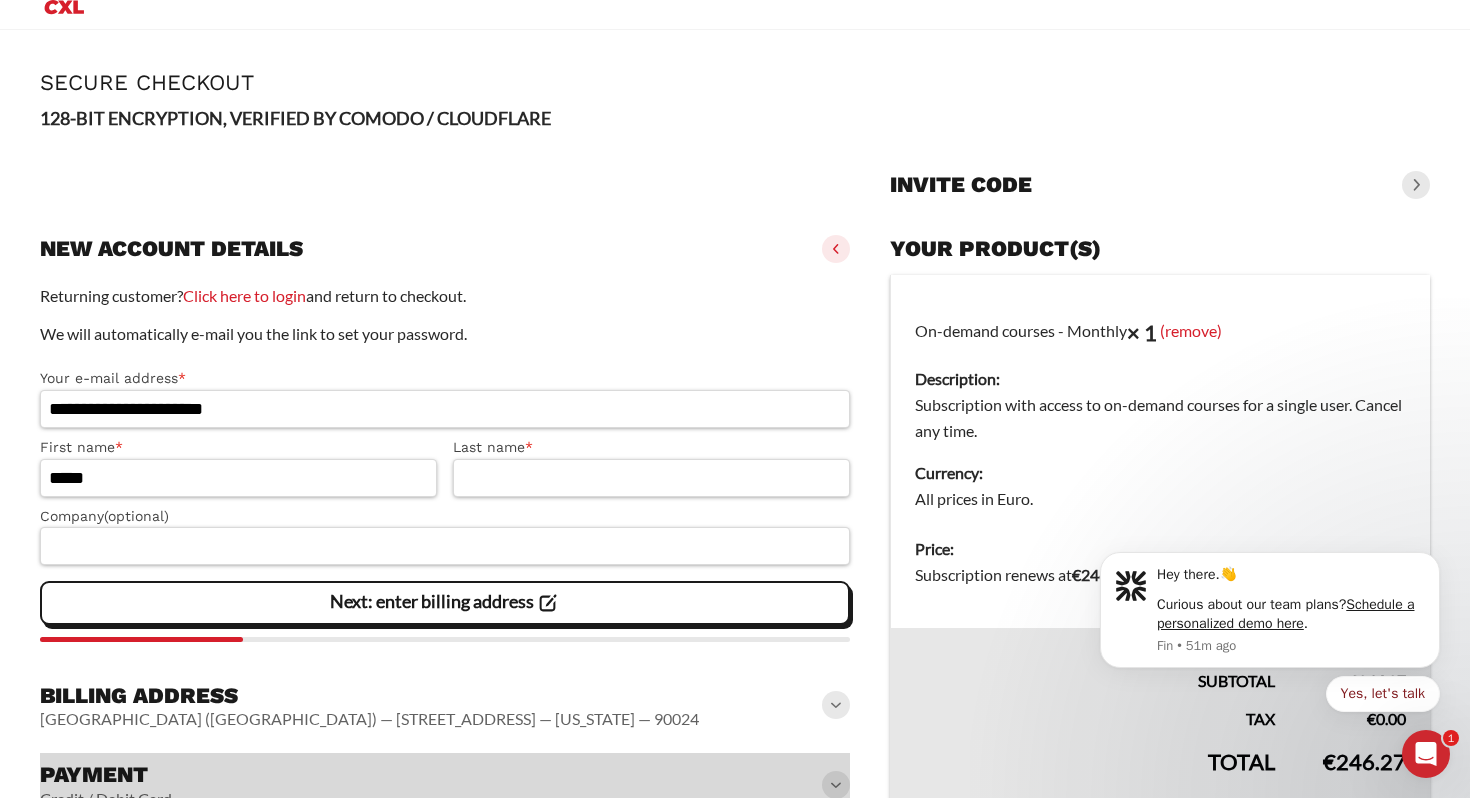 type on "**" 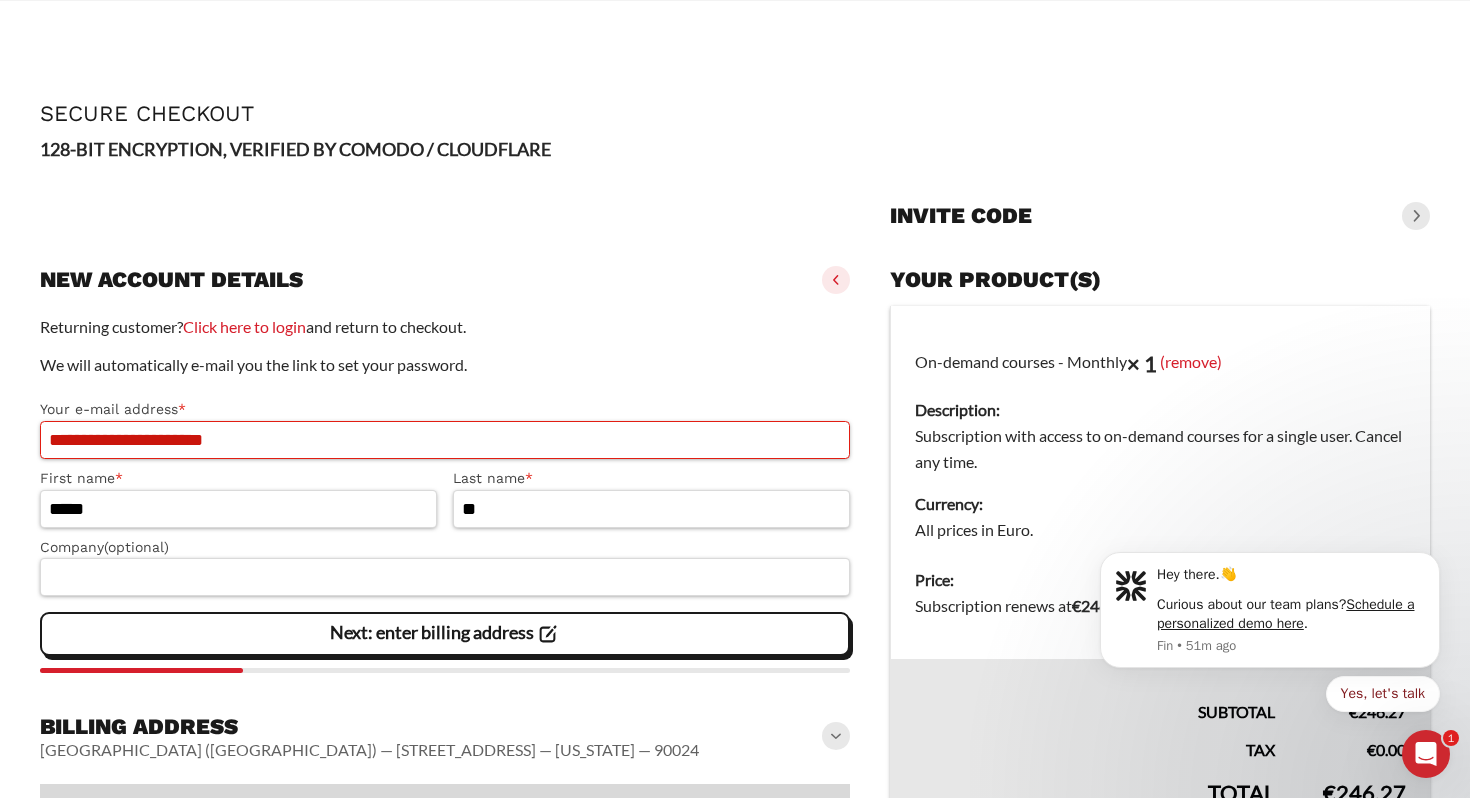 scroll, scrollTop: 161, scrollLeft: 0, axis: vertical 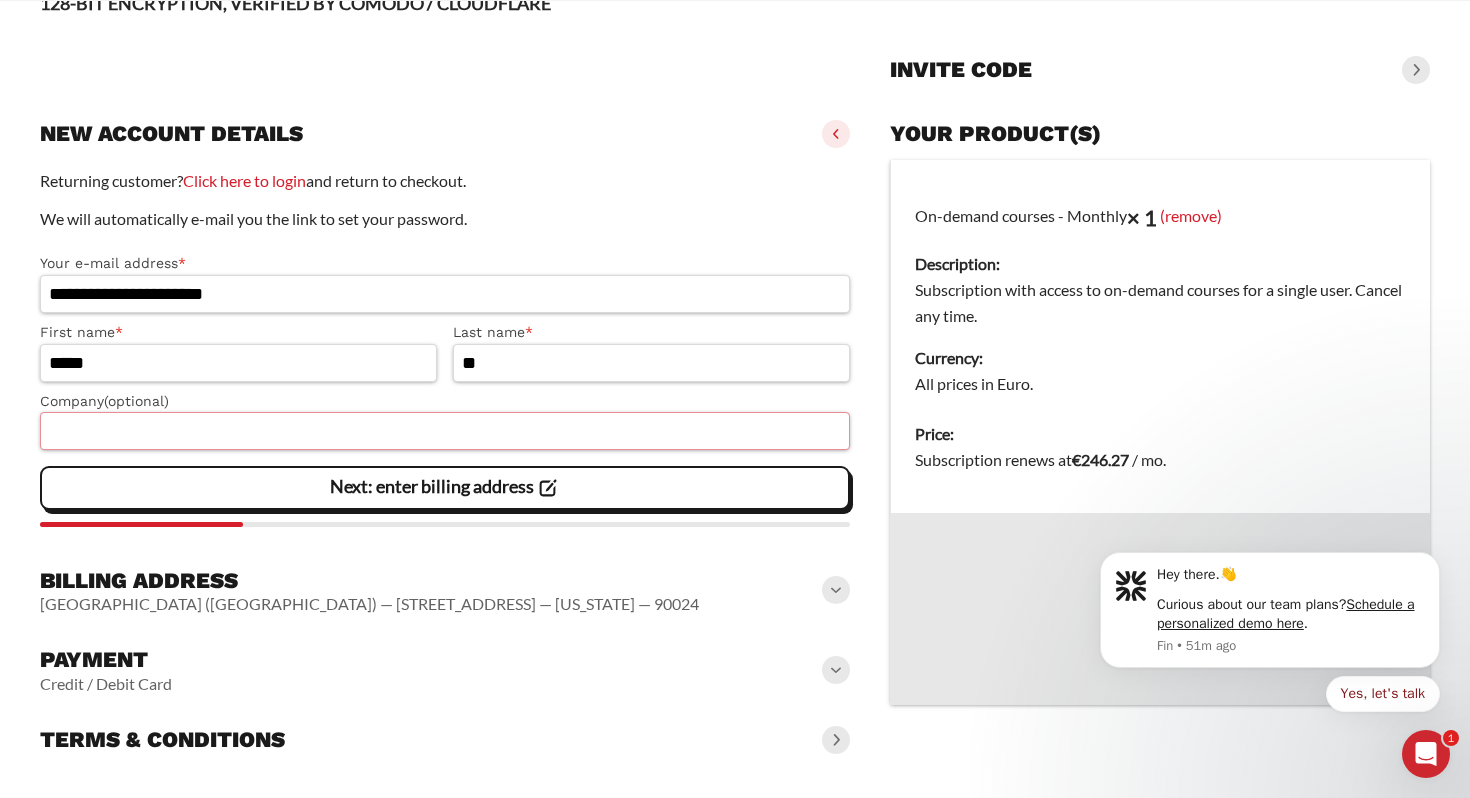 click on "Company  (optional)" at bounding box center [445, 431] 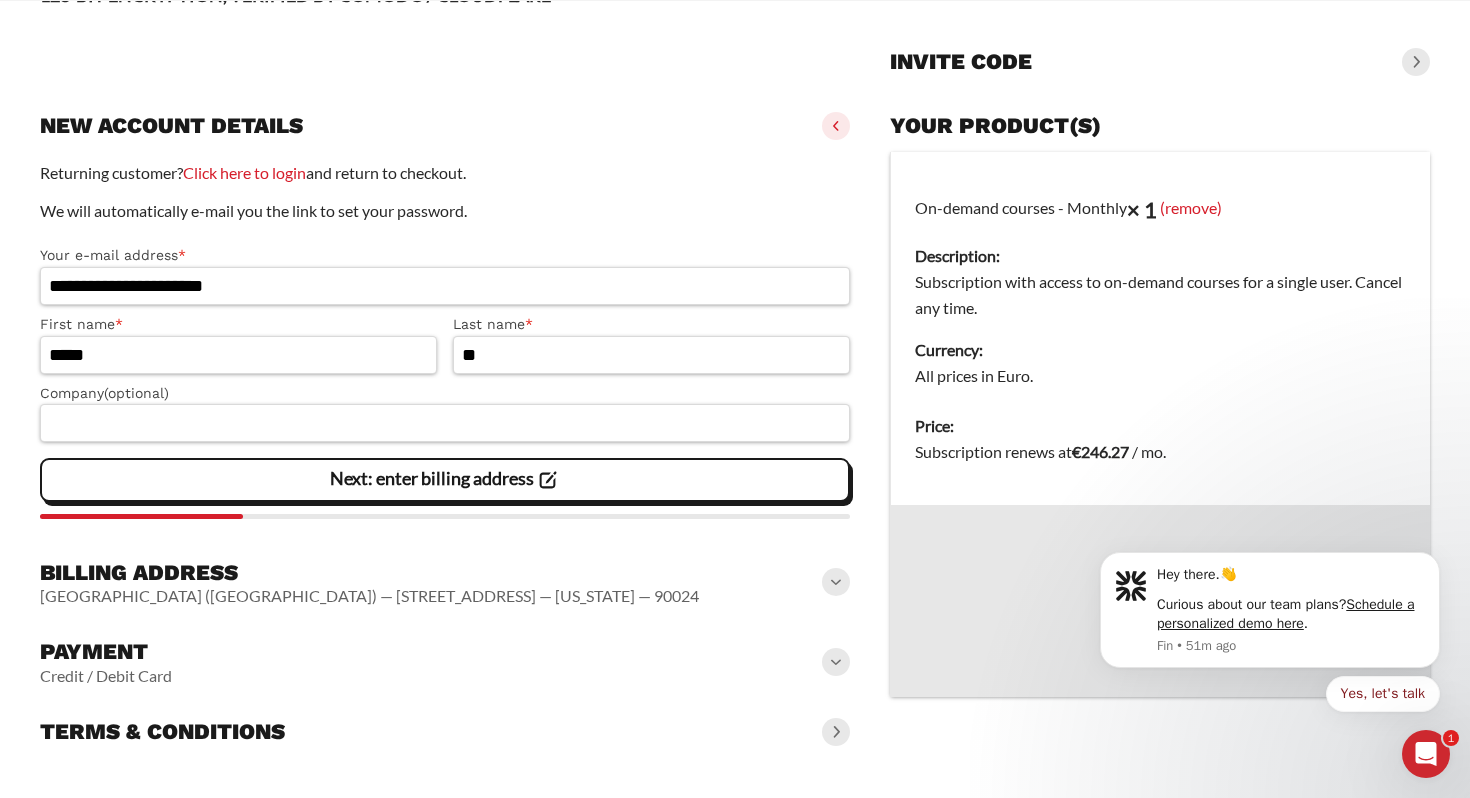 click on "Billing address" at bounding box center [369, 573] 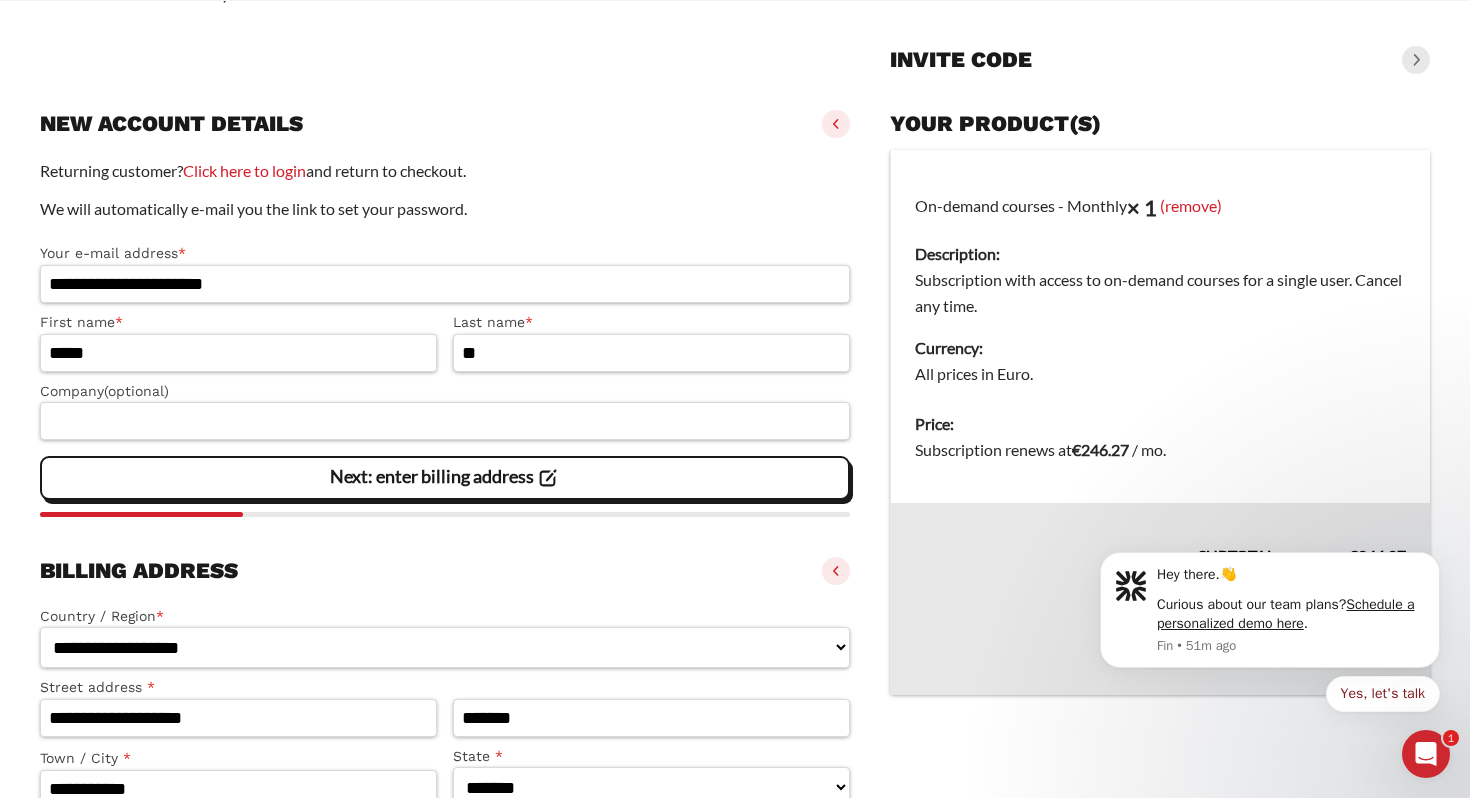 scroll, scrollTop: 530, scrollLeft: 0, axis: vertical 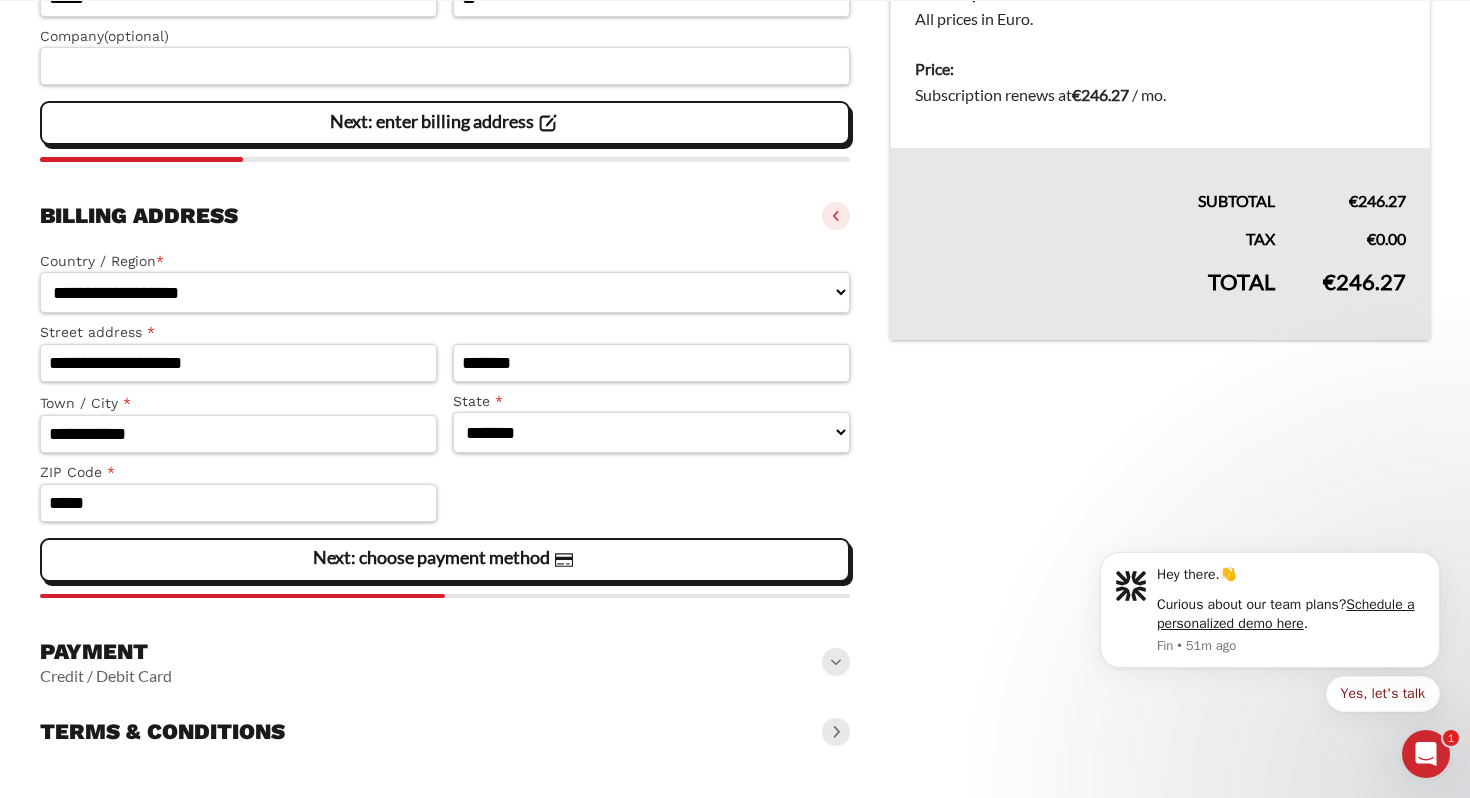 click on "Payment
Credit / Debit Card" at bounding box center [445, 662] 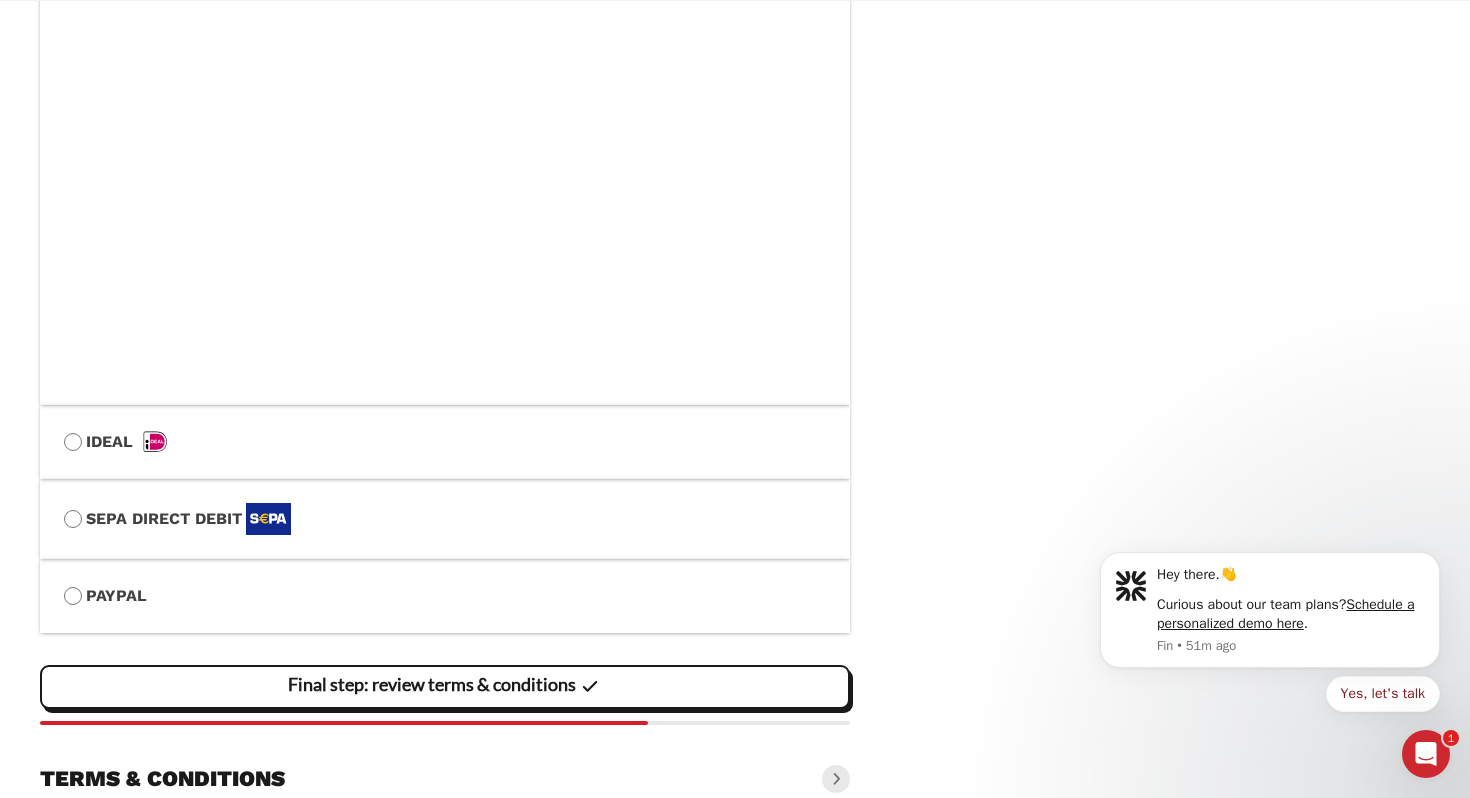 scroll, scrollTop: 1320, scrollLeft: 0, axis: vertical 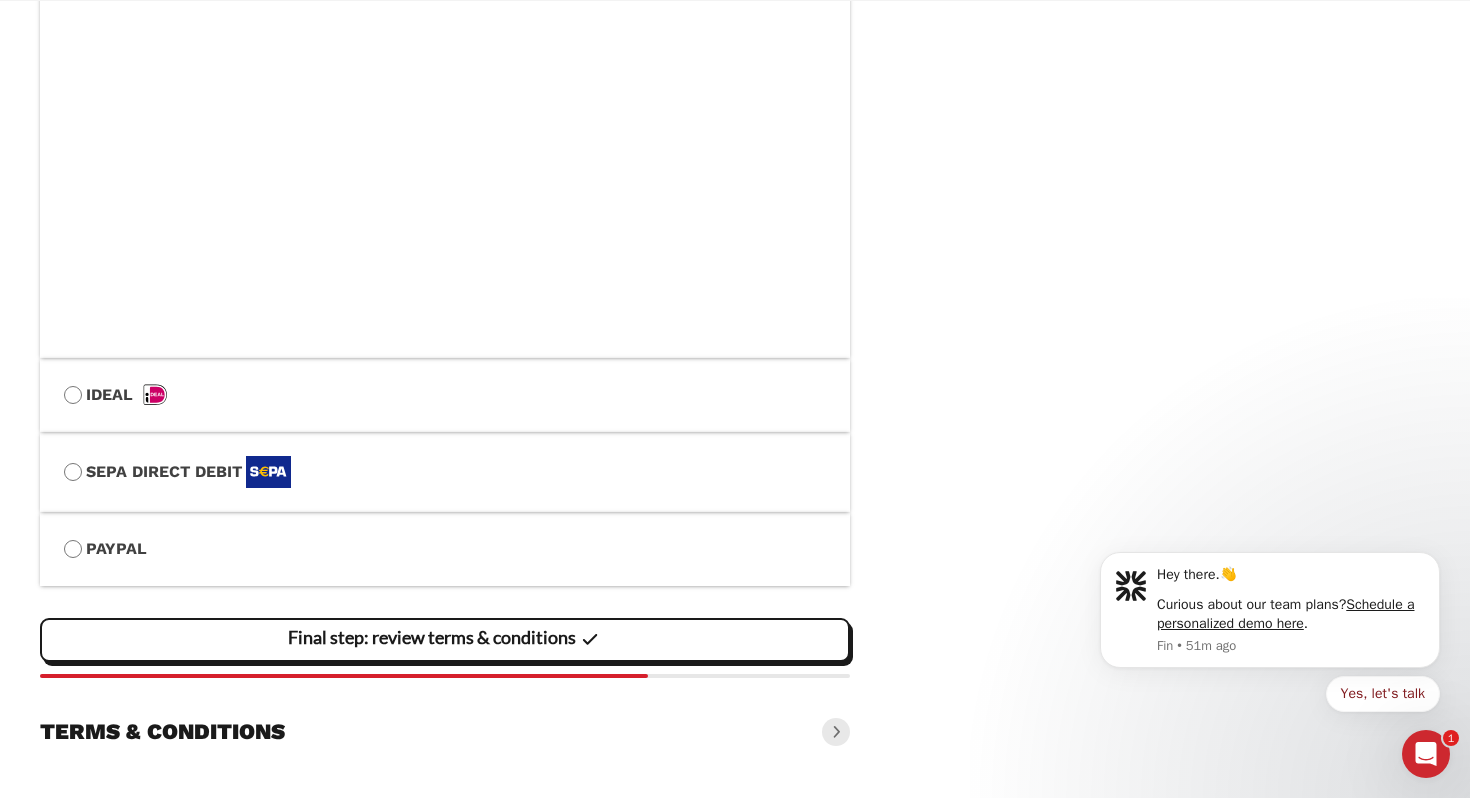 click on "Final step: review terms & conditions" at bounding box center (445, 640) 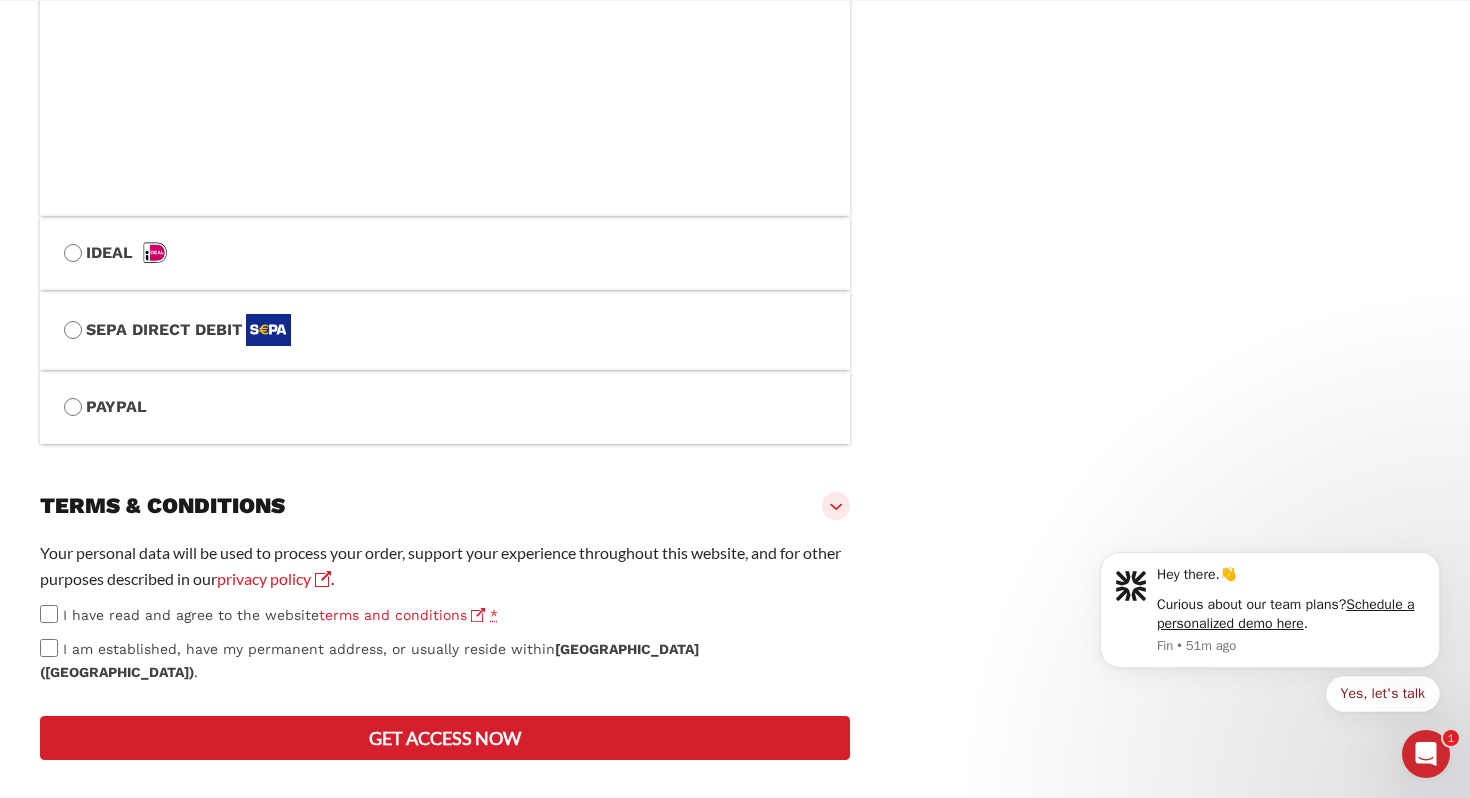 scroll, scrollTop: 1529, scrollLeft: 0, axis: vertical 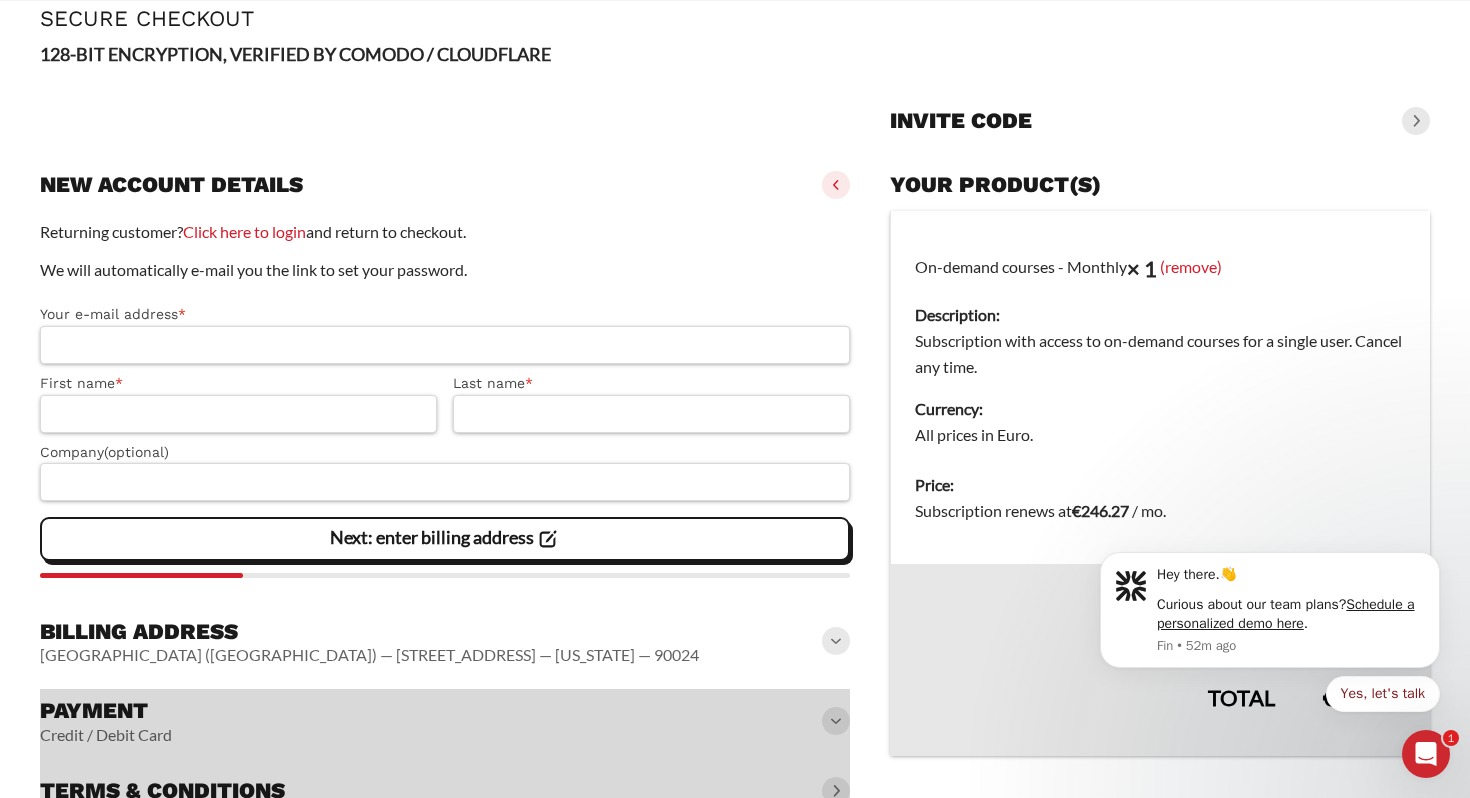 click on "Your e-mail address  *" at bounding box center (445, 345) 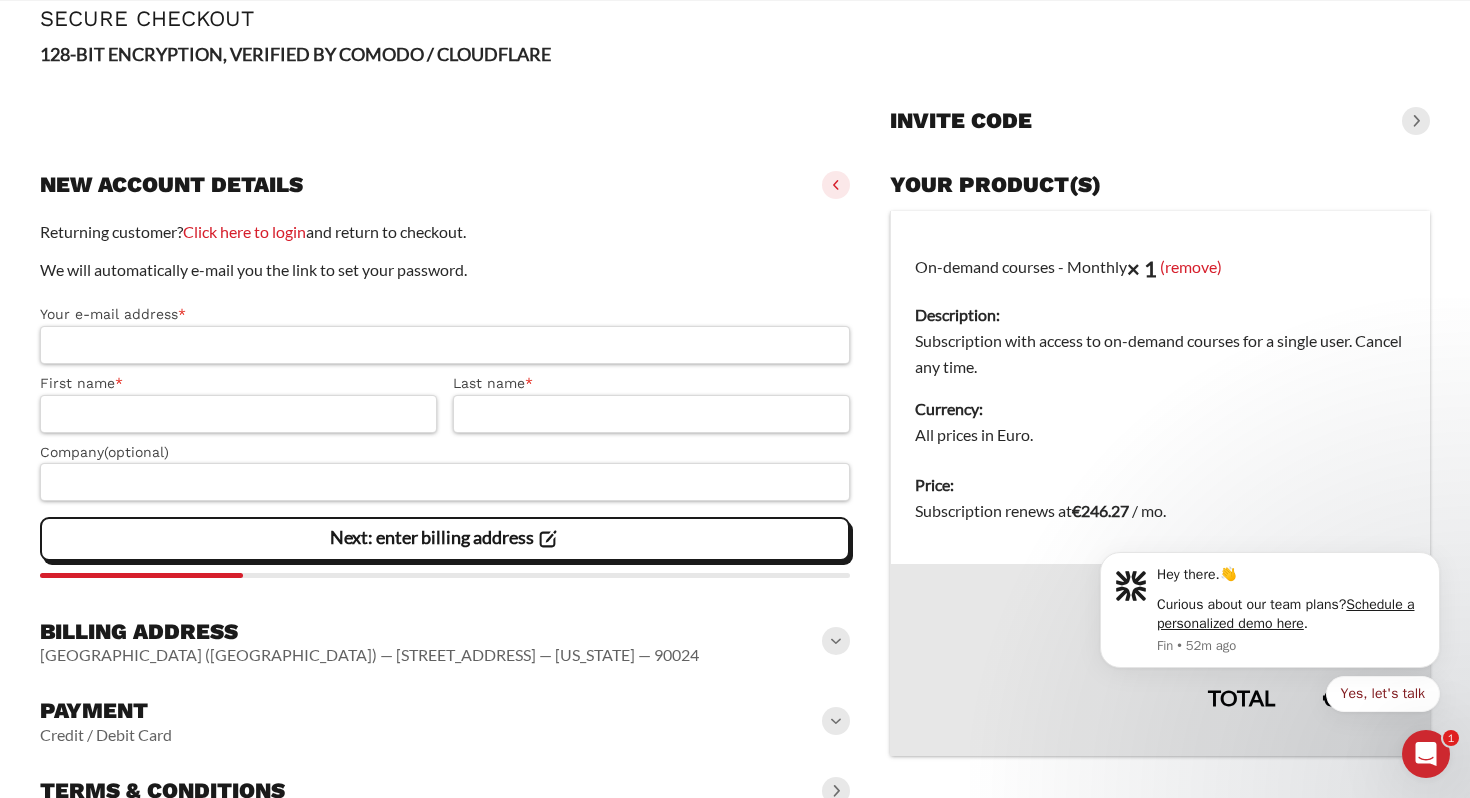 scroll, scrollTop: 171, scrollLeft: 0, axis: vertical 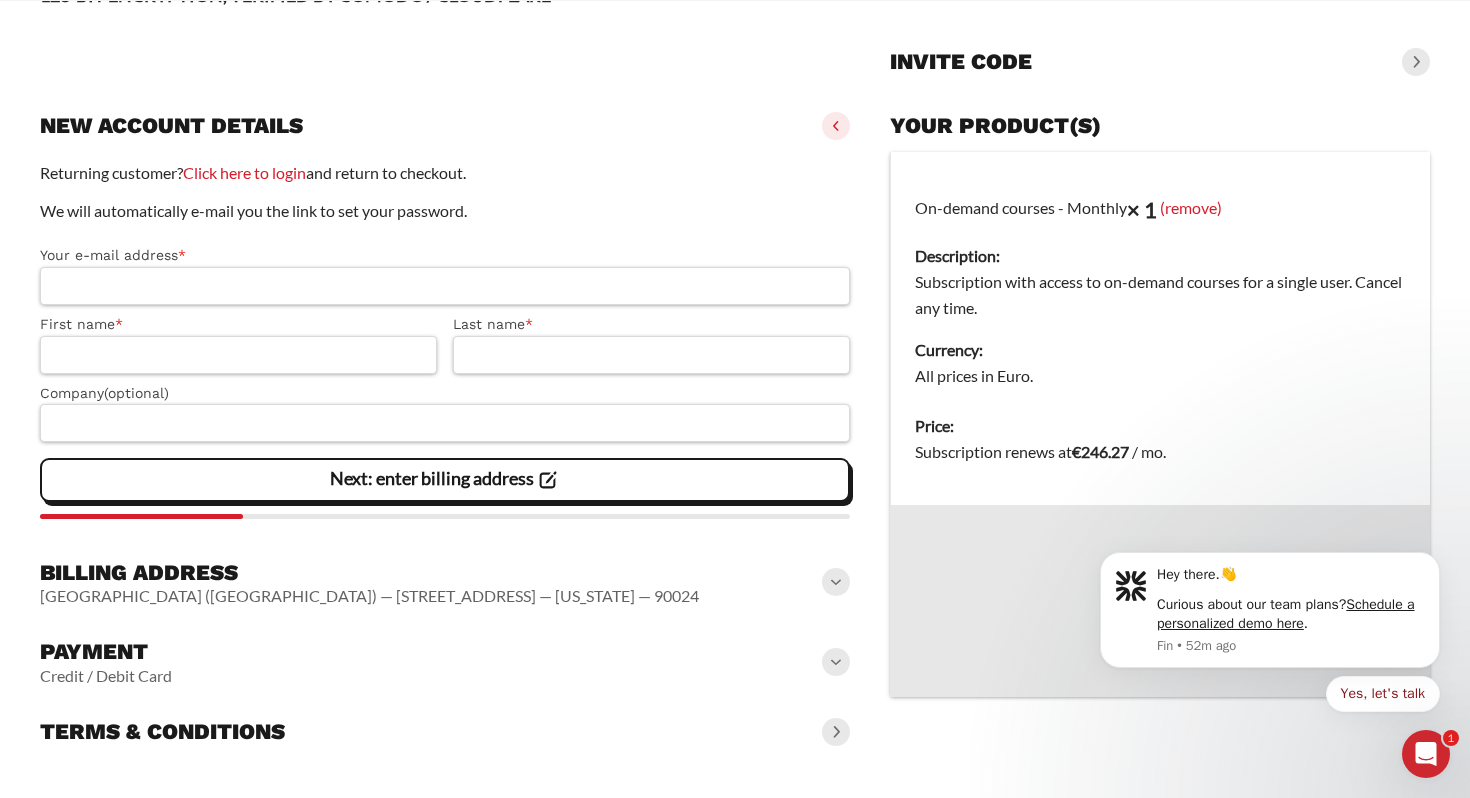 click on "Your e-mail address  *" at bounding box center (445, 286) 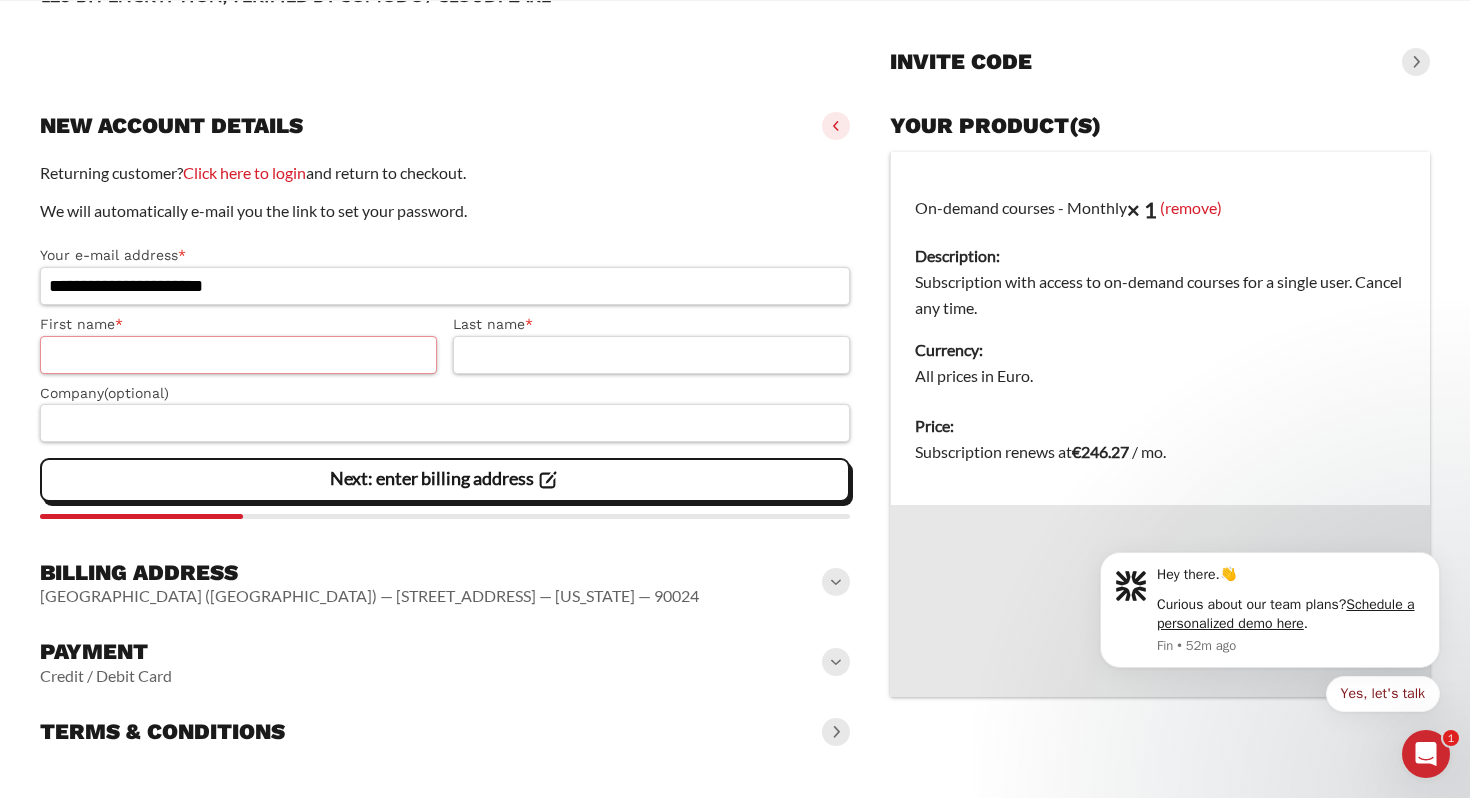 type on "*****" 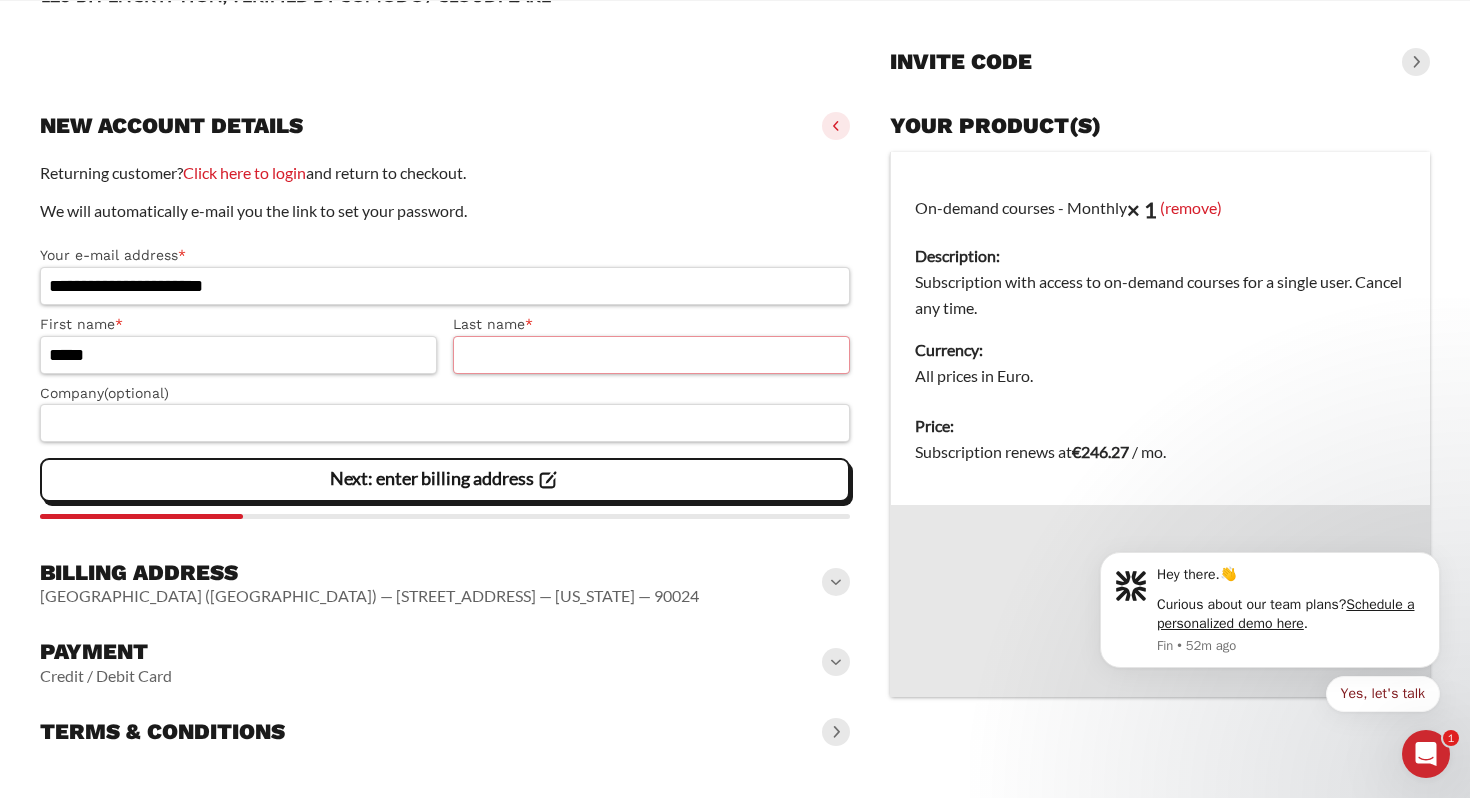 type on "**" 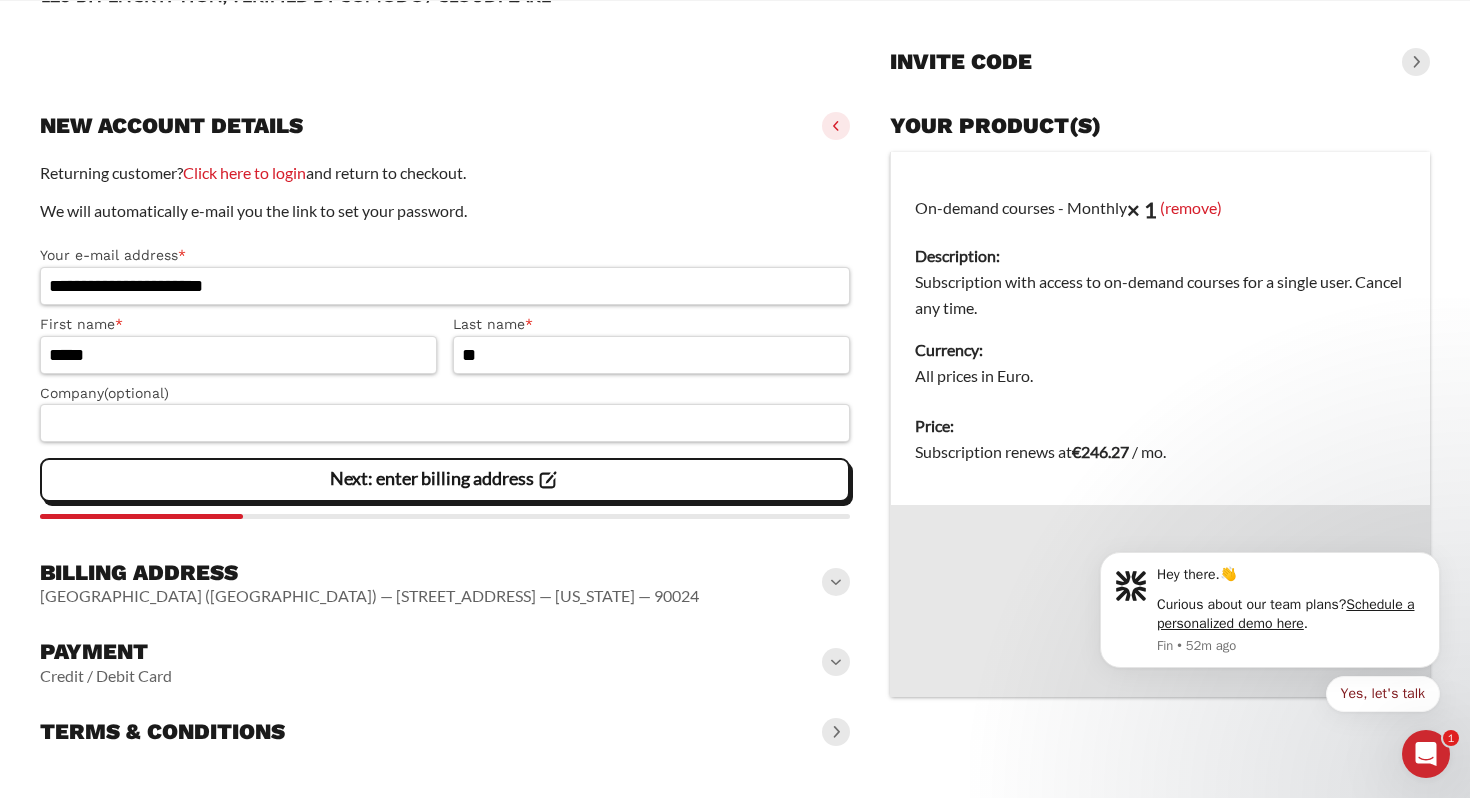 click on "Payment
Credit / Debit Card" at bounding box center (445, 662) 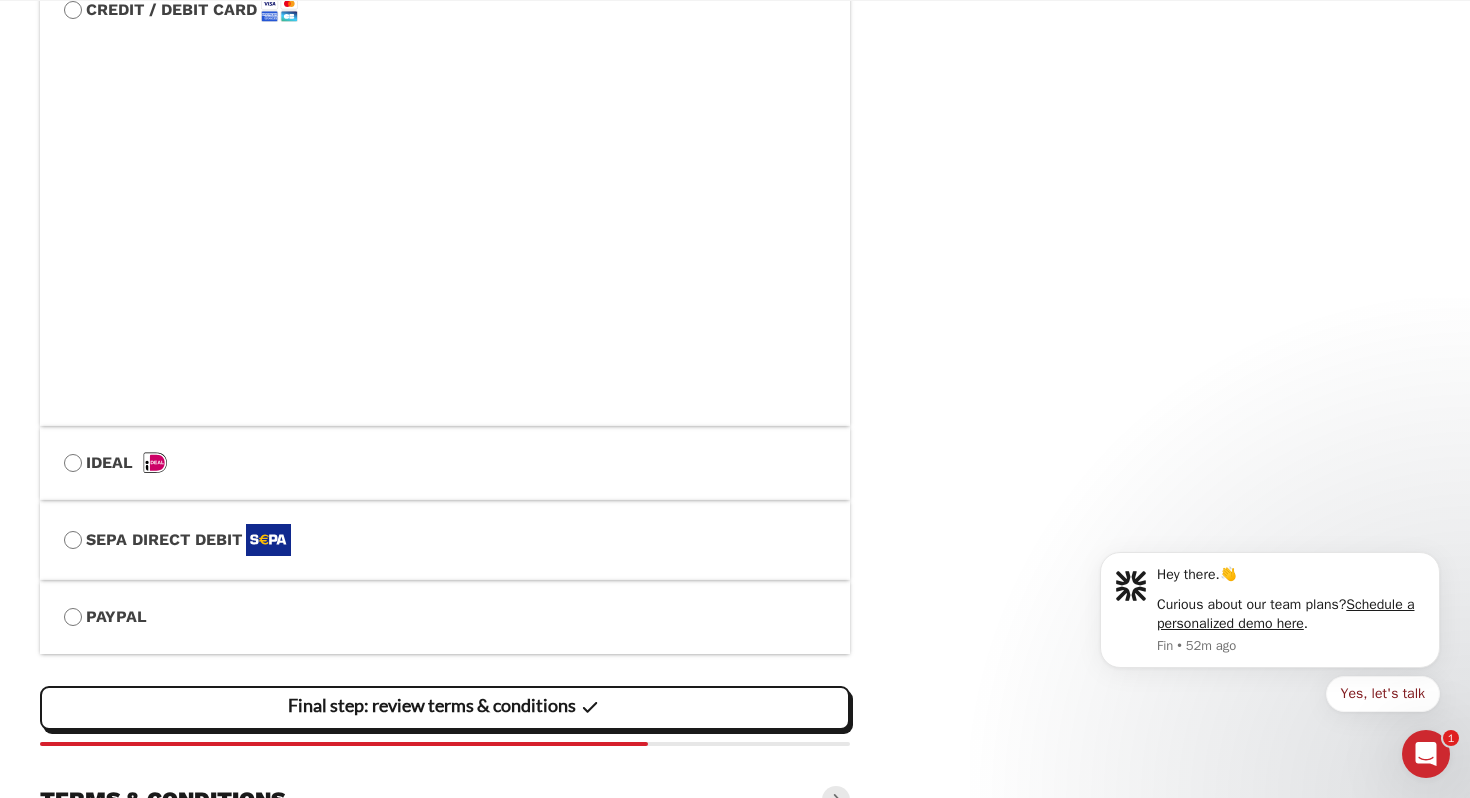 scroll, scrollTop: 961, scrollLeft: 0, axis: vertical 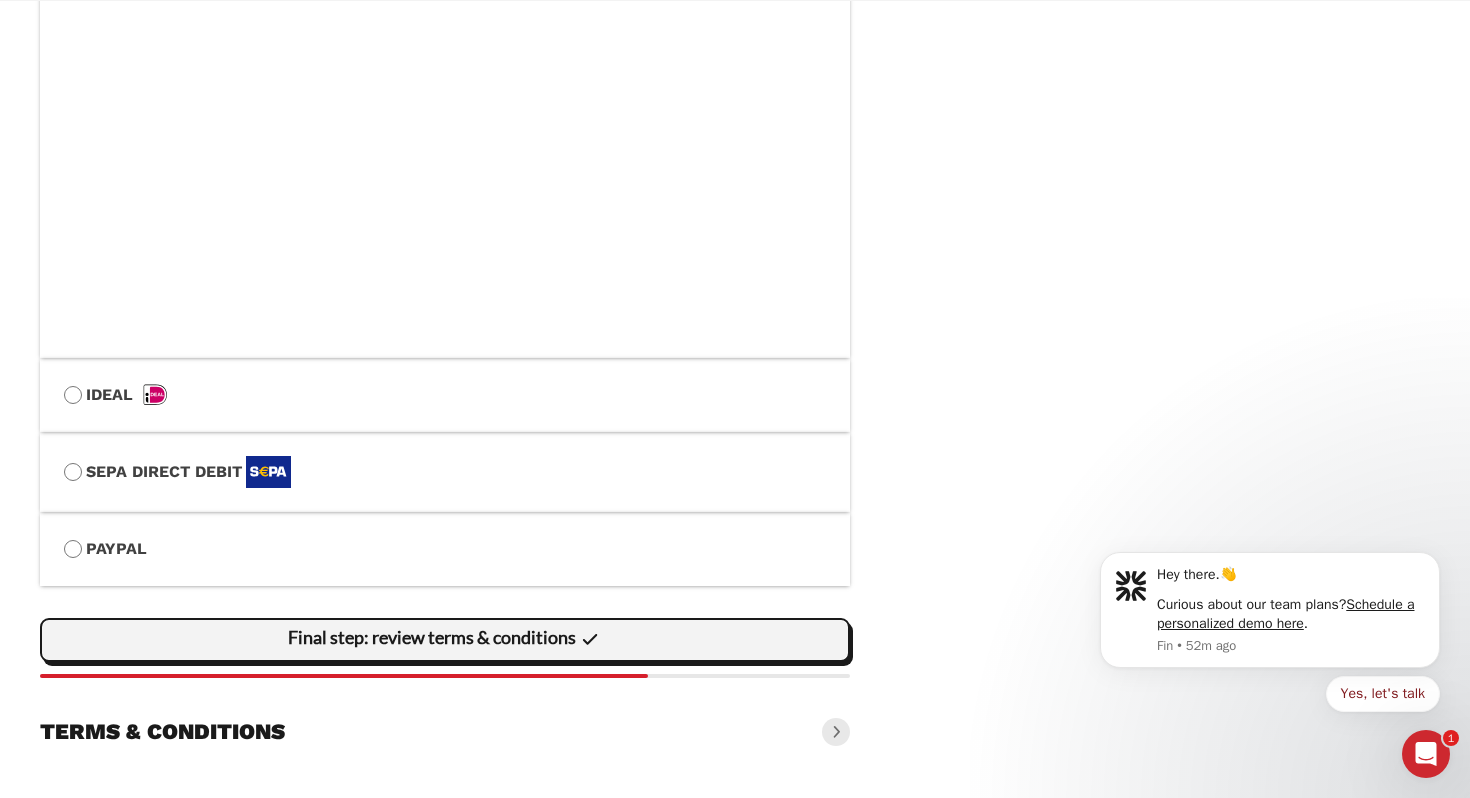 click on "Final step: review terms & conditions" at bounding box center [445, 640] 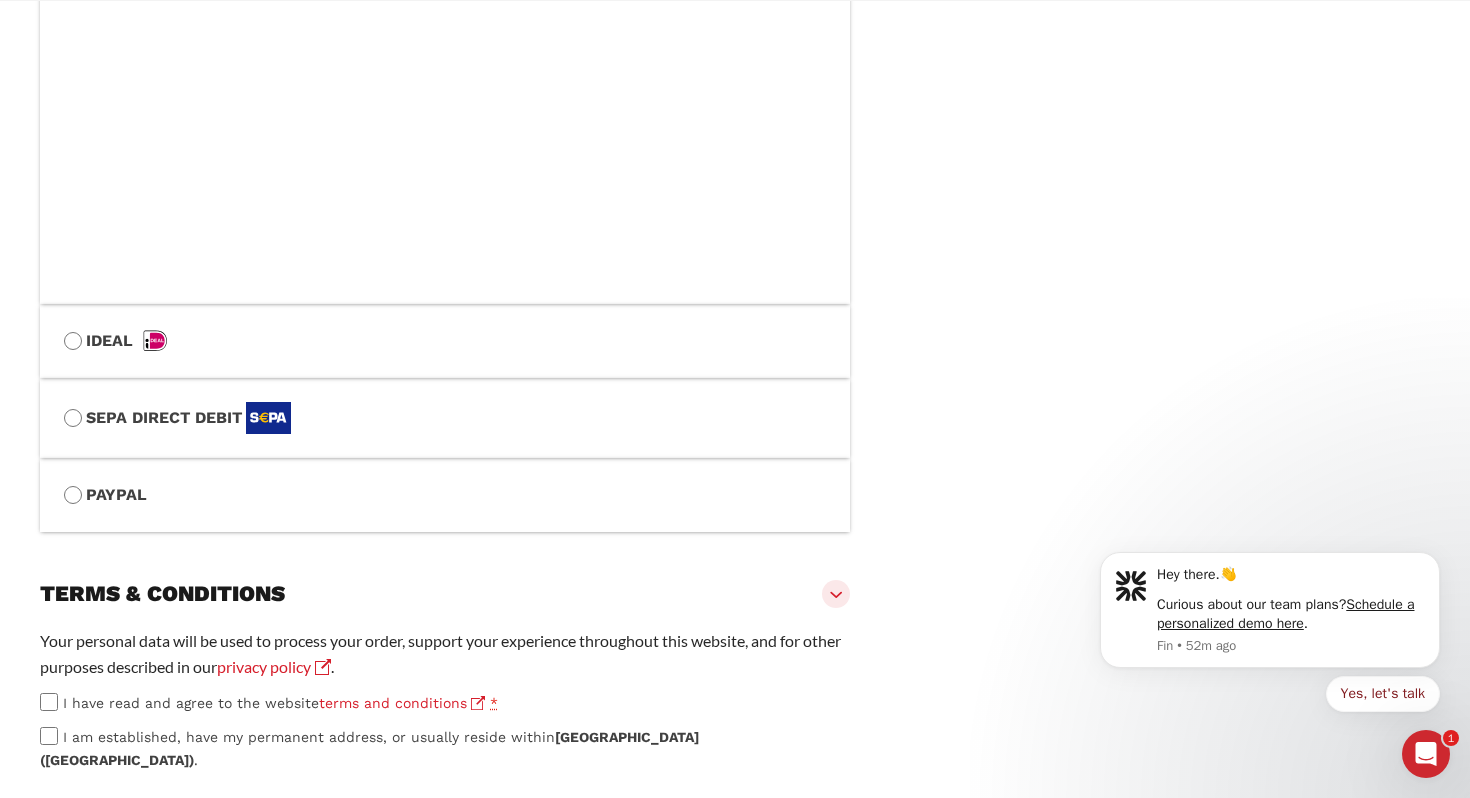 scroll, scrollTop: 1170, scrollLeft: 0, axis: vertical 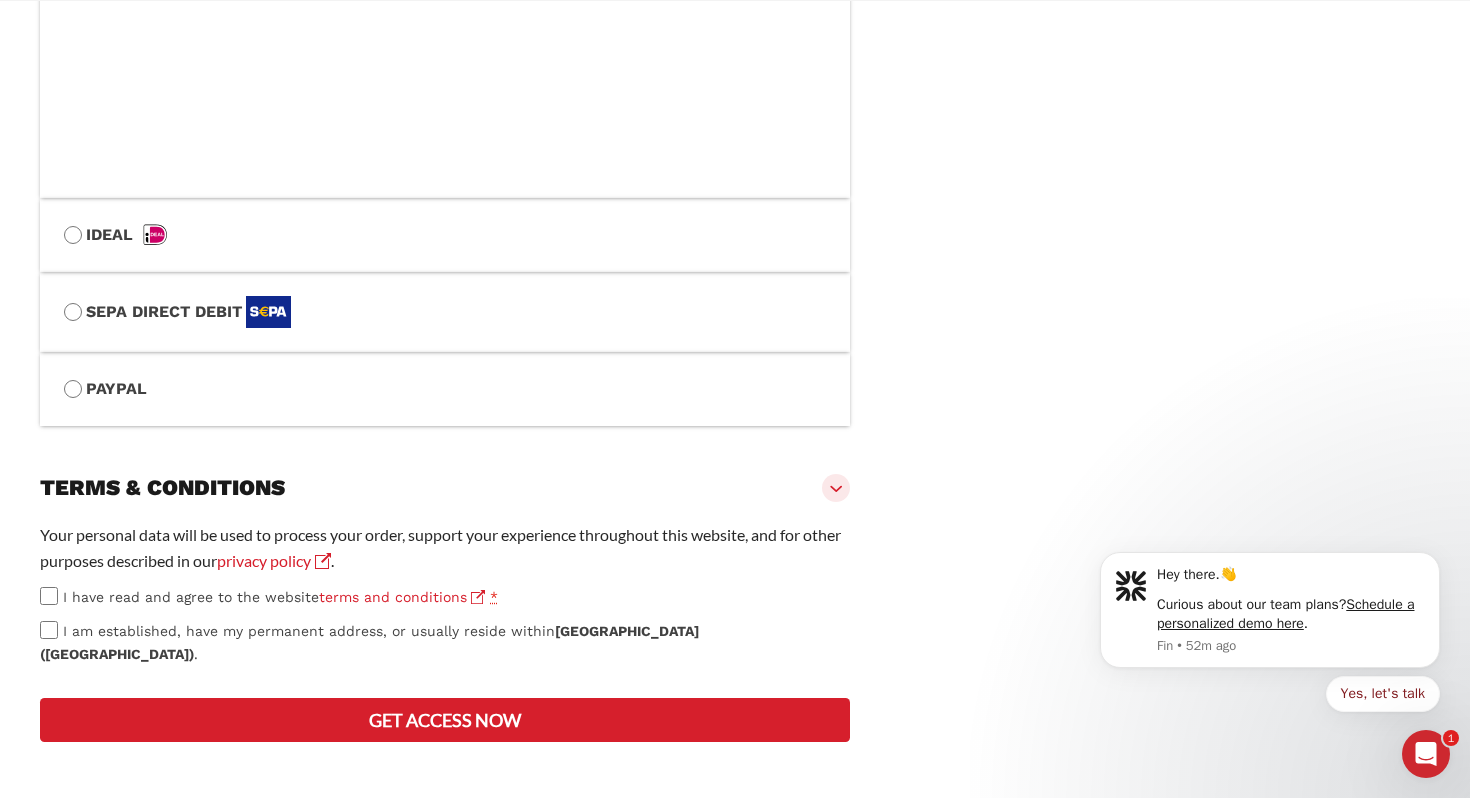 click on "I have read and agree to the website  terms and conditions" at bounding box center (274, 597) 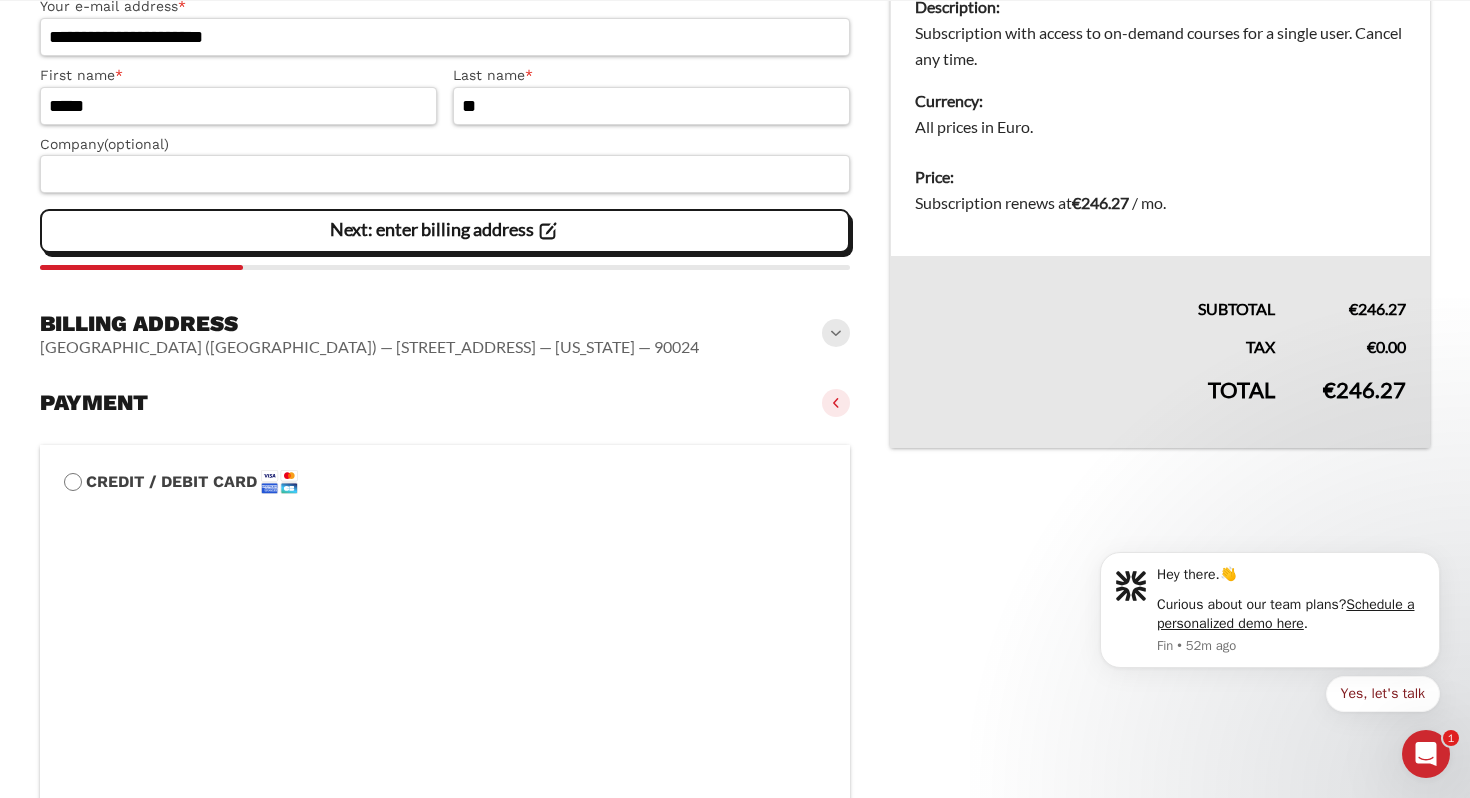 scroll, scrollTop: 111, scrollLeft: 0, axis: vertical 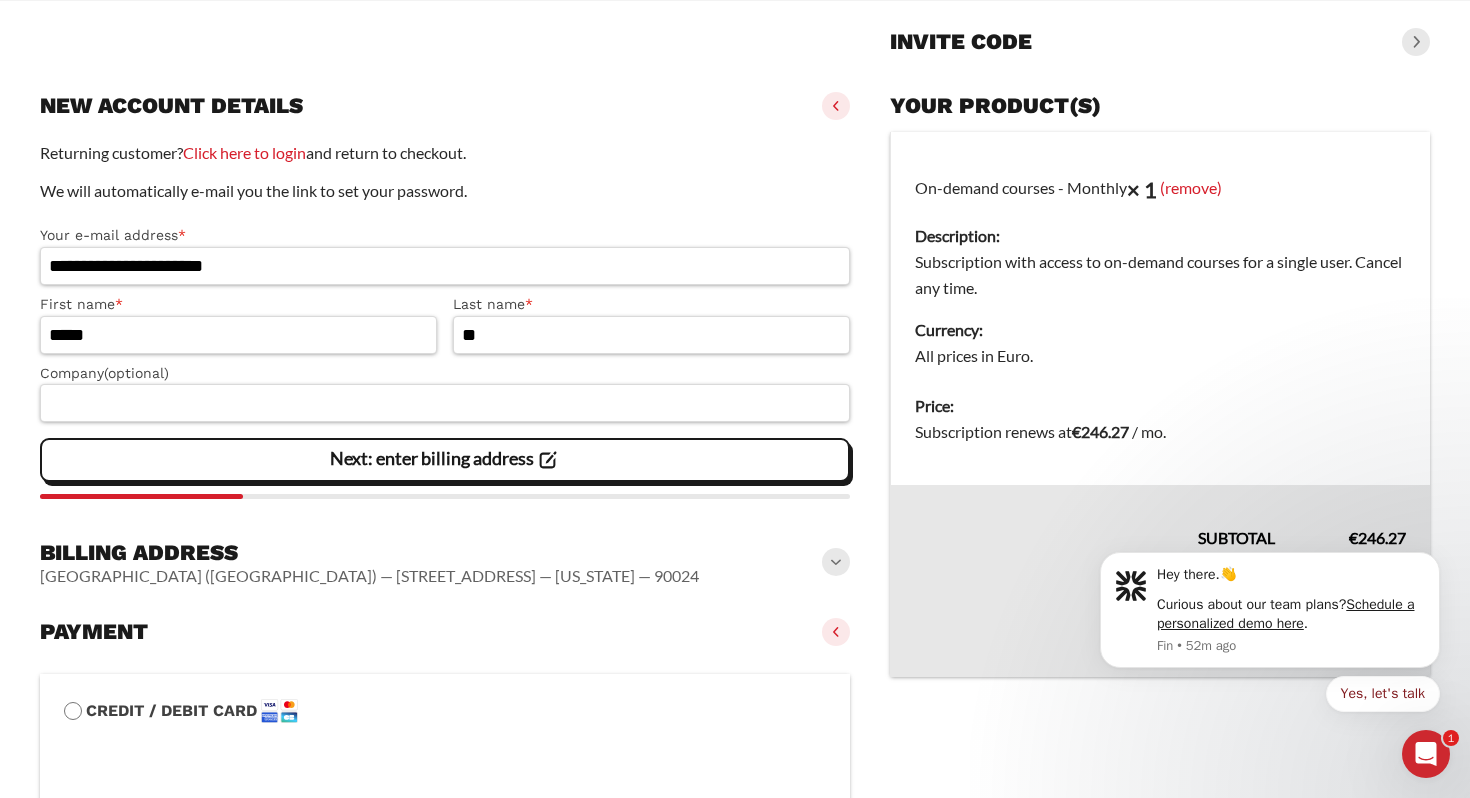 click on "Invite code" at bounding box center (1160, 42) 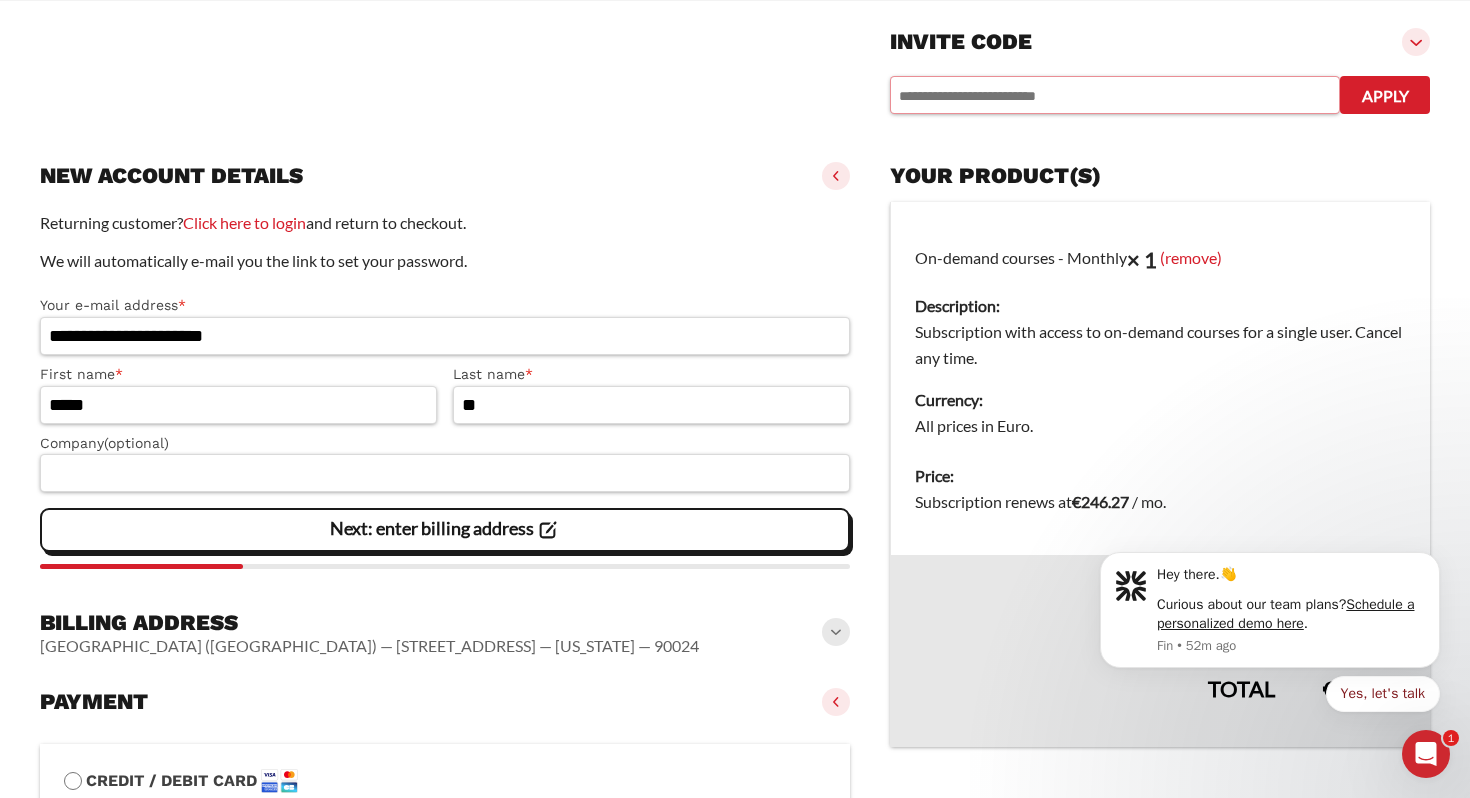click at bounding box center (1115, 95) 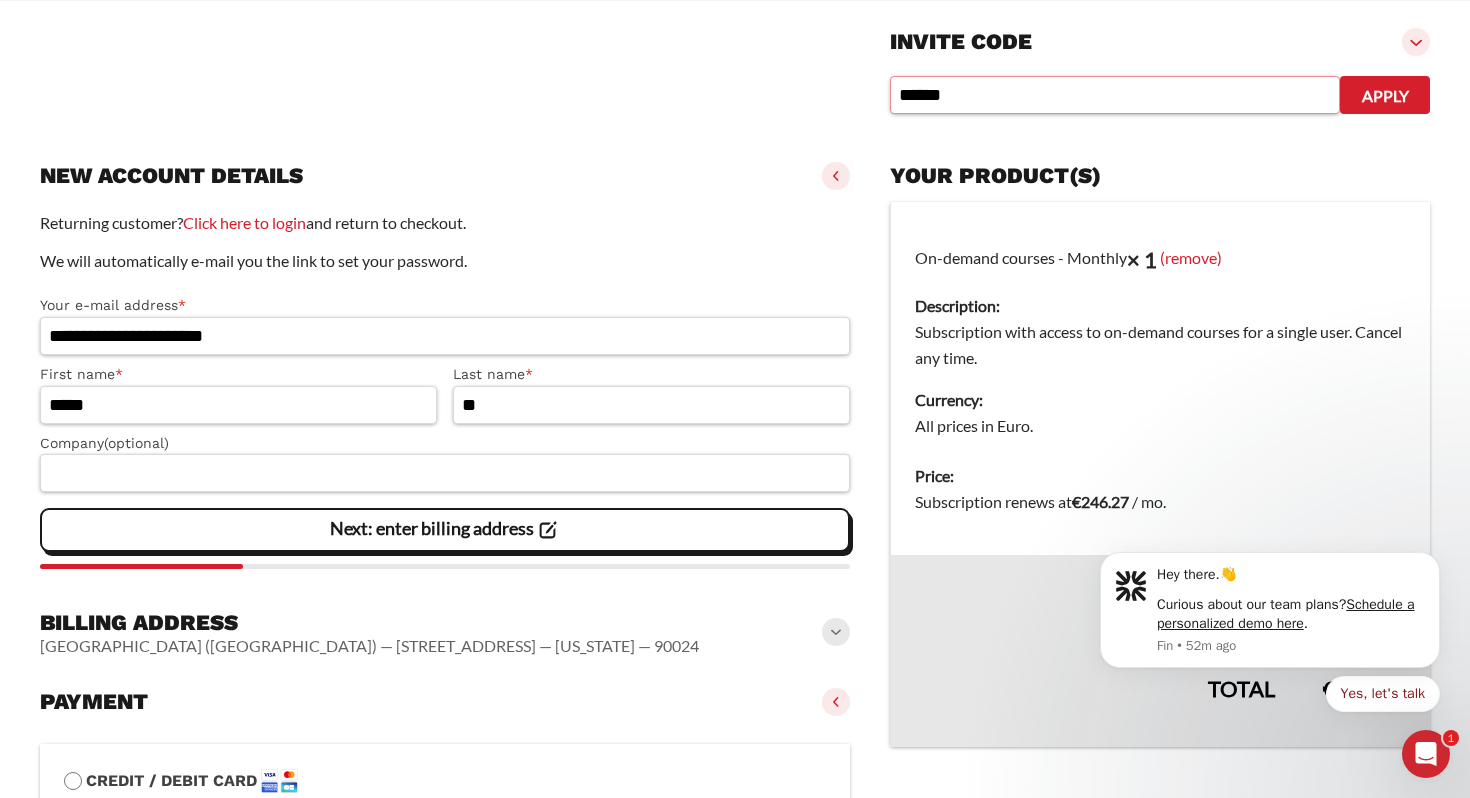type on "******" 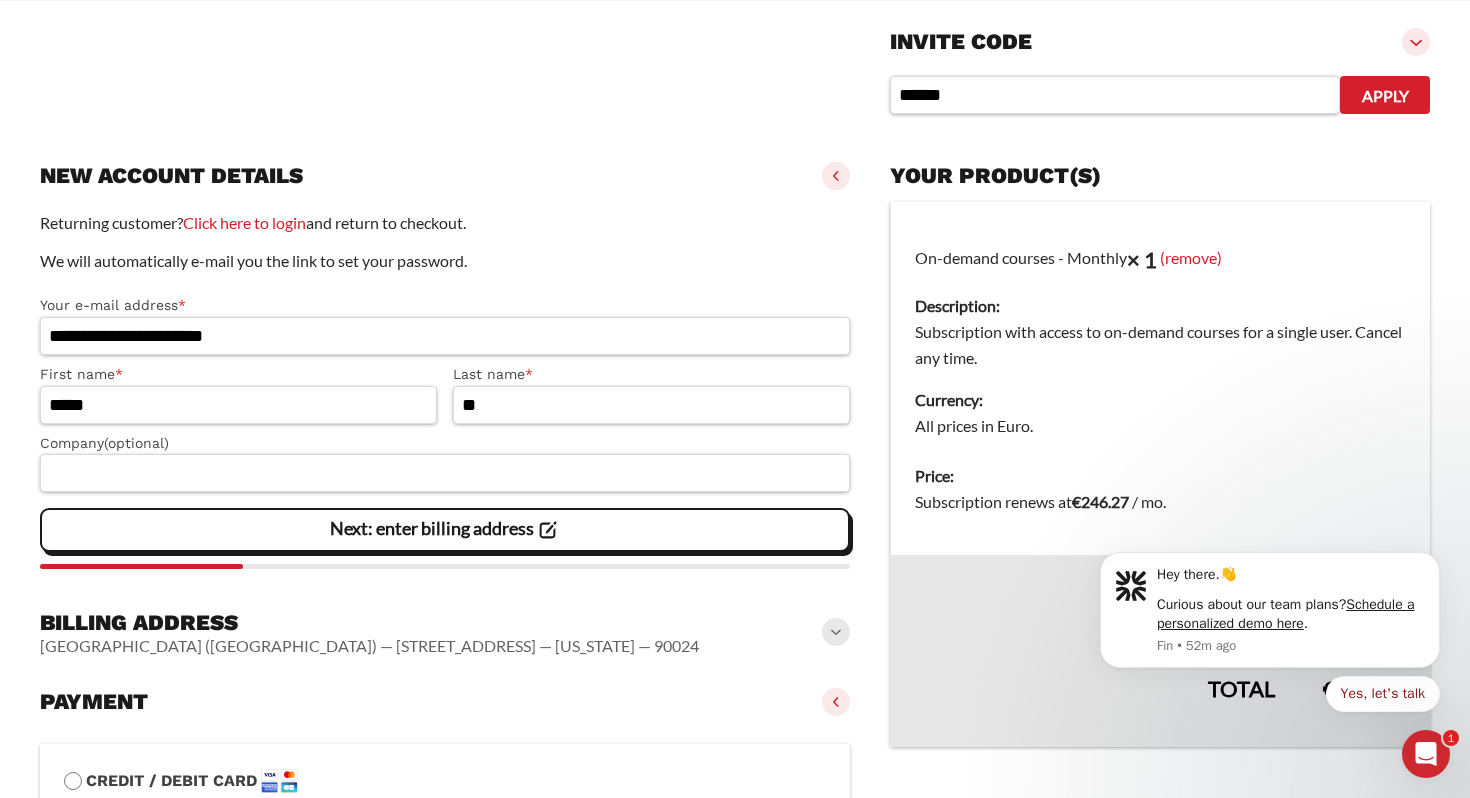 click on "Apply" at bounding box center [1385, 95] 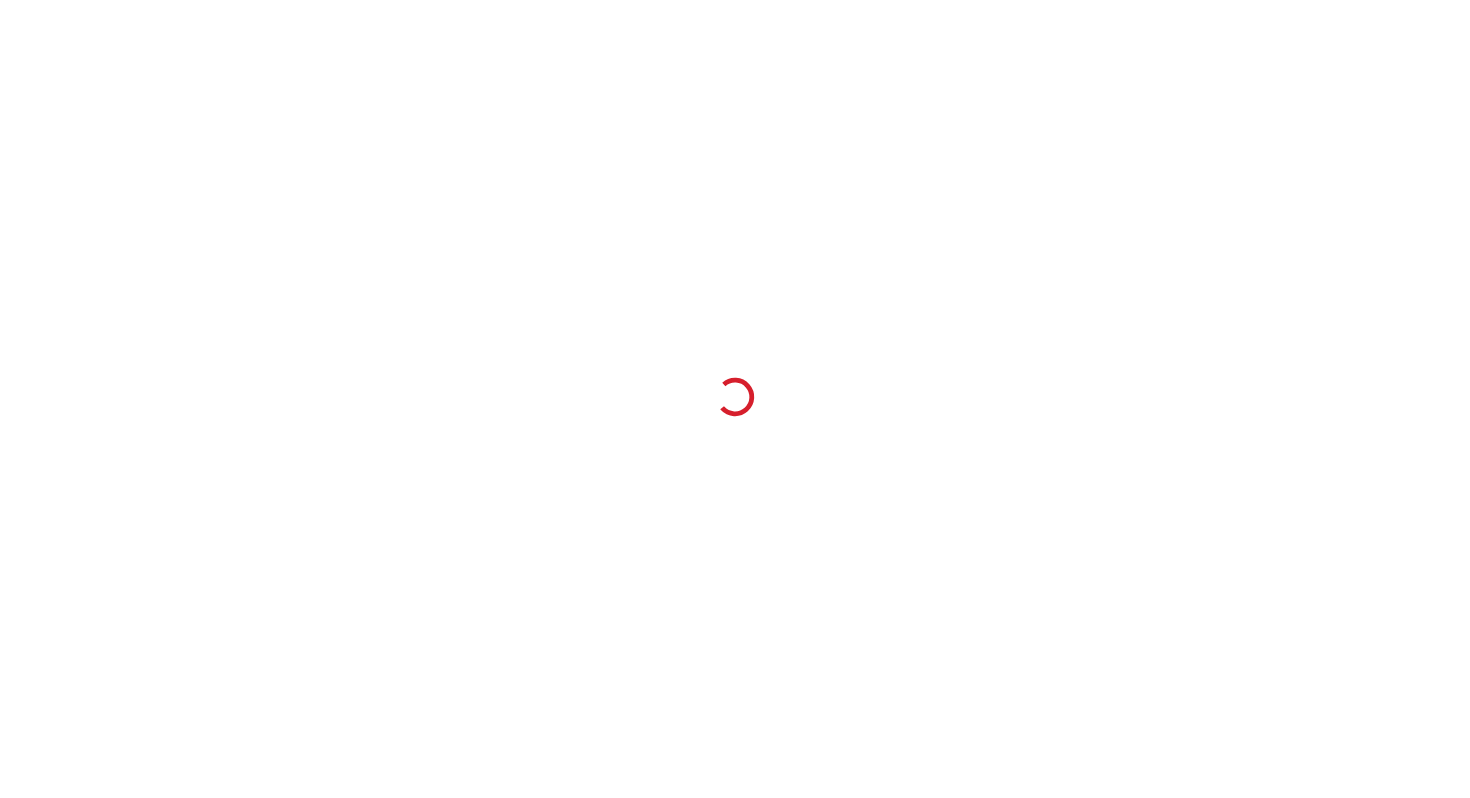scroll, scrollTop: 0, scrollLeft: 0, axis: both 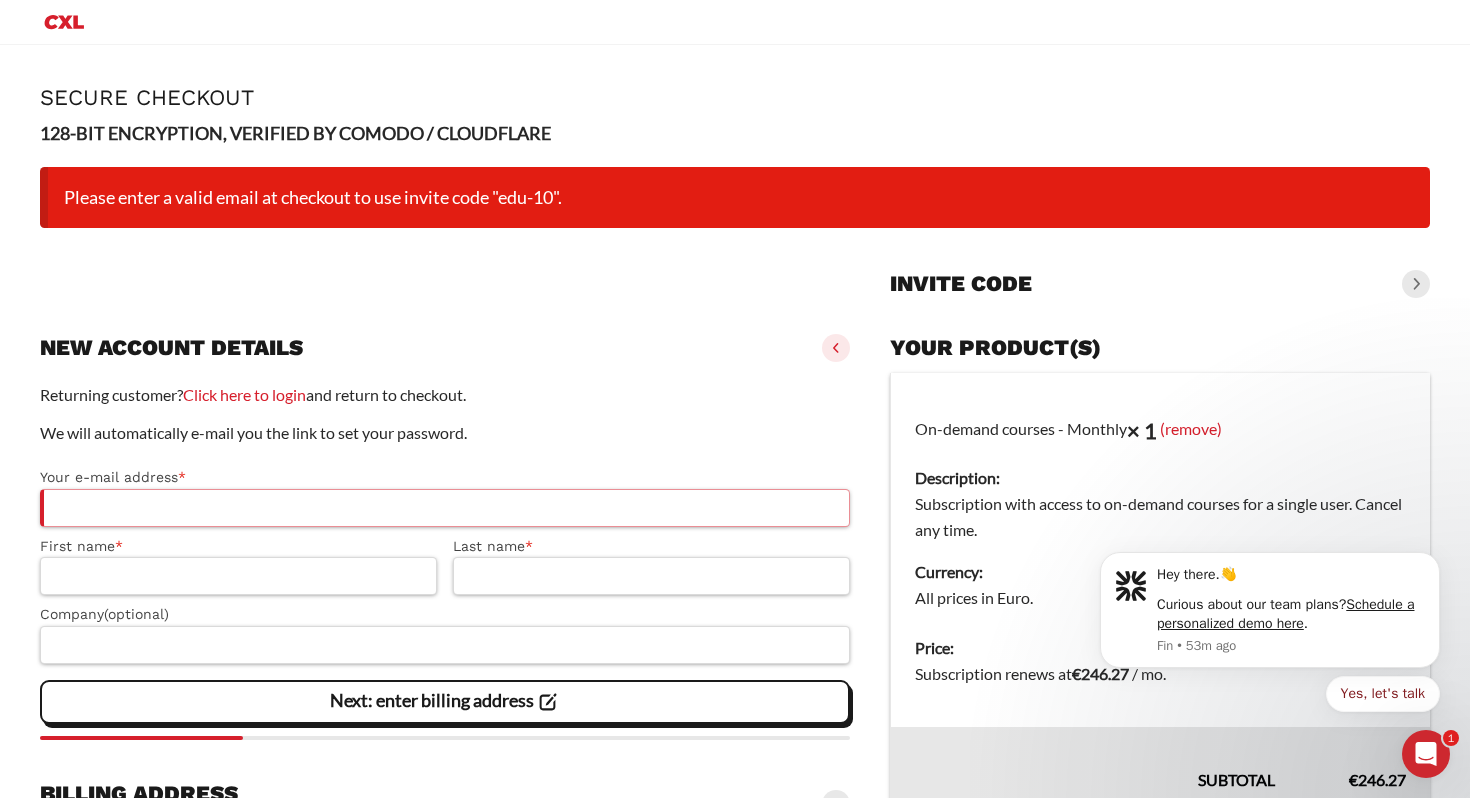 click on "Your e-mail address  *" at bounding box center [445, 508] 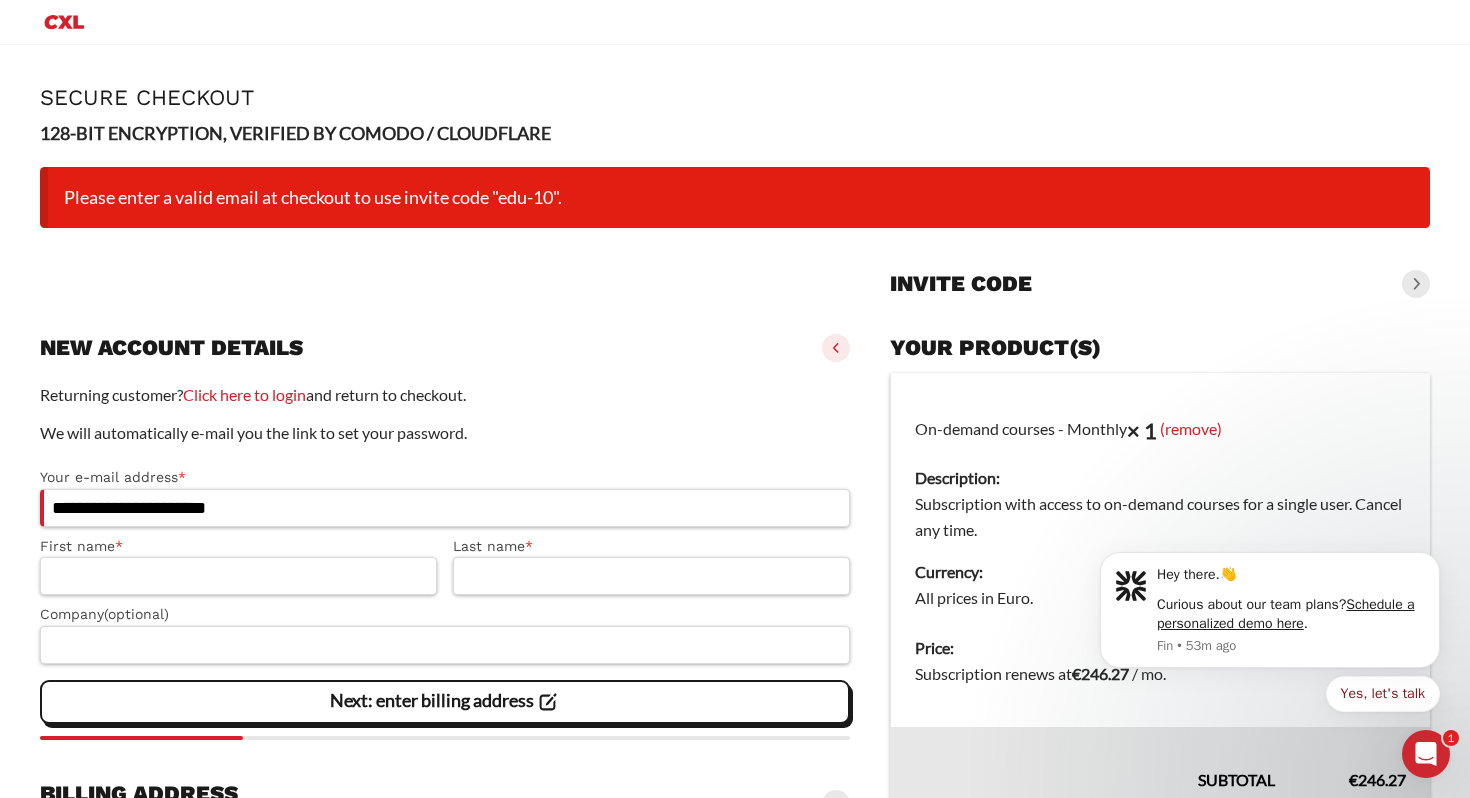 type on "*******" 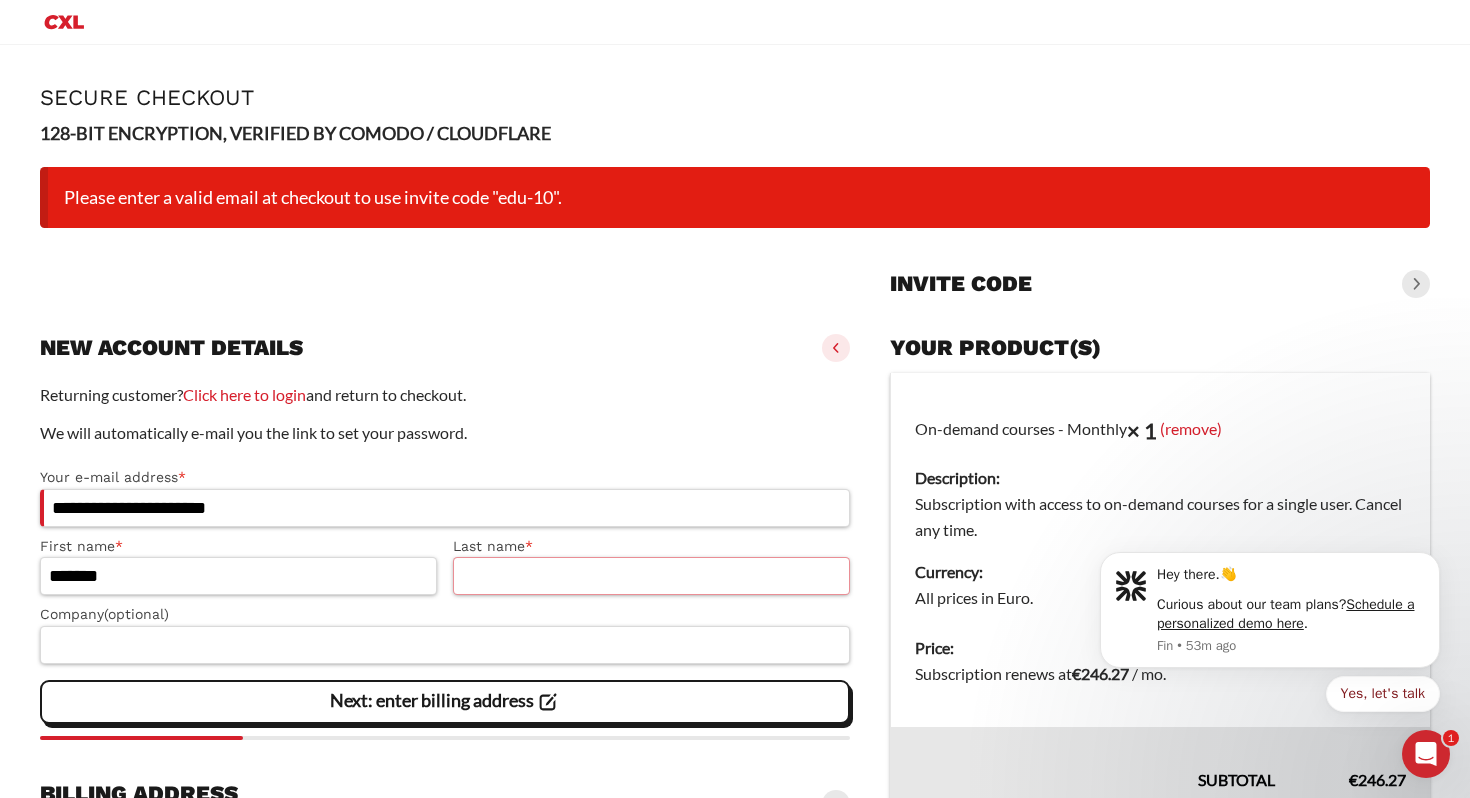 type on "**" 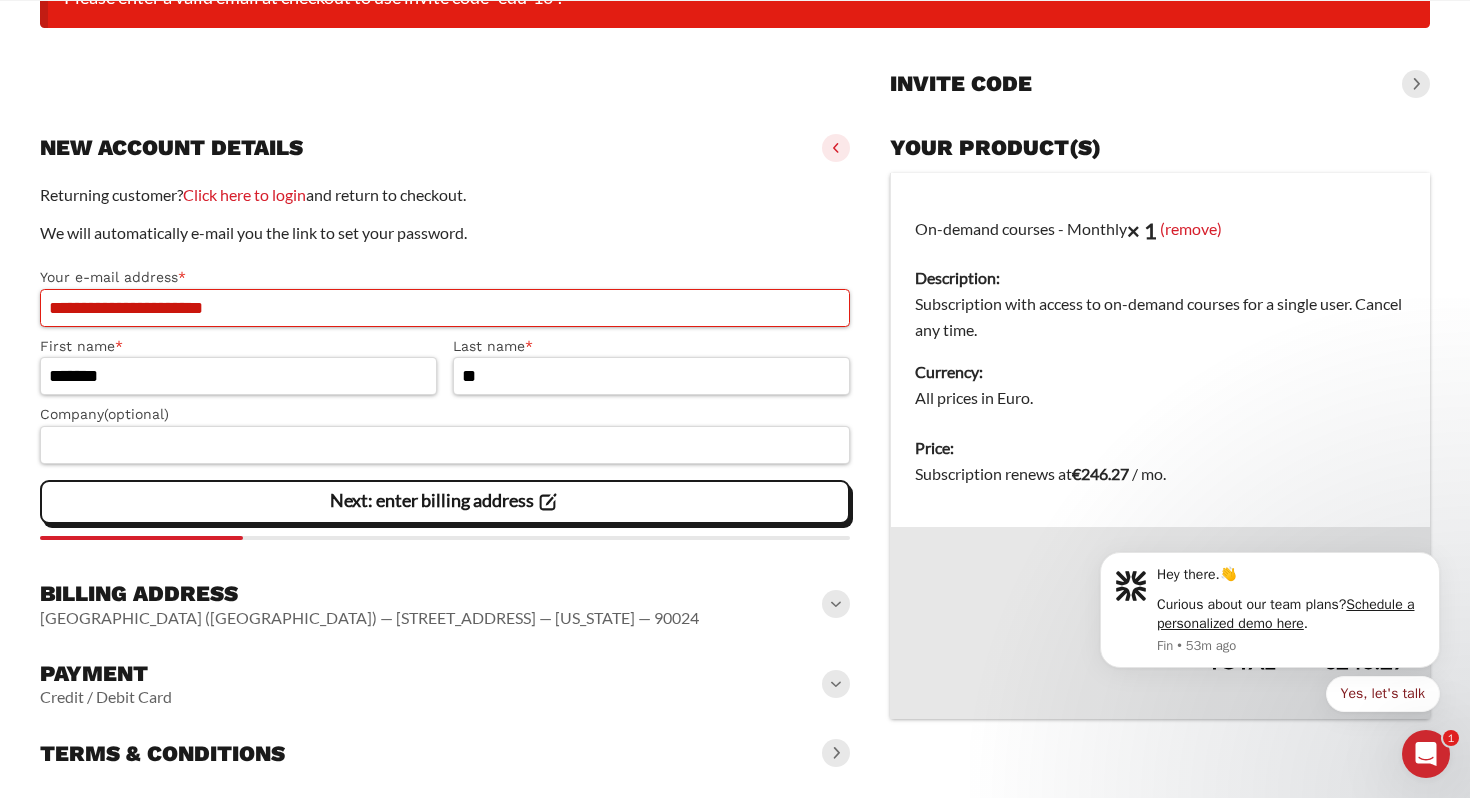 scroll, scrollTop: 255, scrollLeft: 0, axis: vertical 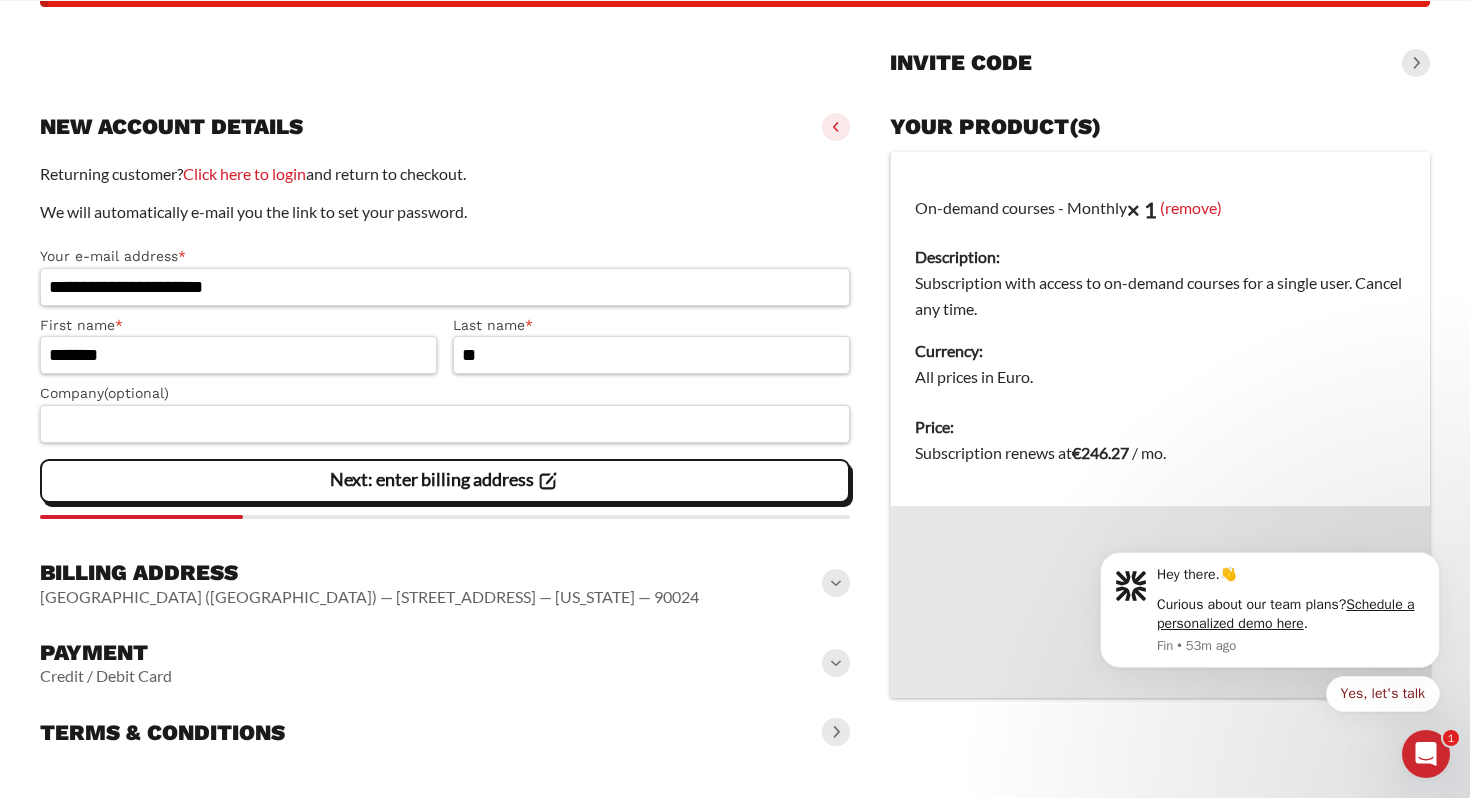 click at bounding box center (1416, 63) 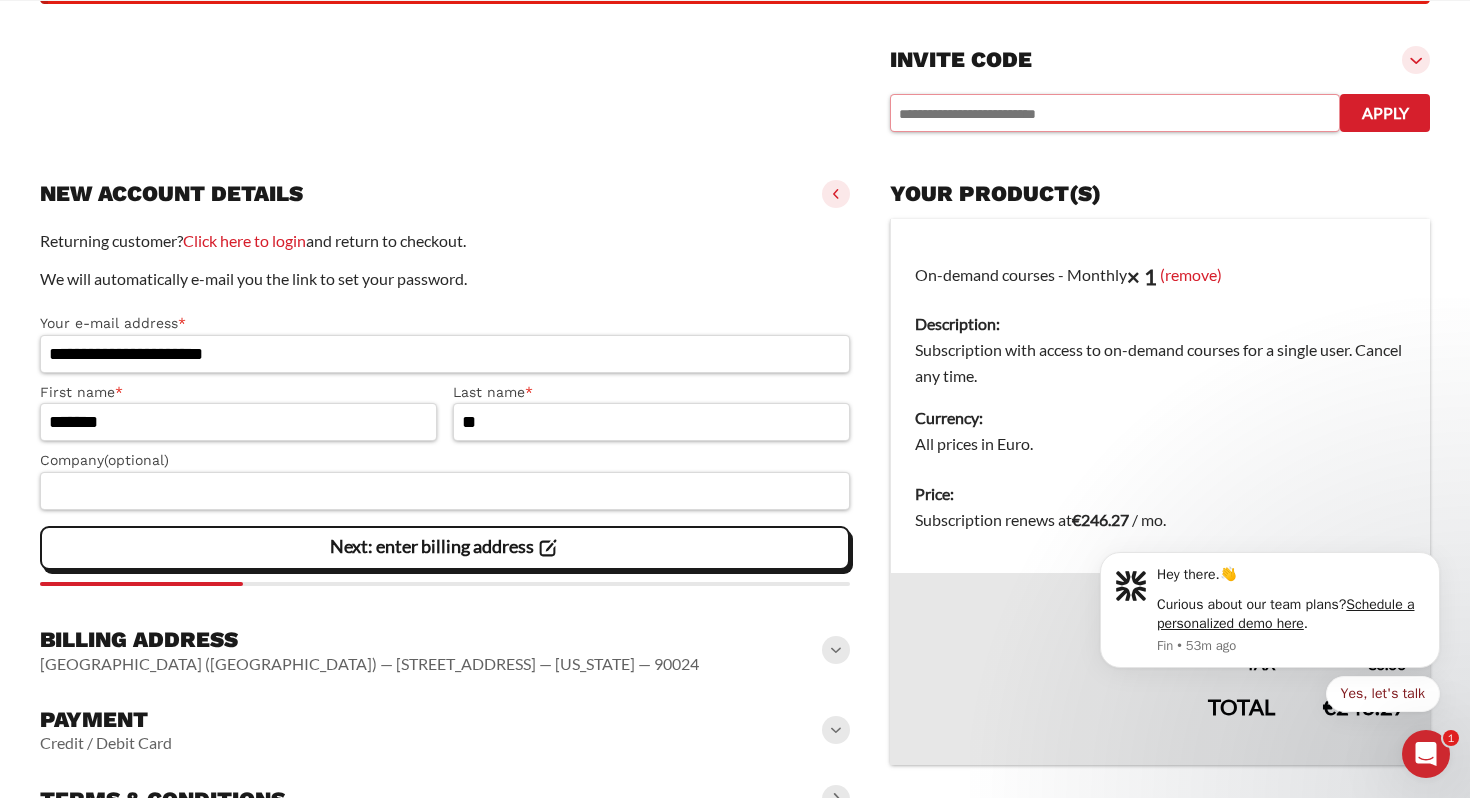 click at bounding box center [1115, 113] 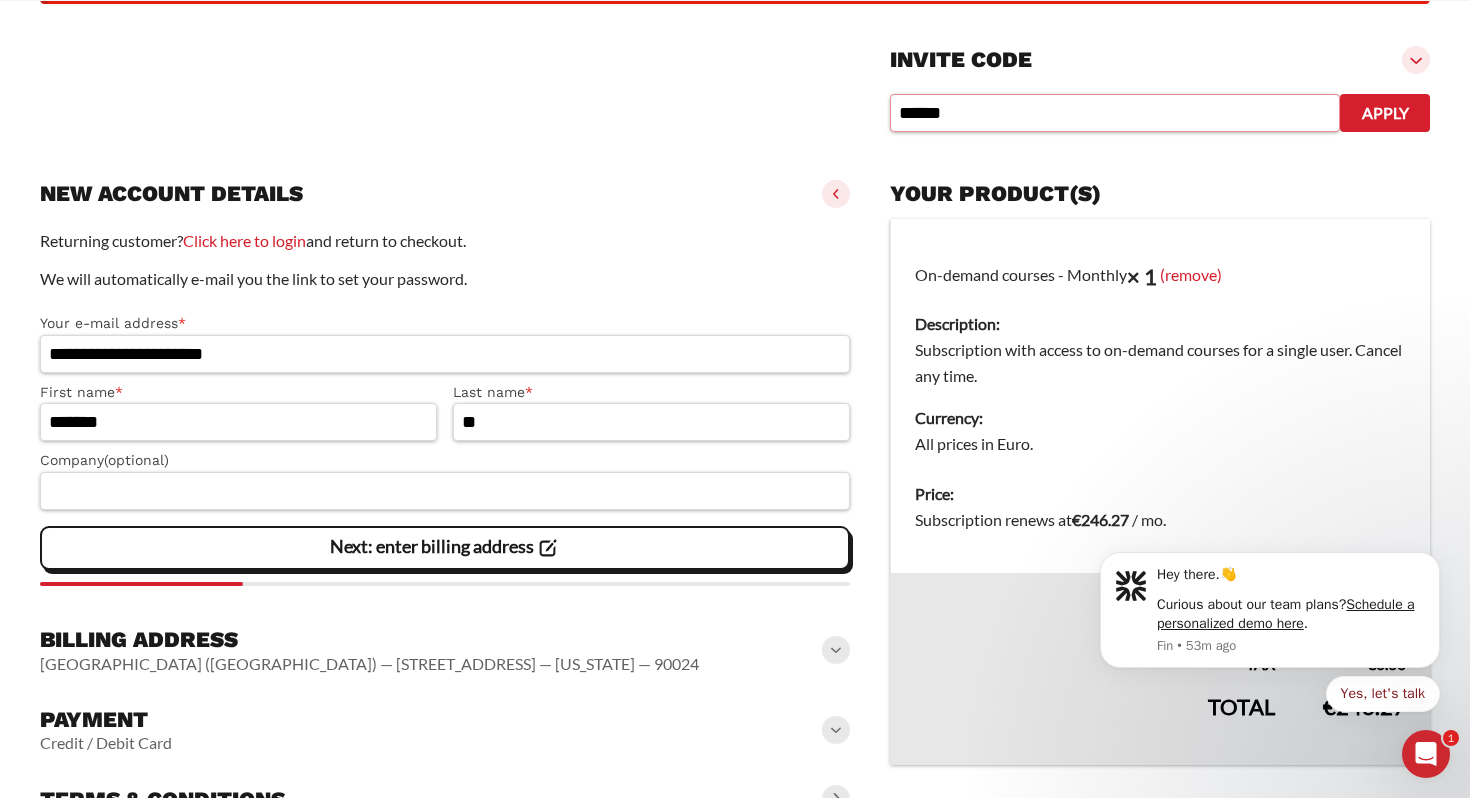 type on "******" 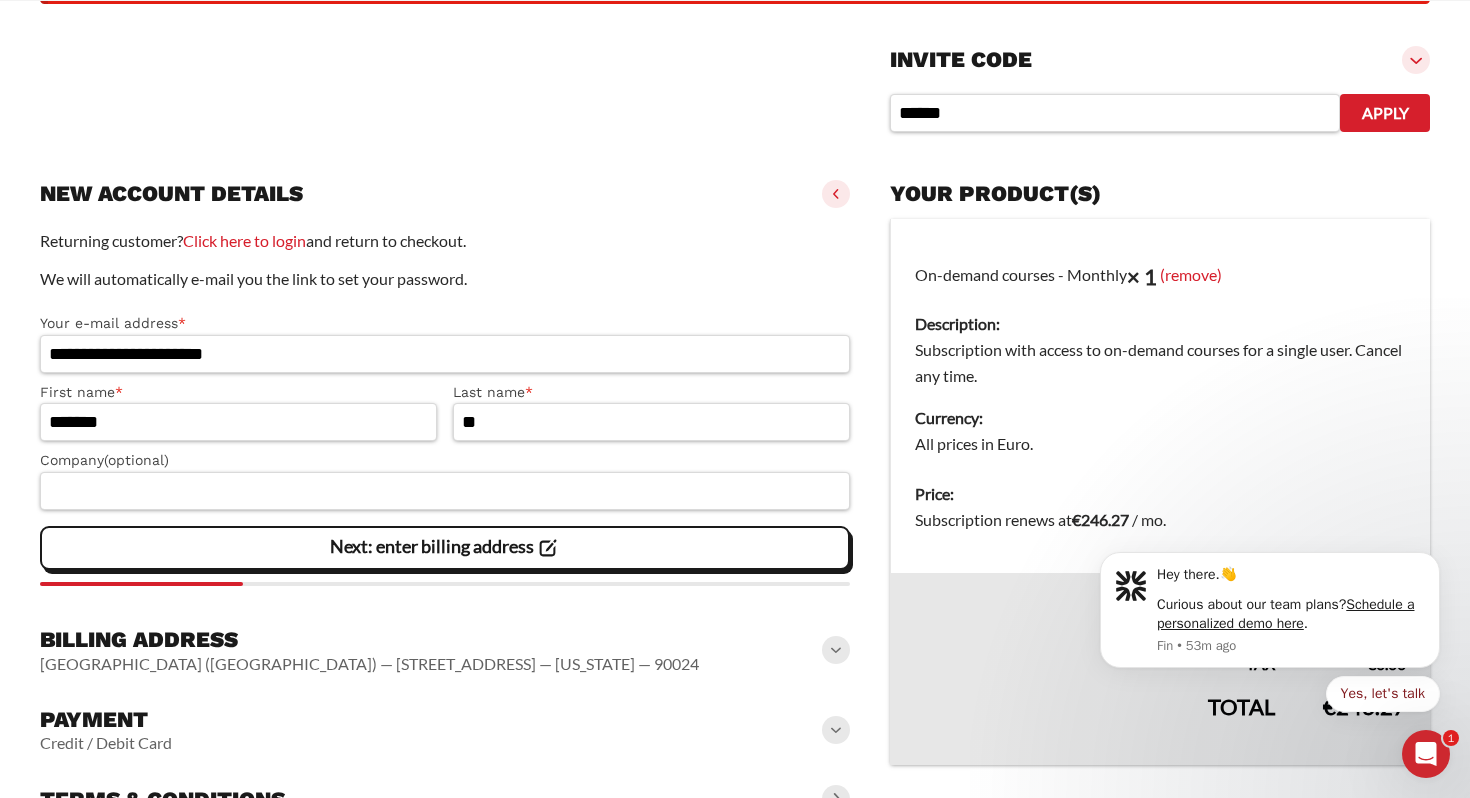 click on "Apply" at bounding box center [1385, 113] 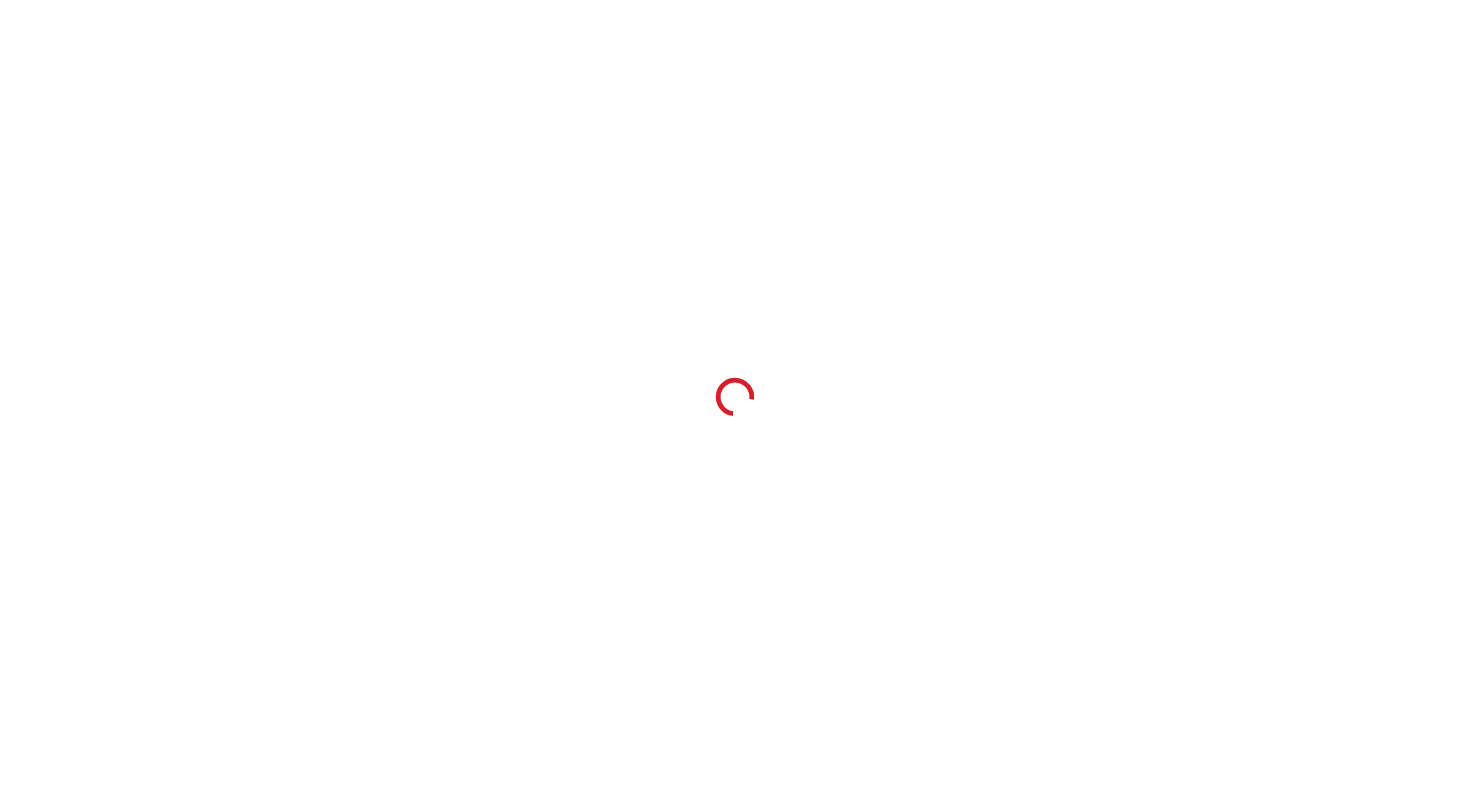 scroll, scrollTop: 0, scrollLeft: 0, axis: both 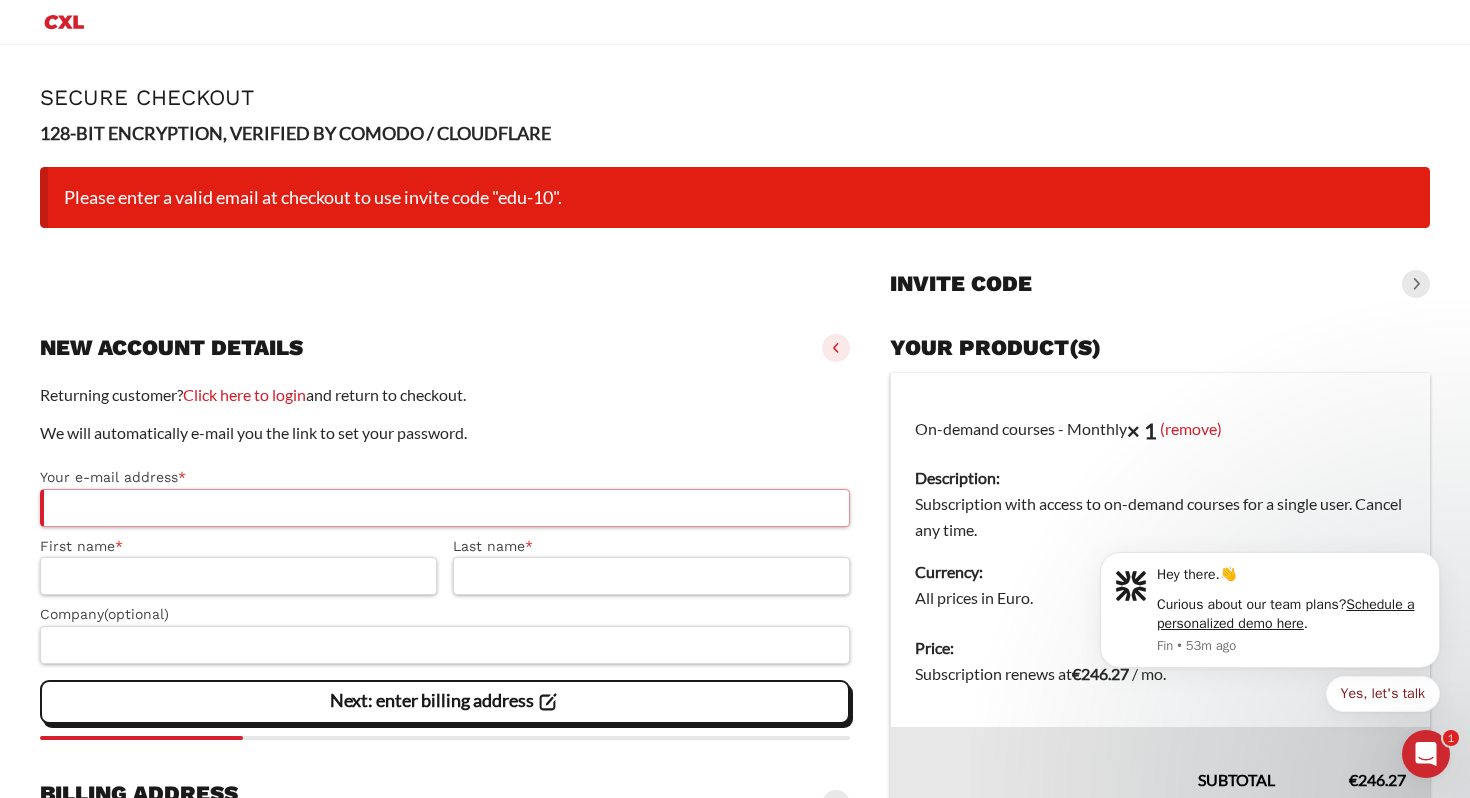 click on "Your e-mail address  *" at bounding box center [445, 508] 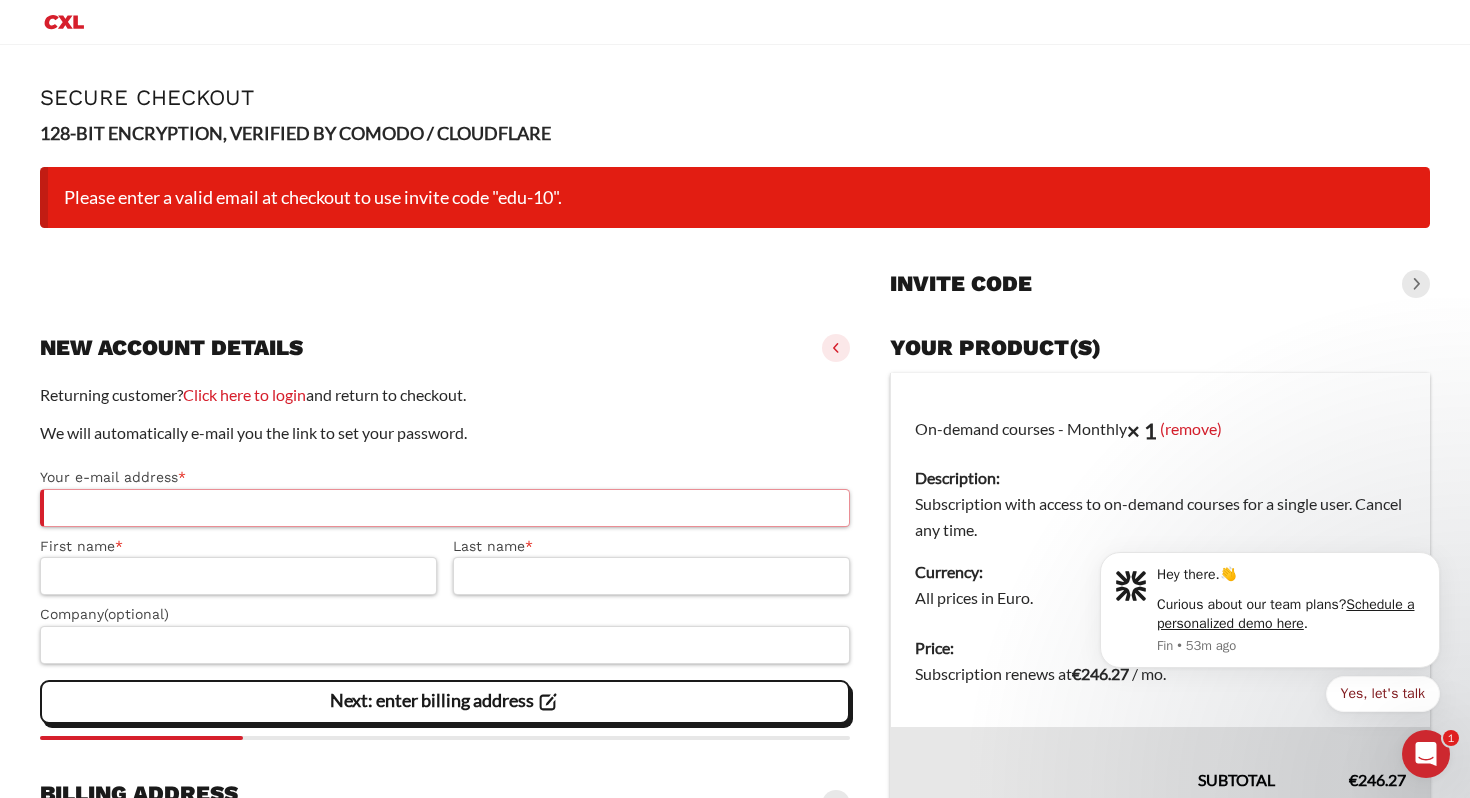 type on "**********" 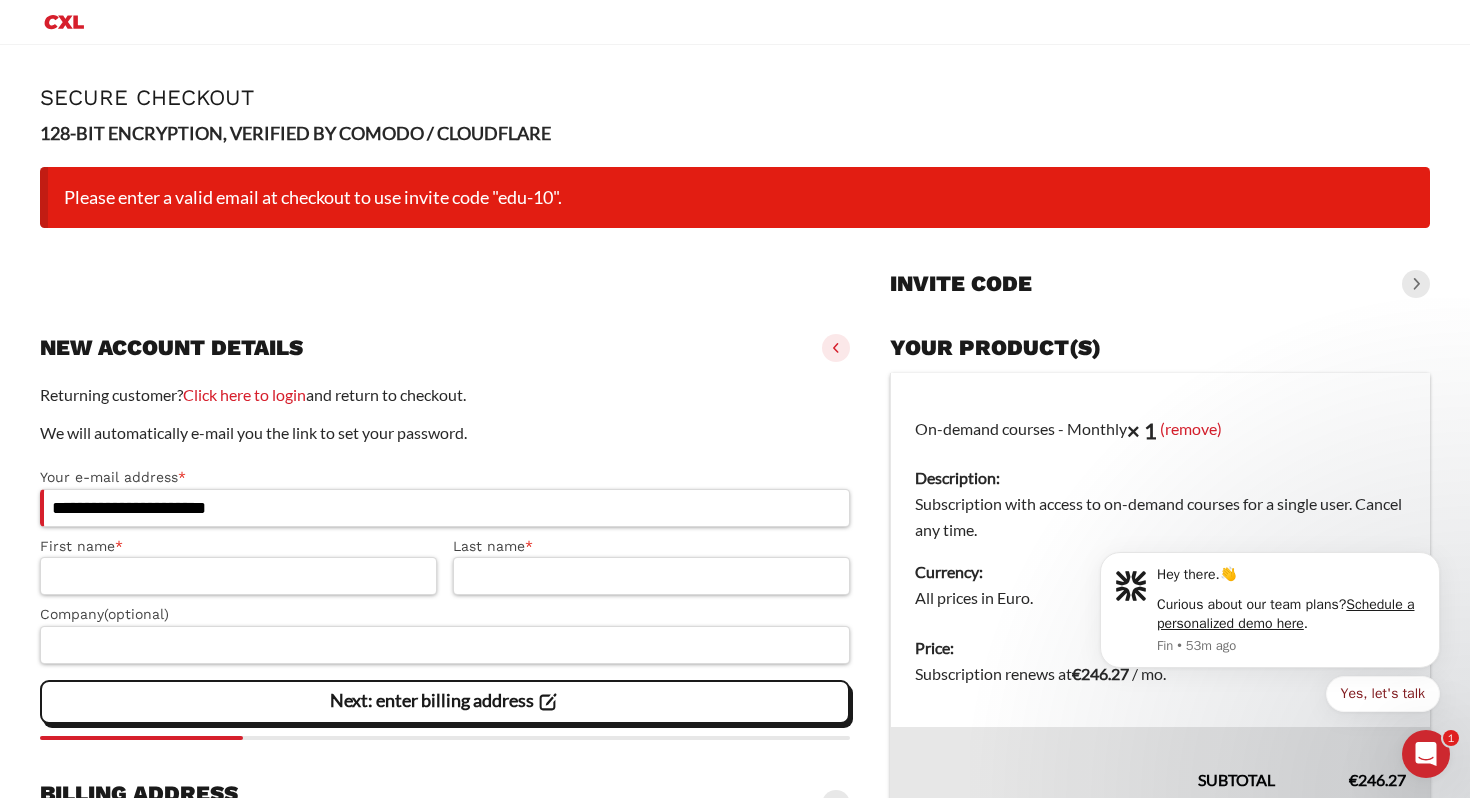 type on "*****" 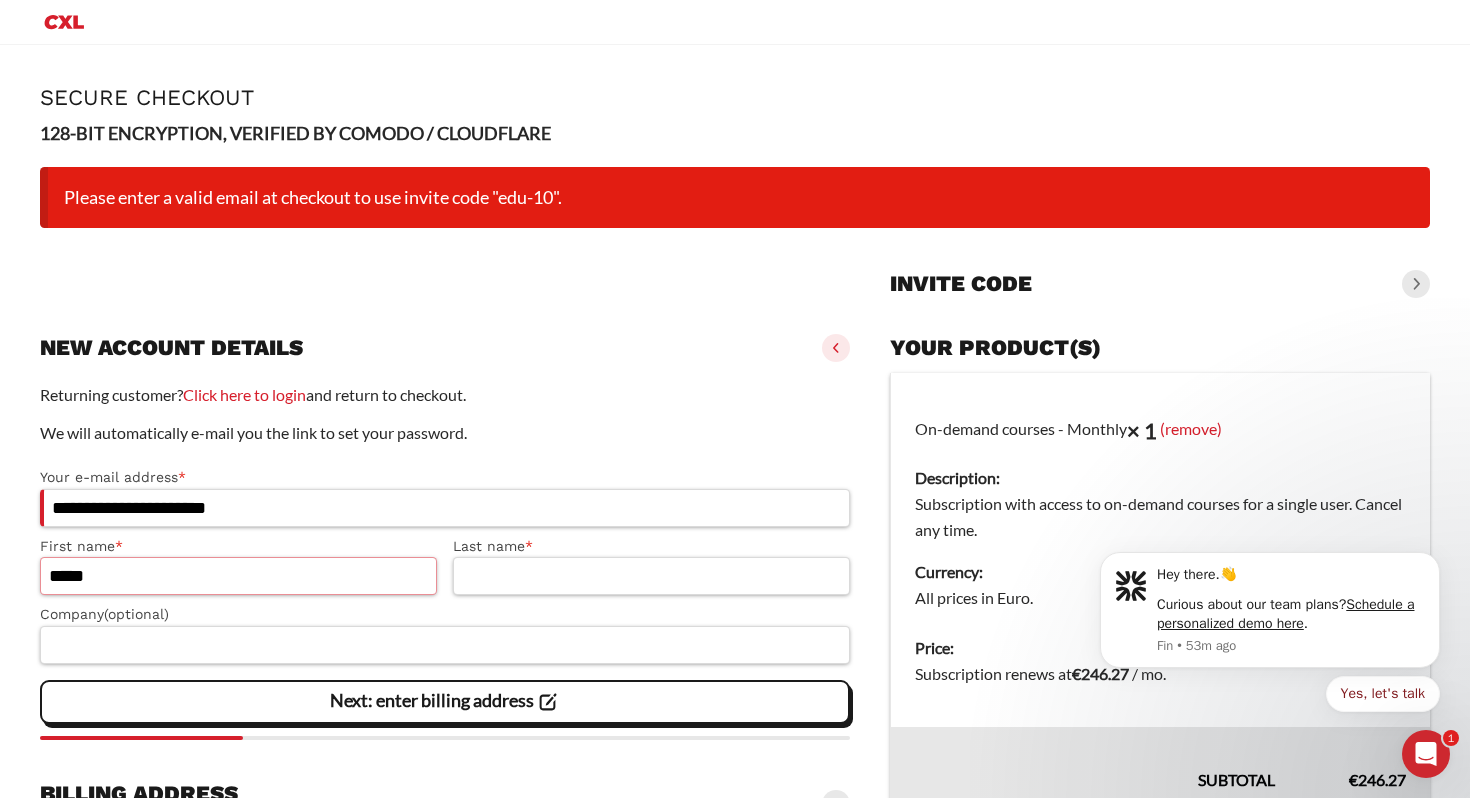 type on "**" 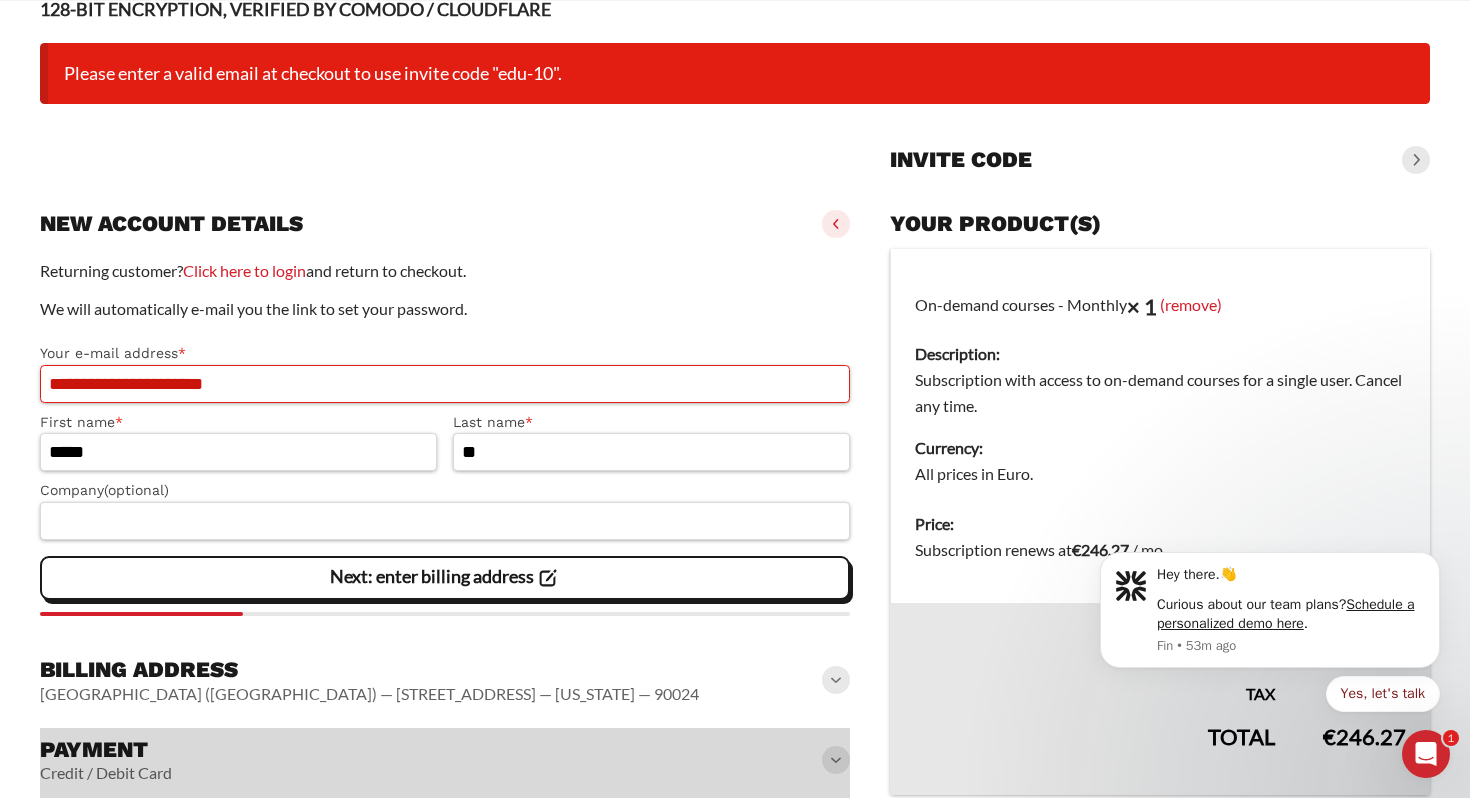 scroll, scrollTop: 255, scrollLeft: 0, axis: vertical 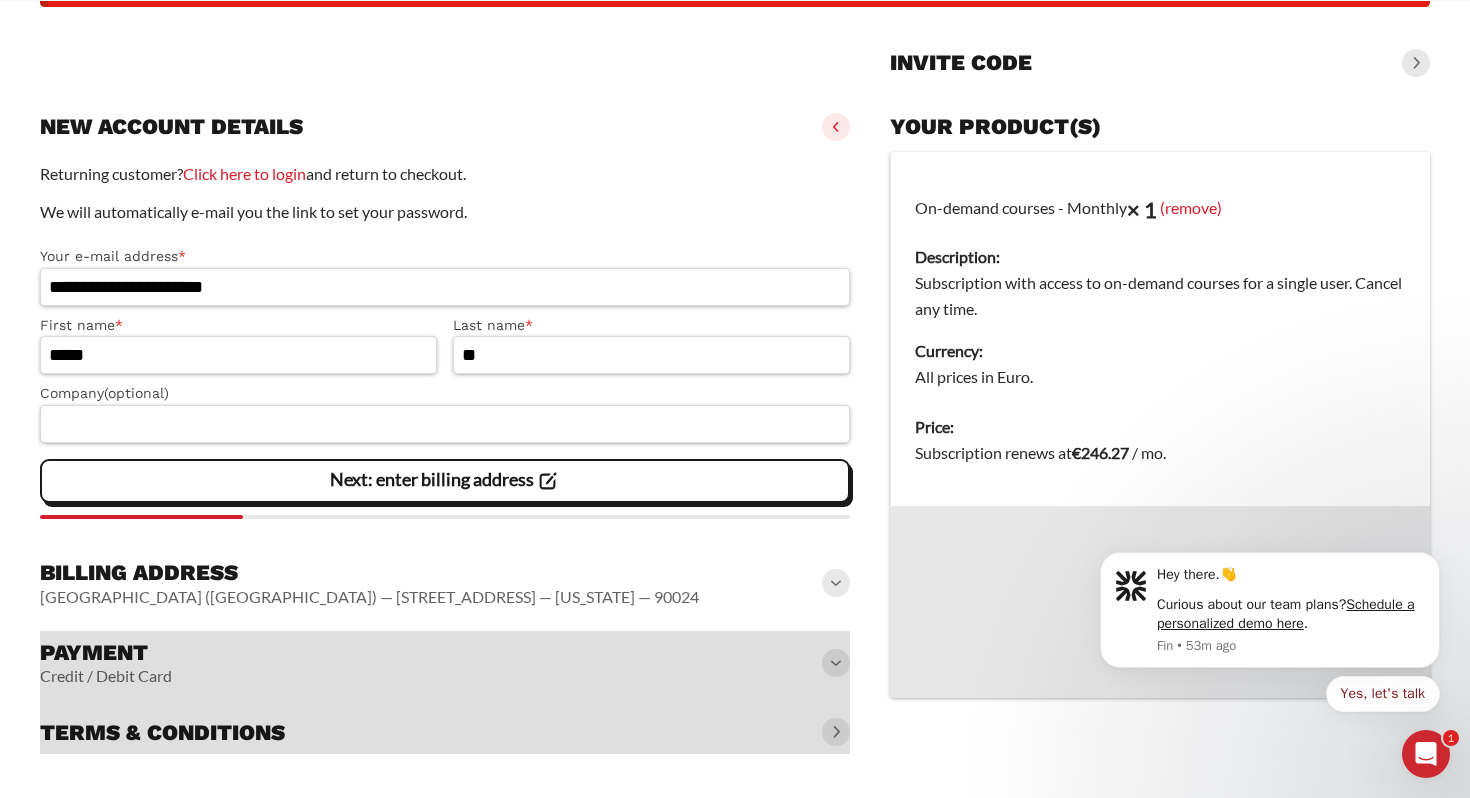 click on "Tax" at bounding box center [1095, 591] 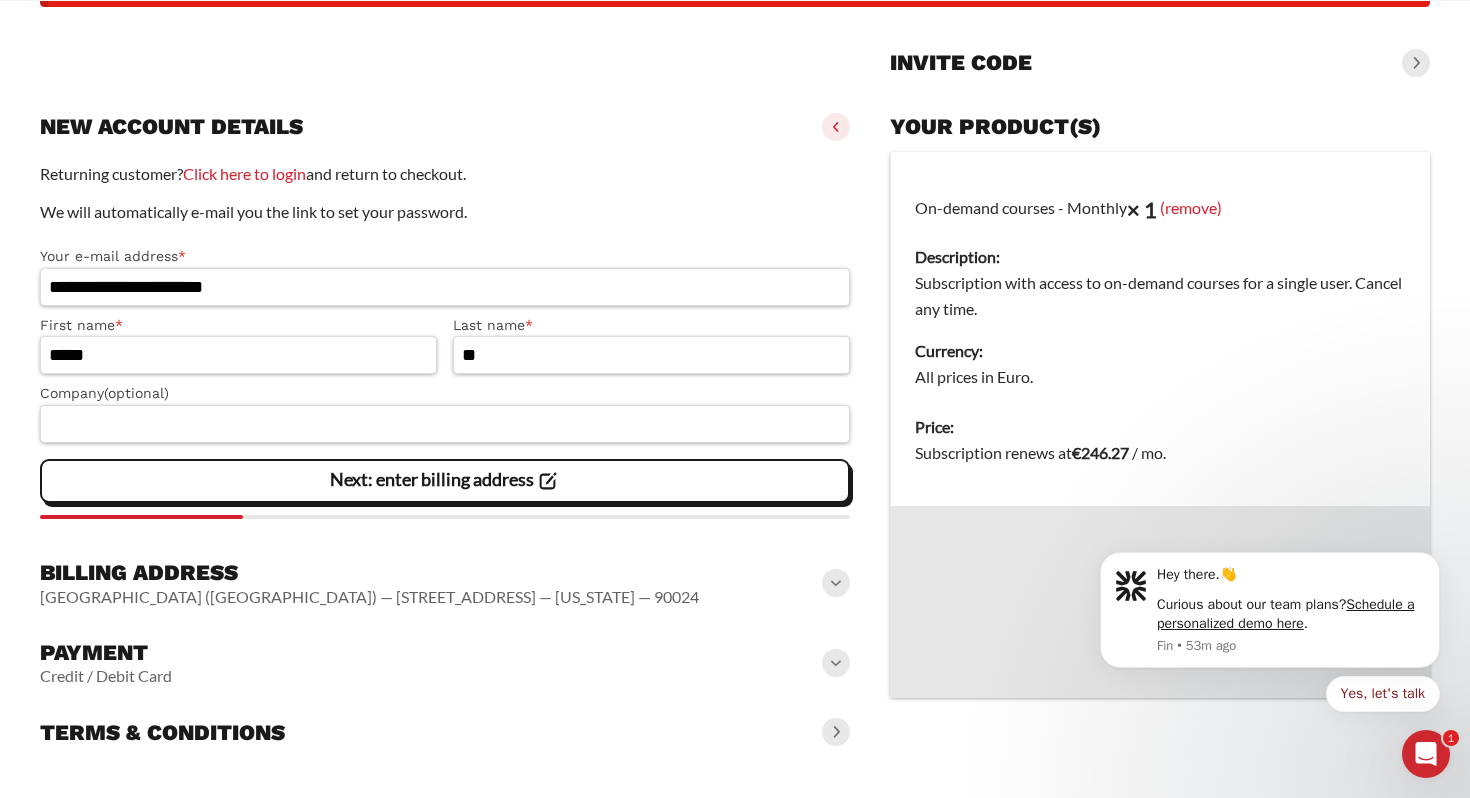 click on "Next: enter billing address" 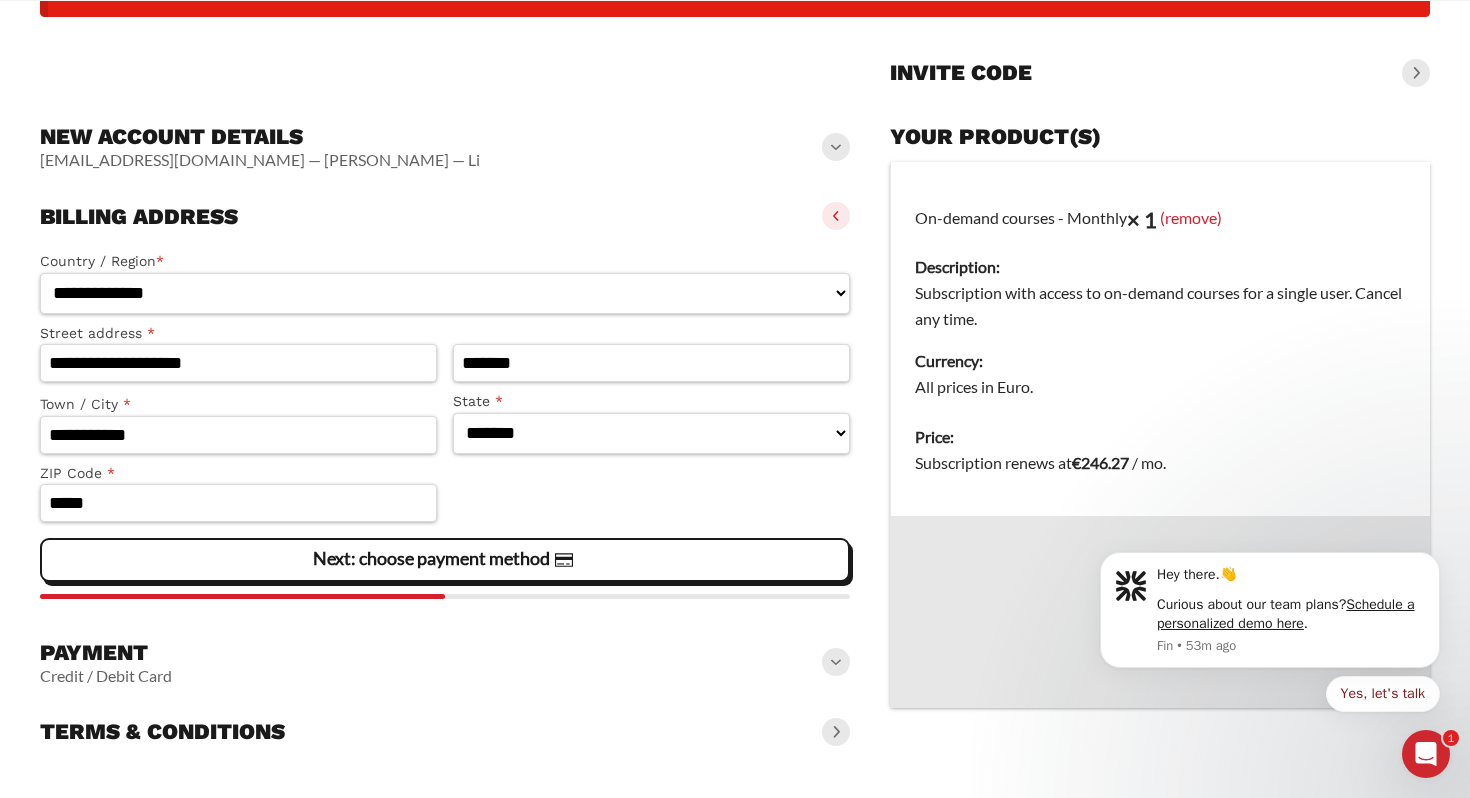 scroll, scrollTop: 244, scrollLeft: 0, axis: vertical 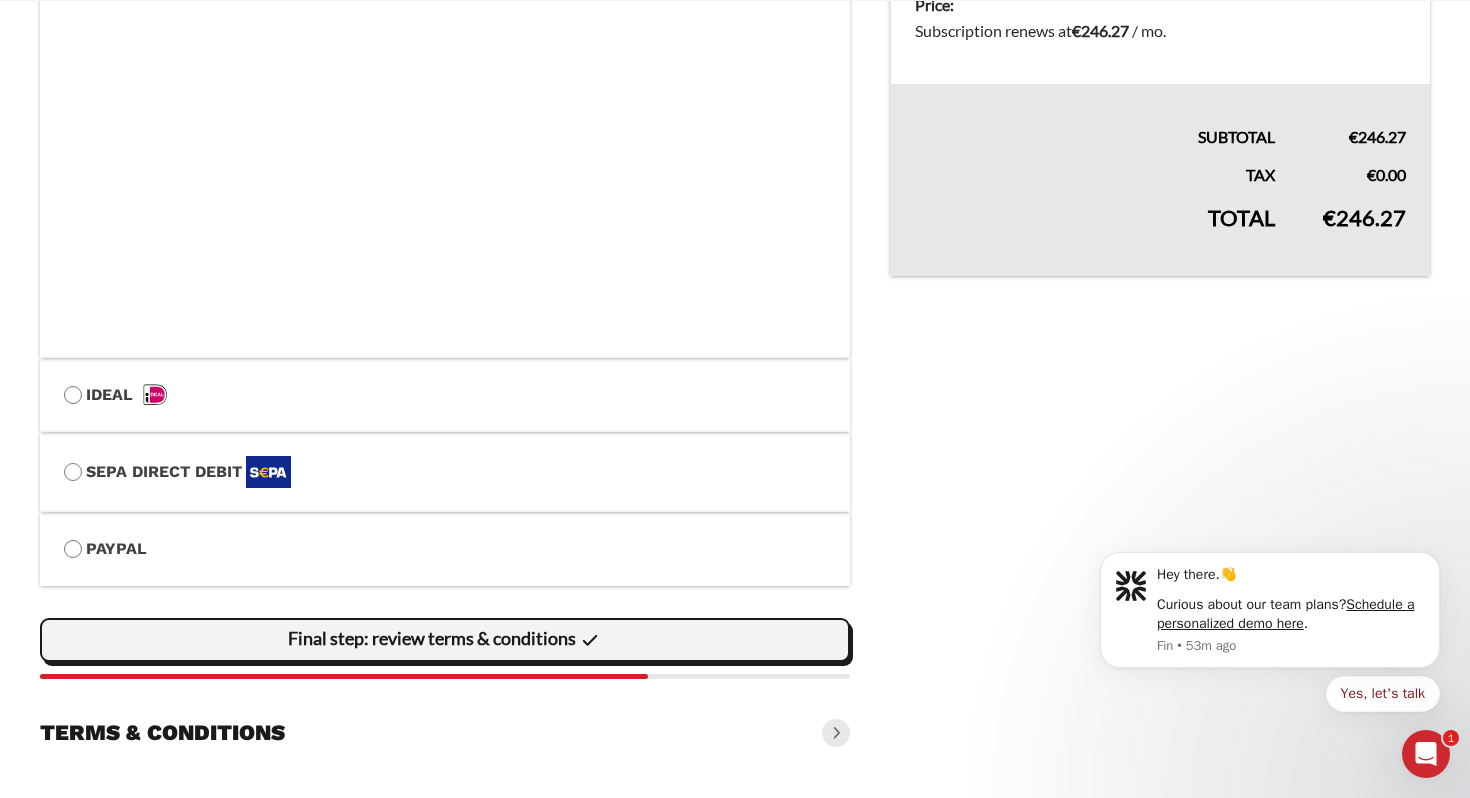 click on "Final step: review terms & conditions" at bounding box center (0, 0) 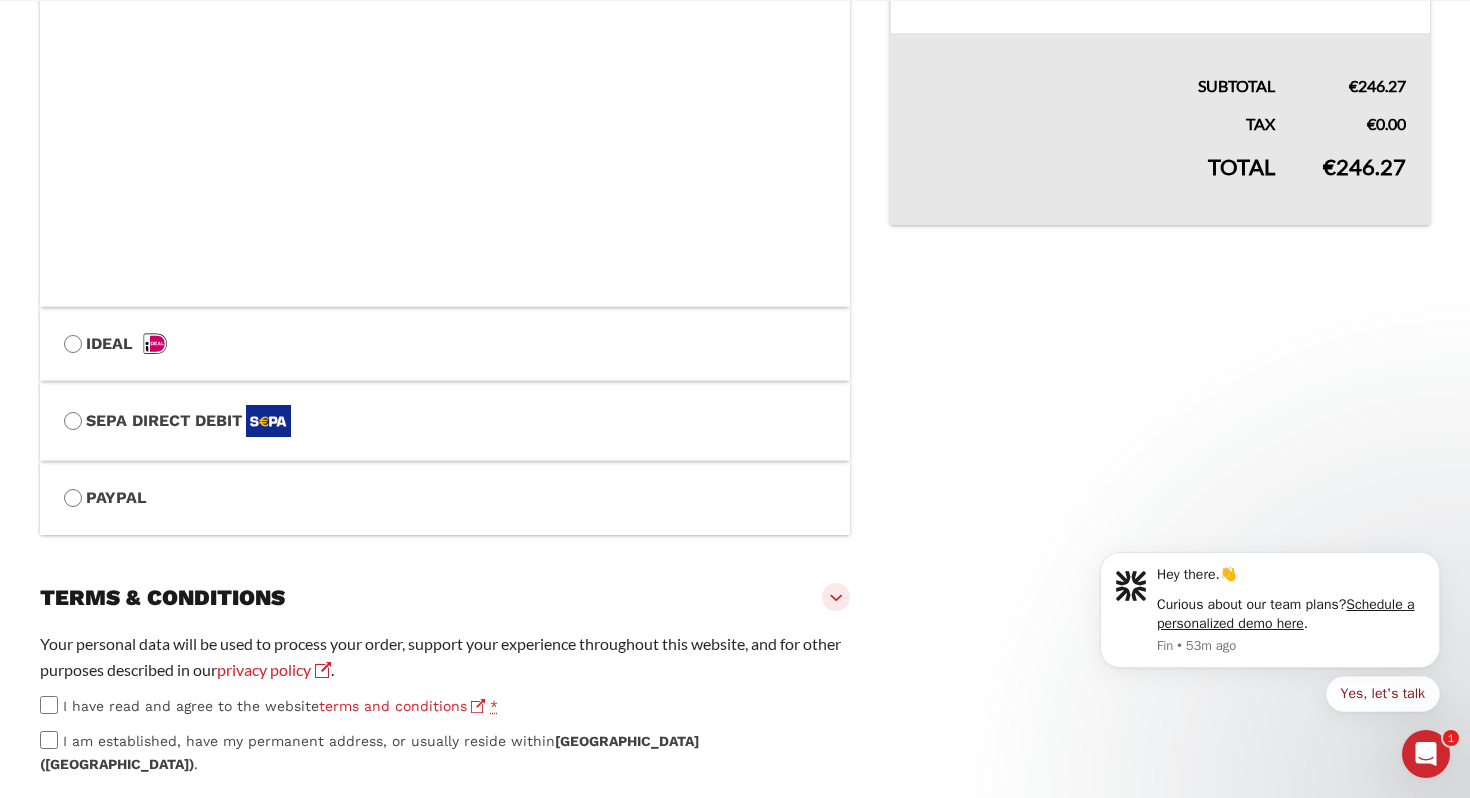 scroll, scrollTop: 812, scrollLeft: 0, axis: vertical 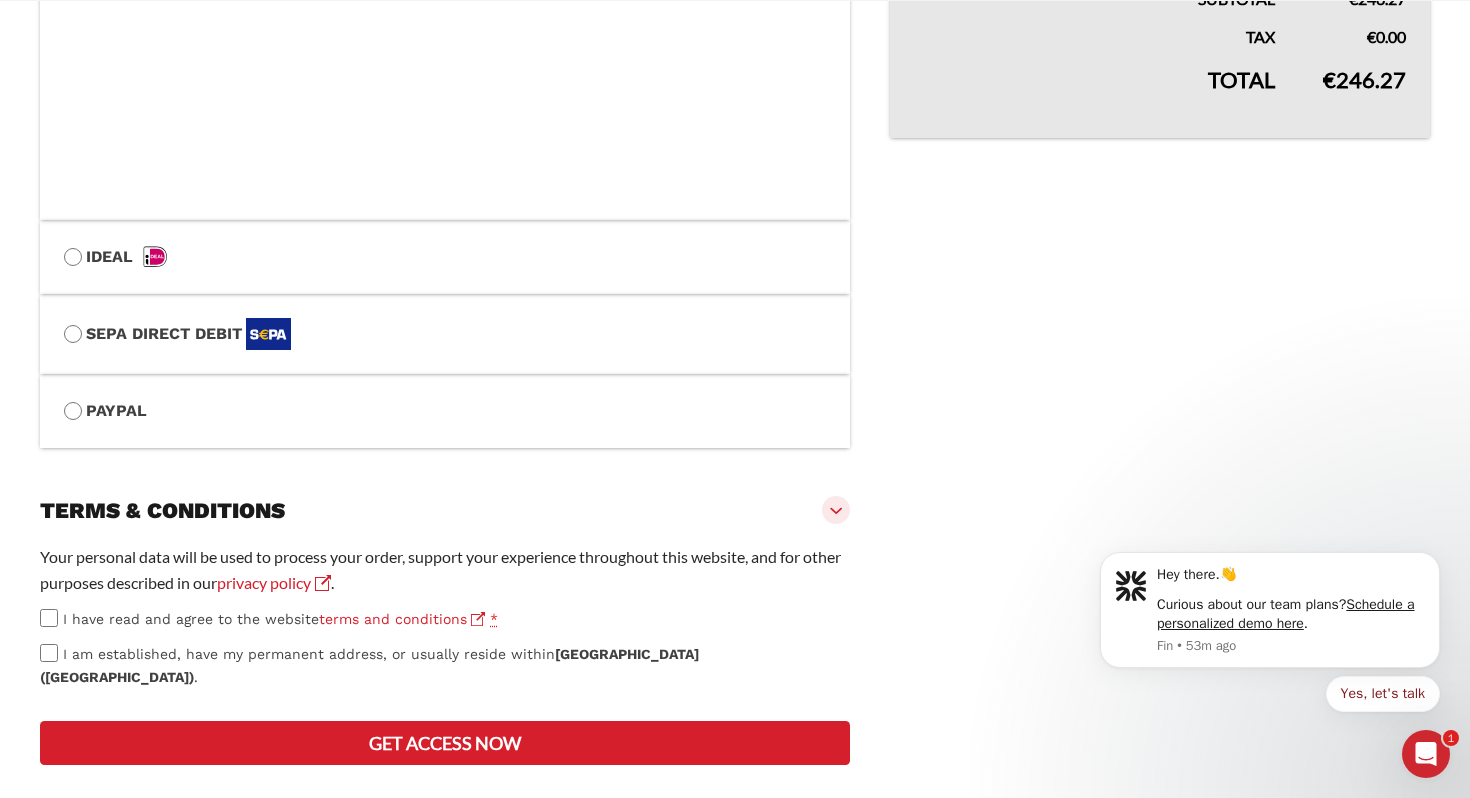 click on "I have read and agree to the website  terms and conditions" at bounding box center [274, 619] 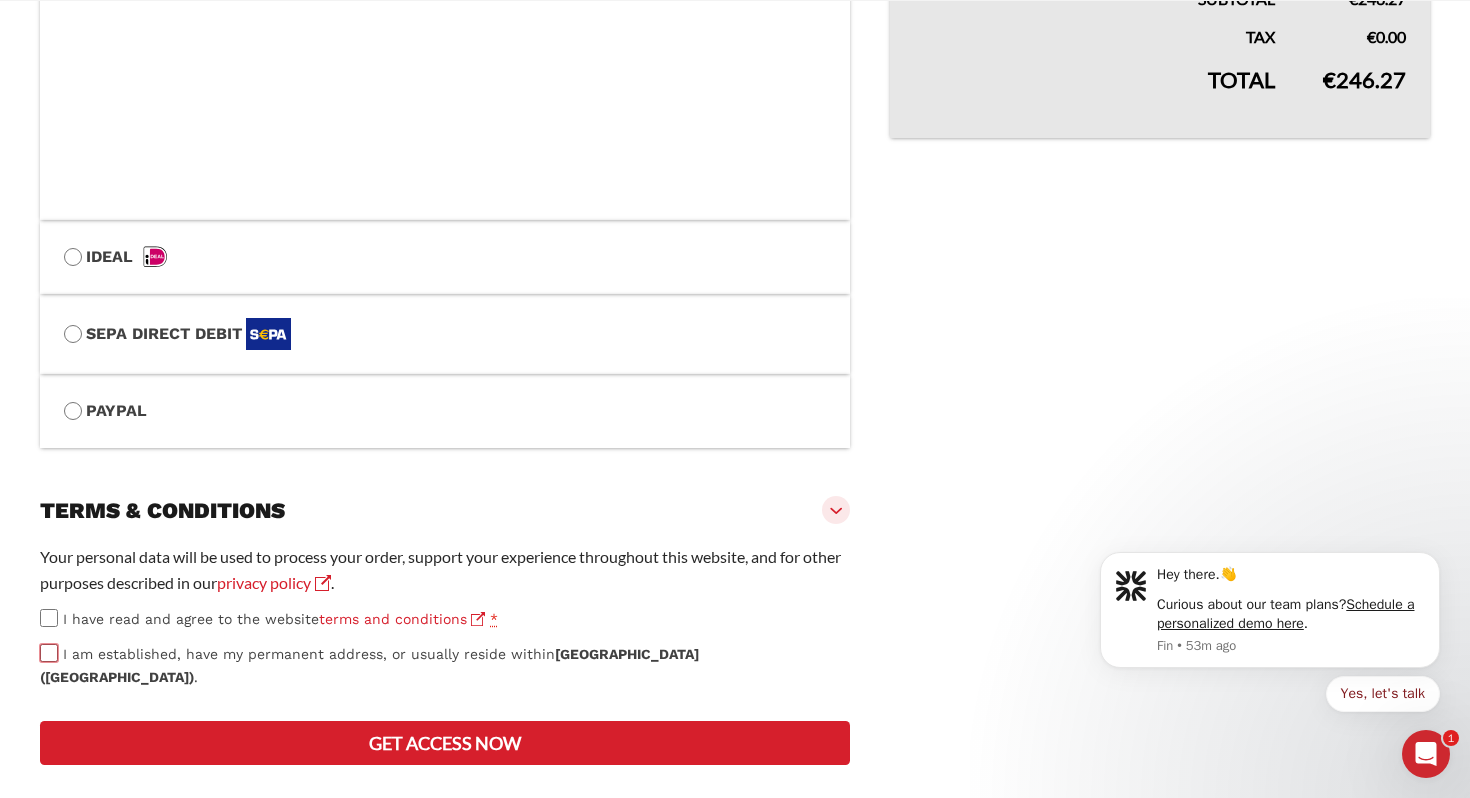 scroll, scrollTop: 884, scrollLeft: 0, axis: vertical 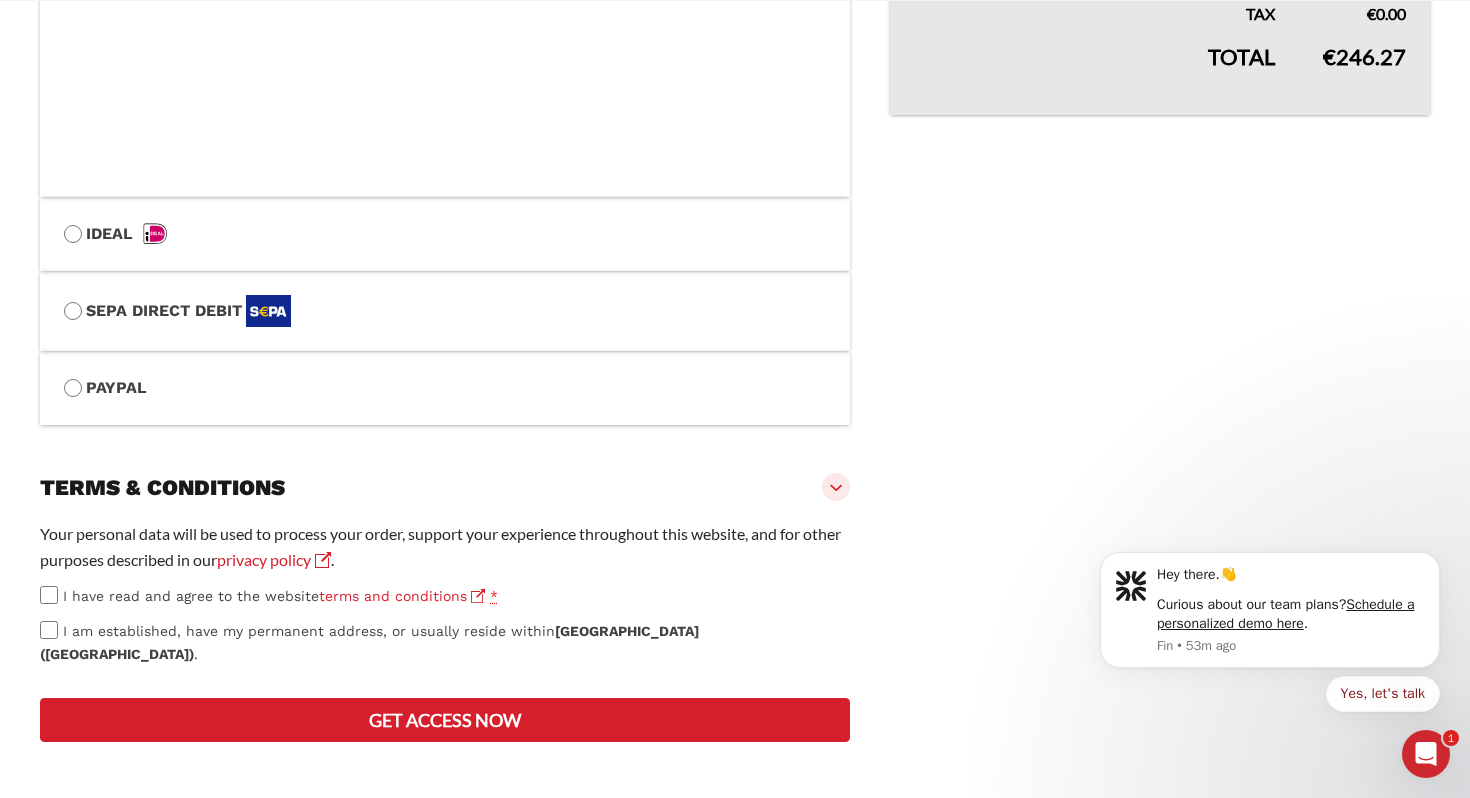 click on "Get access now" at bounding box center (445, 720) 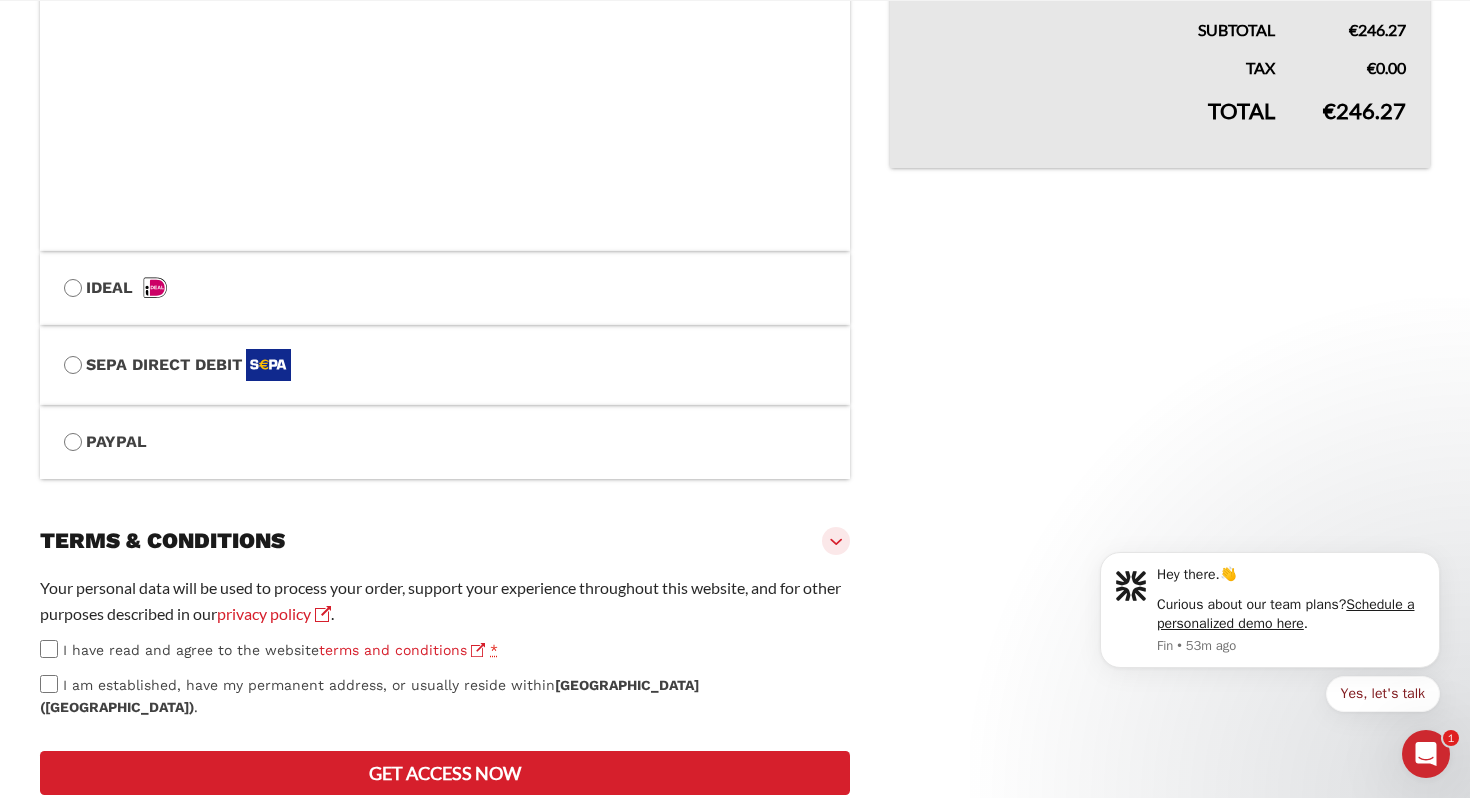 scroll, scrollTop: 938, scrollLeft: 0, axis: vertical 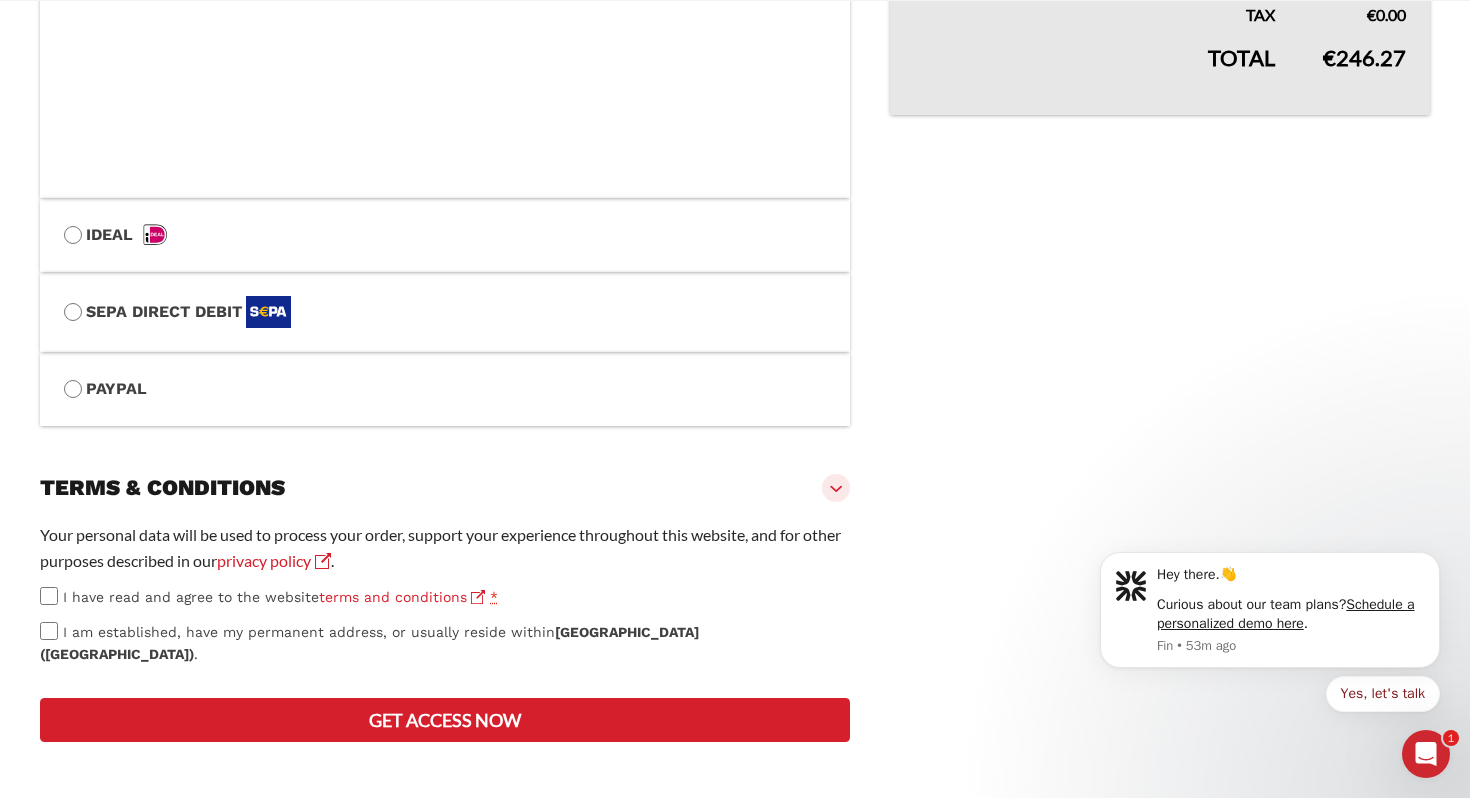click on "Get access now" at bounding box center [445, 720] 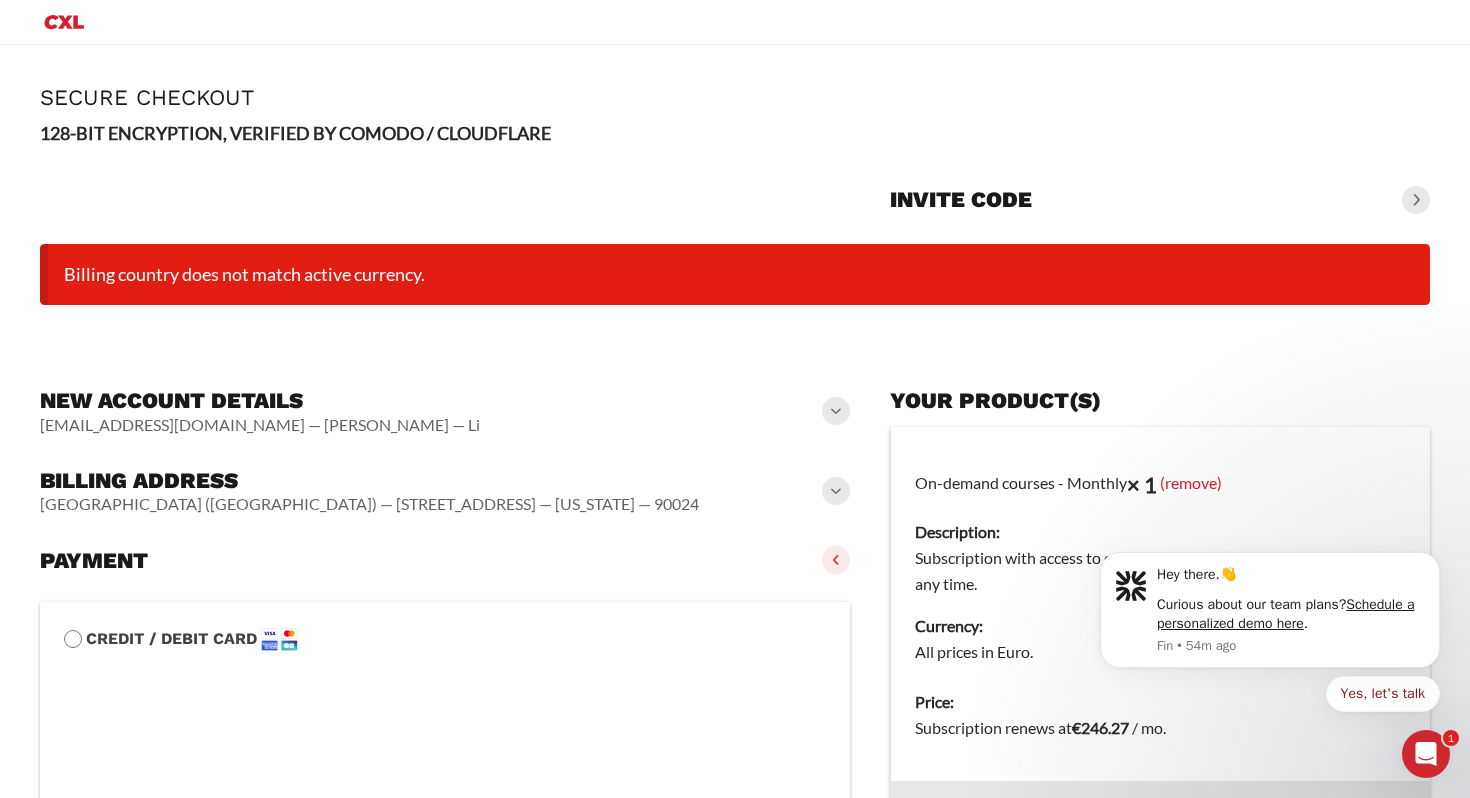 scroll, scrollTop: 5, scrollLeft: 0, axis: vertical 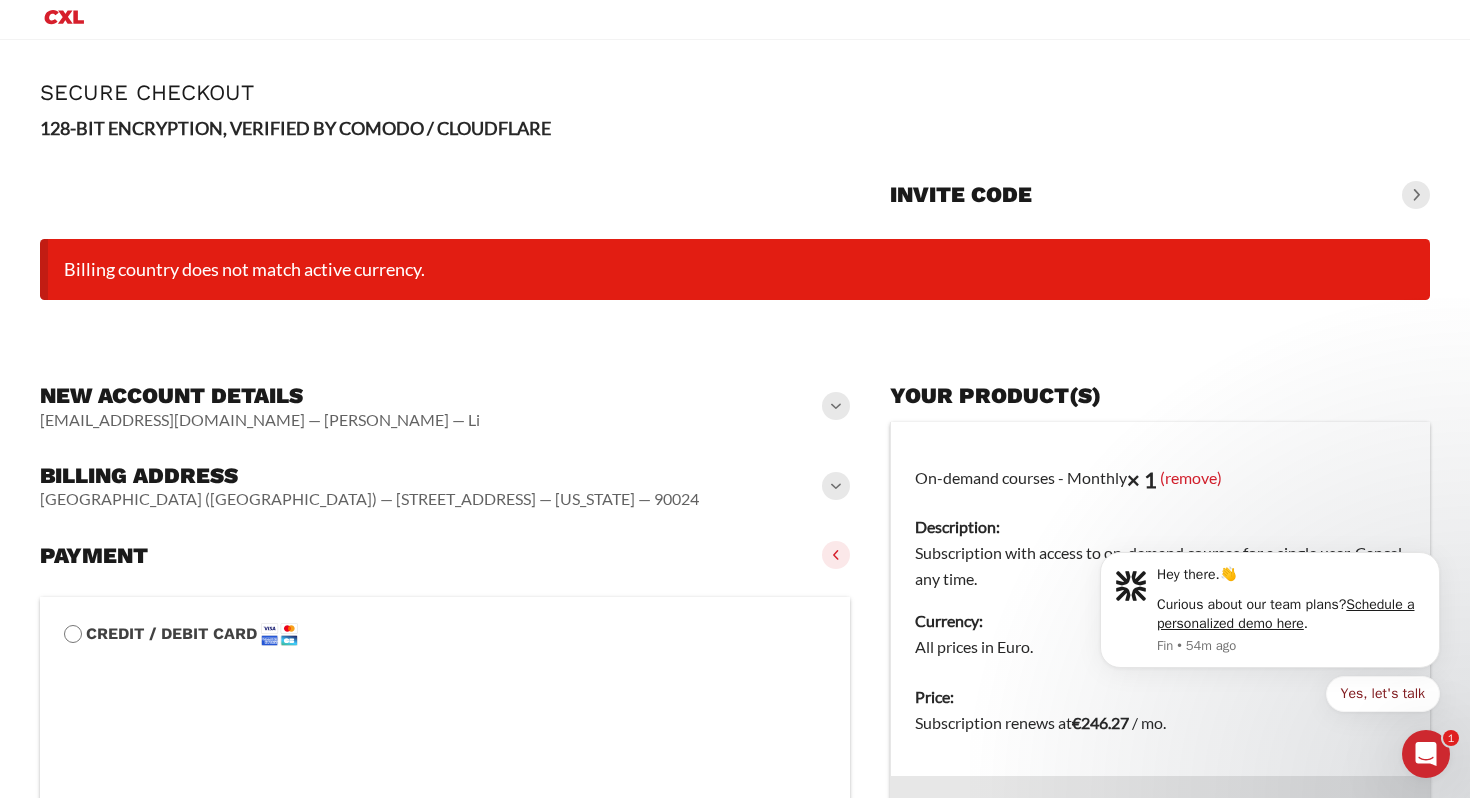 click 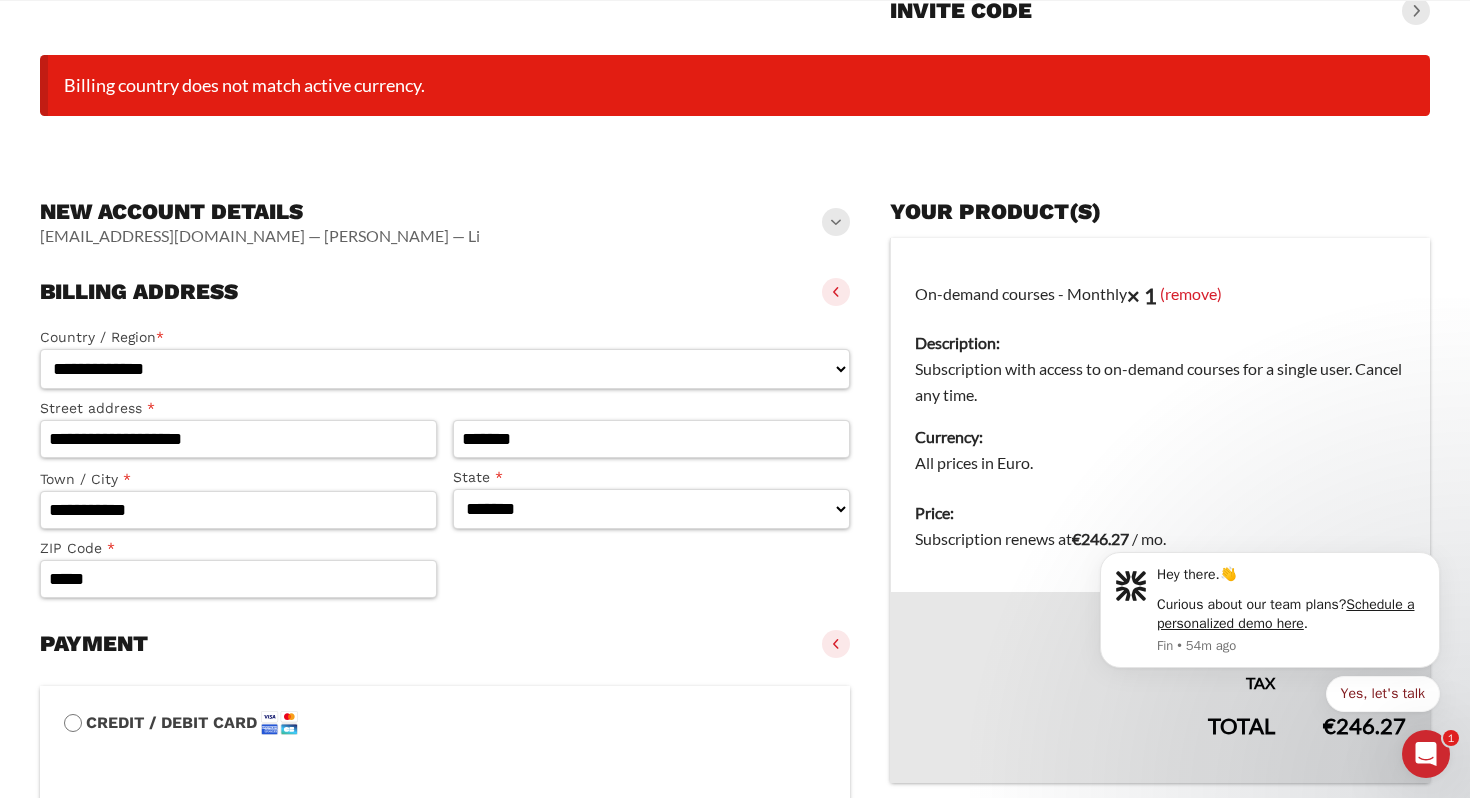 scroll, scrollTop: 238, scrollLeft: 0, axis: vertical 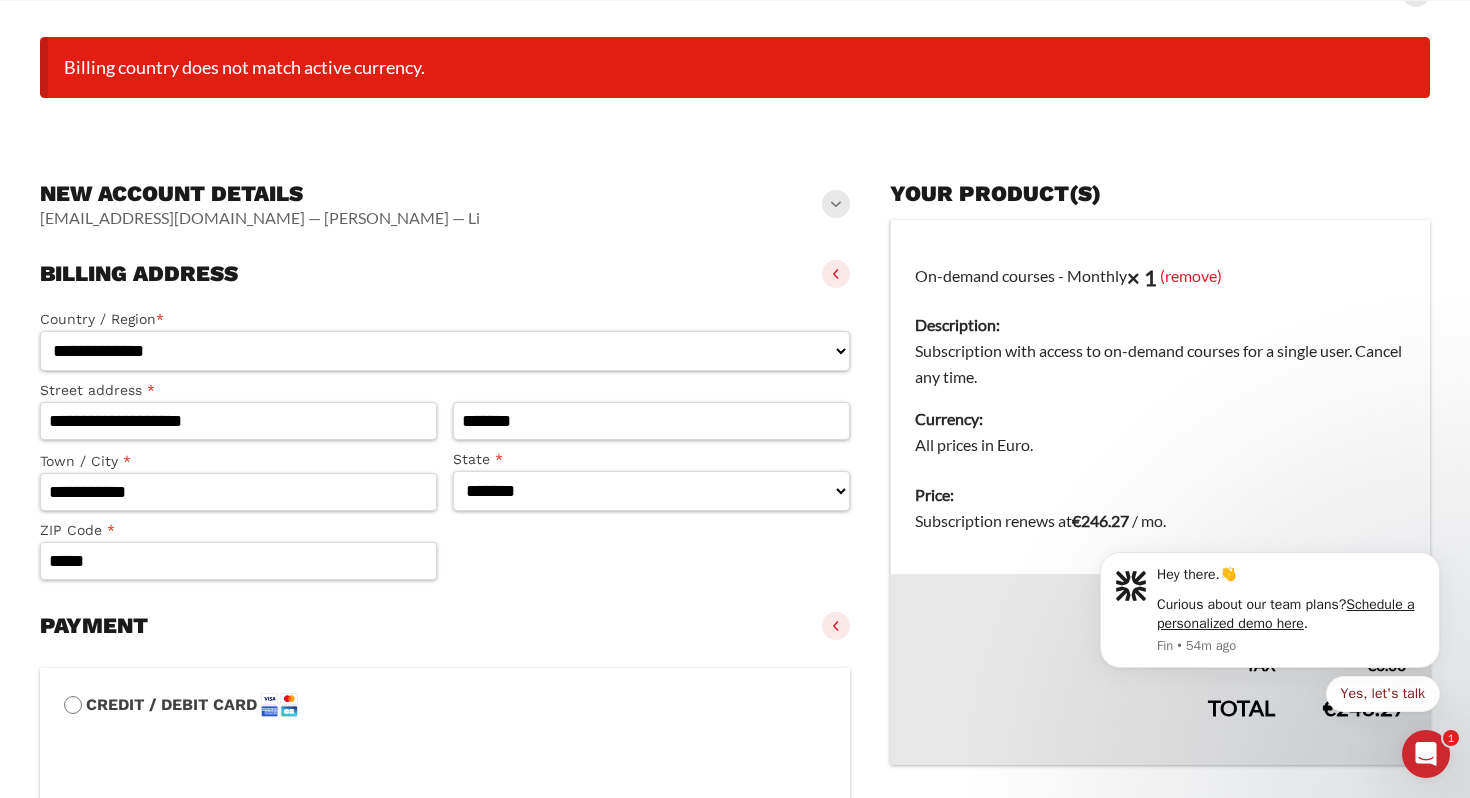 click on "**********" 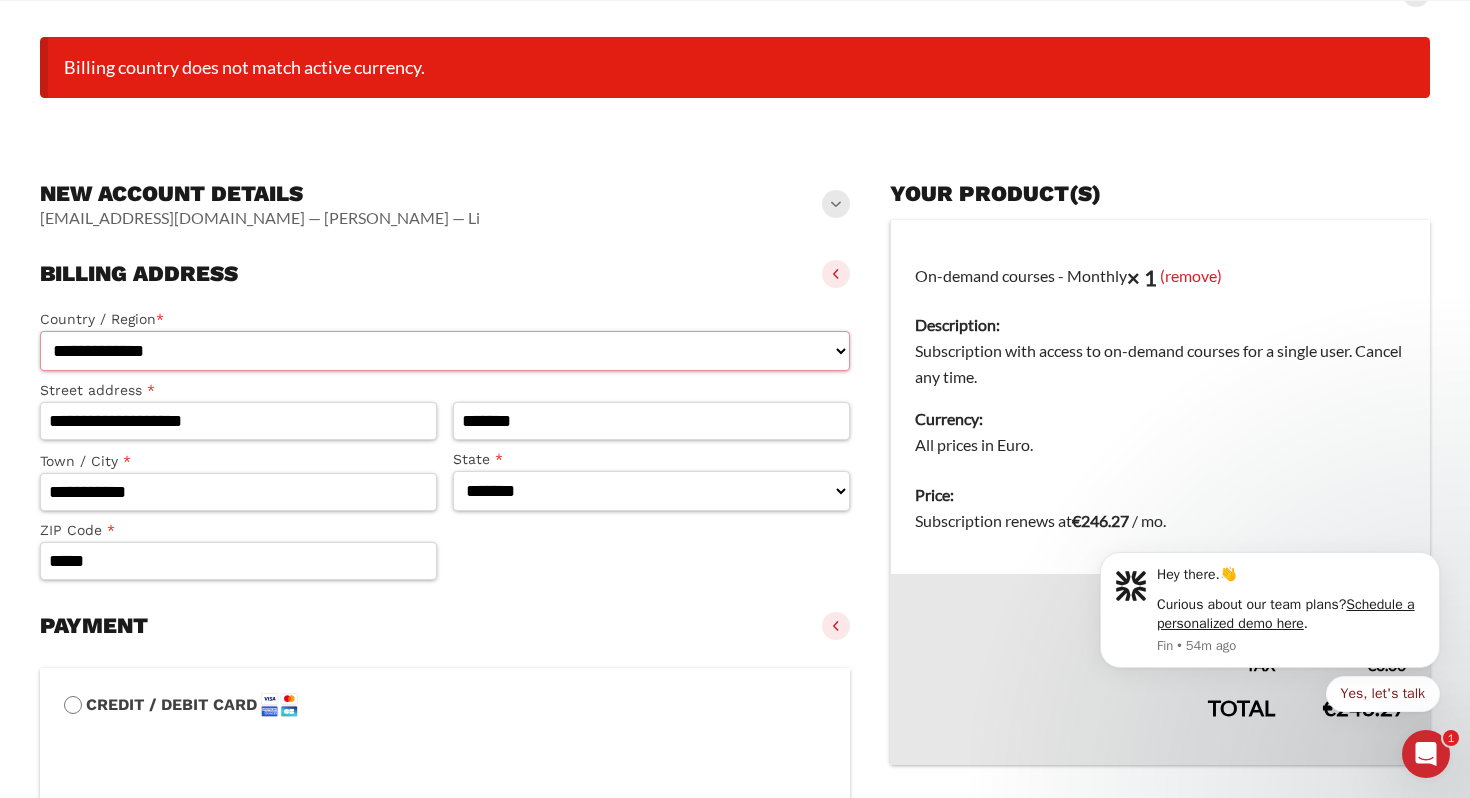 click on "**********" at bounding box center (445, 351) 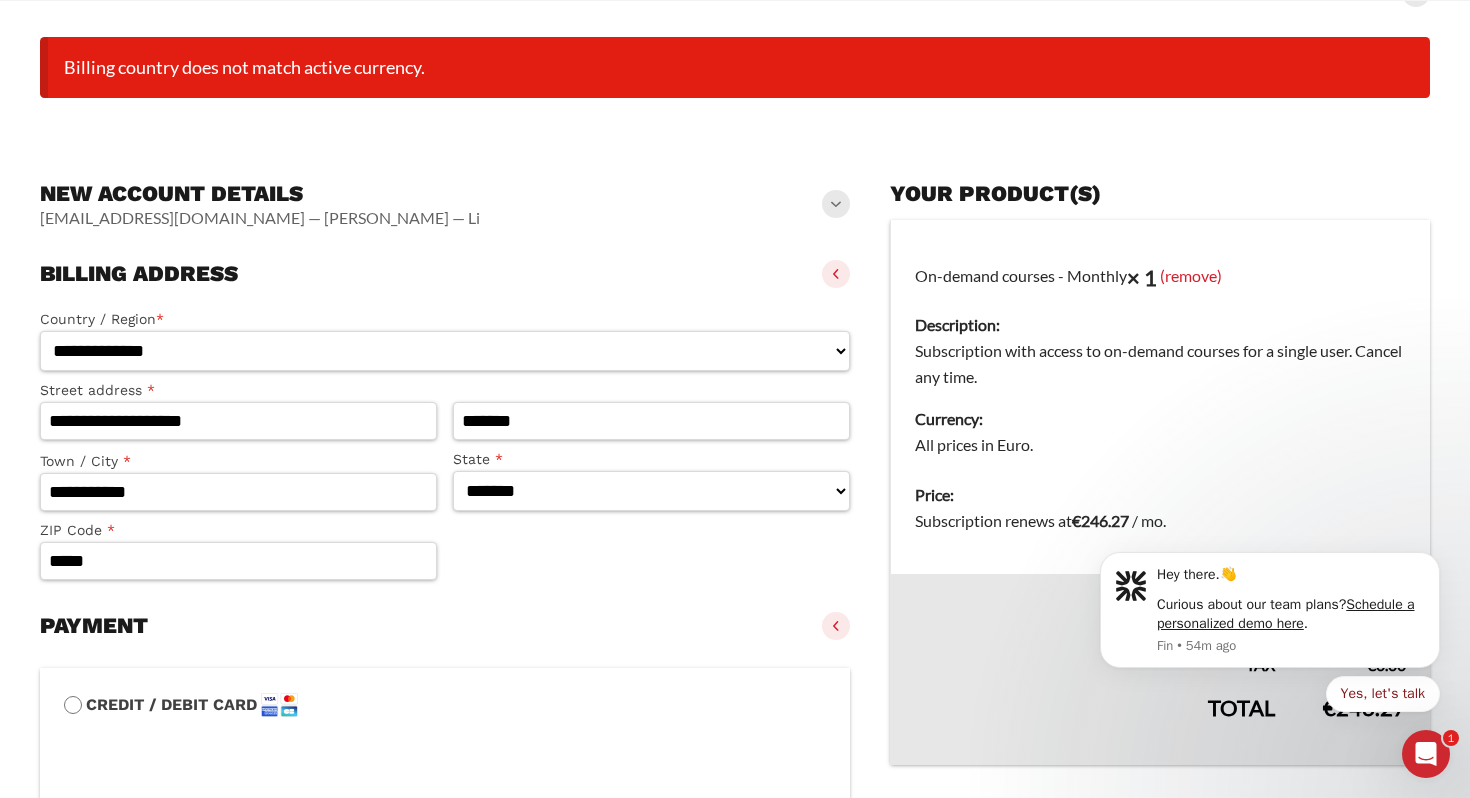 select on "**" 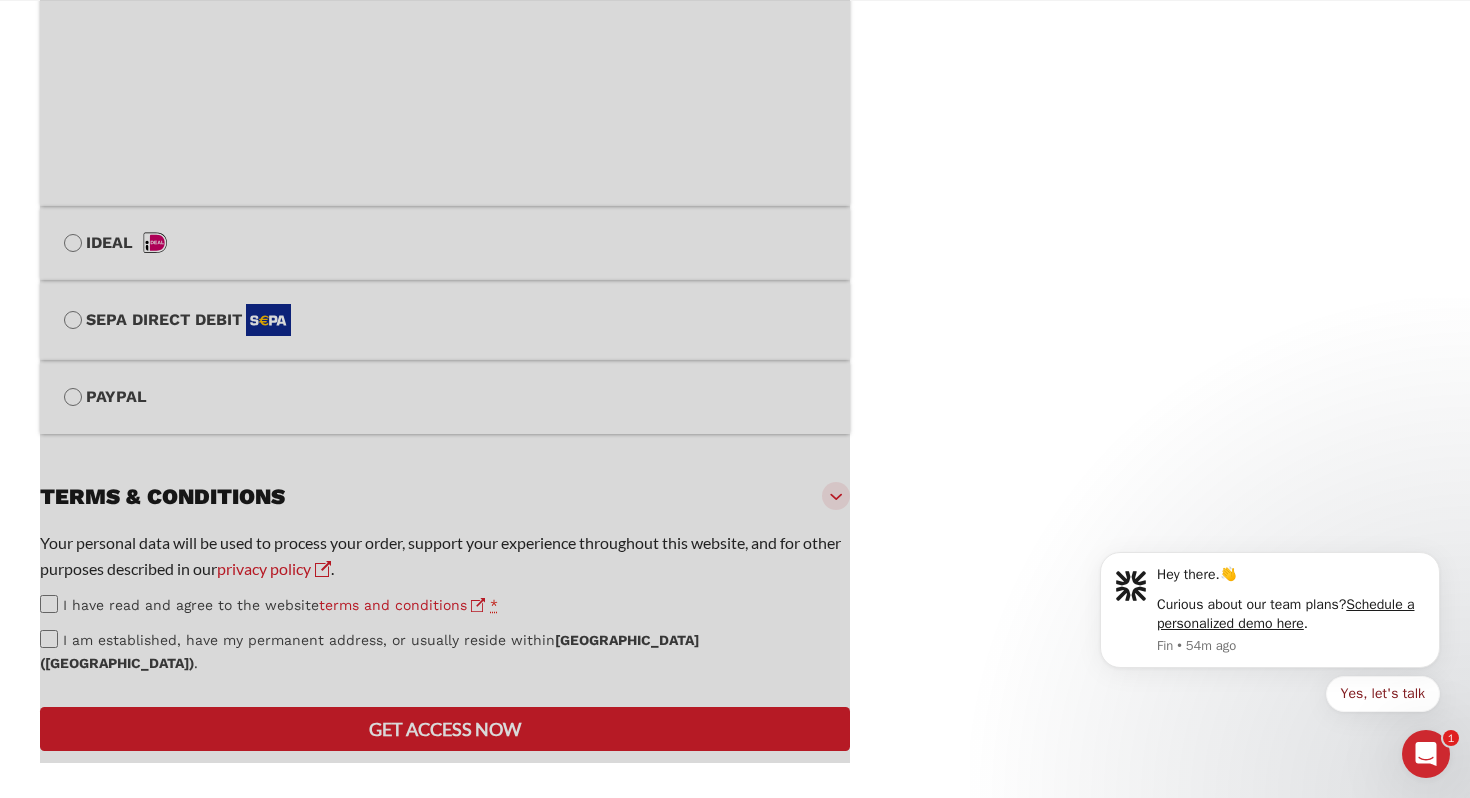 scroll, scrollTop: 257, scrollLeft: 0, axis: vertical 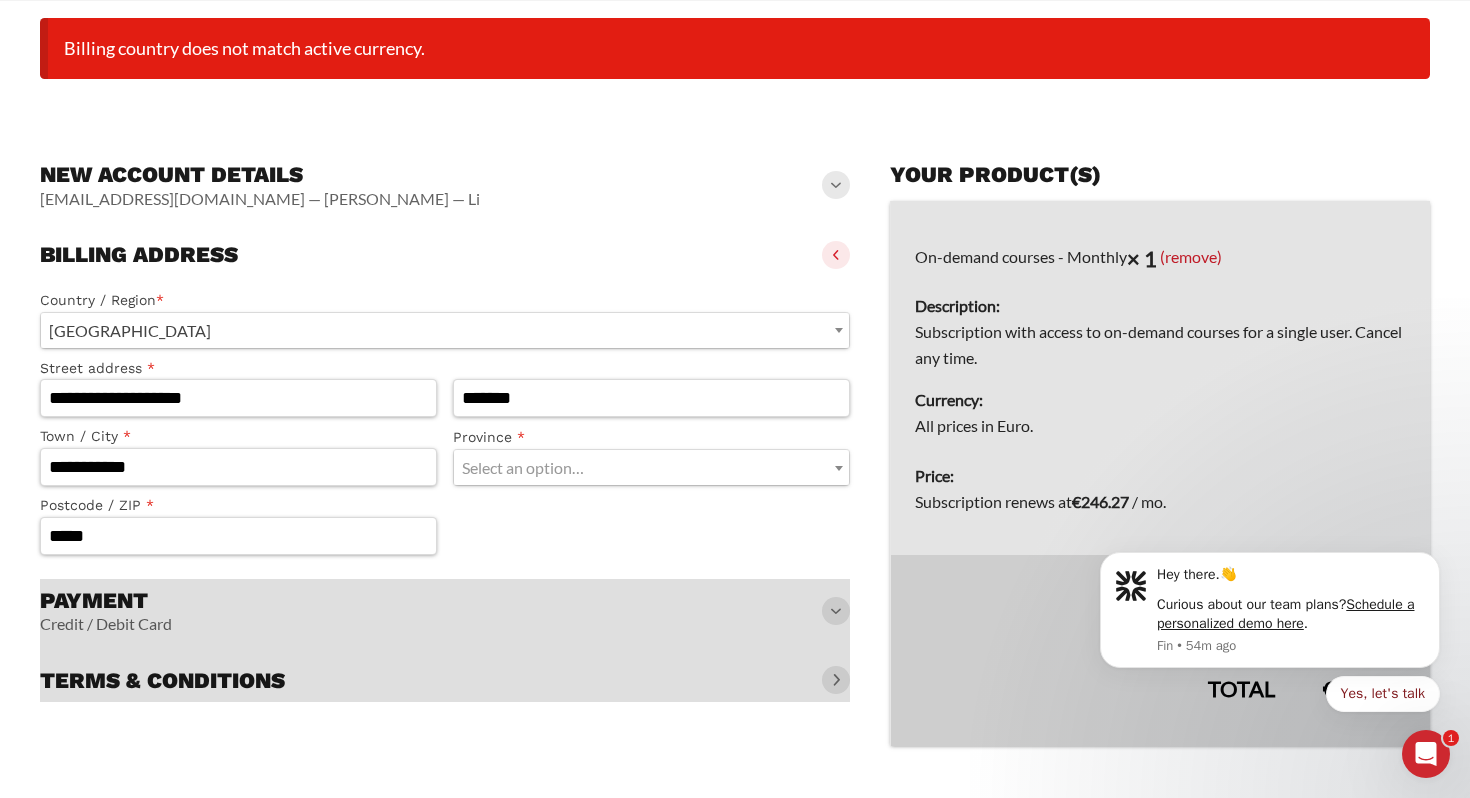 click on "Page
Secure Checkout
128-BIT ENCRYPTION, VERIFIED BY COMODO / CLOUDFLARE
Invite code
Apply
Billing country does not match active currency.
New account details
[EMAIL_ADDRESS][DOMAIN_NAME] — [PERSON_NAME] — Li
Returning customer?  Click here to login  and return to checkout.
We will automatically e-mail you the link to set your password.
* 							 * ***** *" at bounding box center [735, 308] 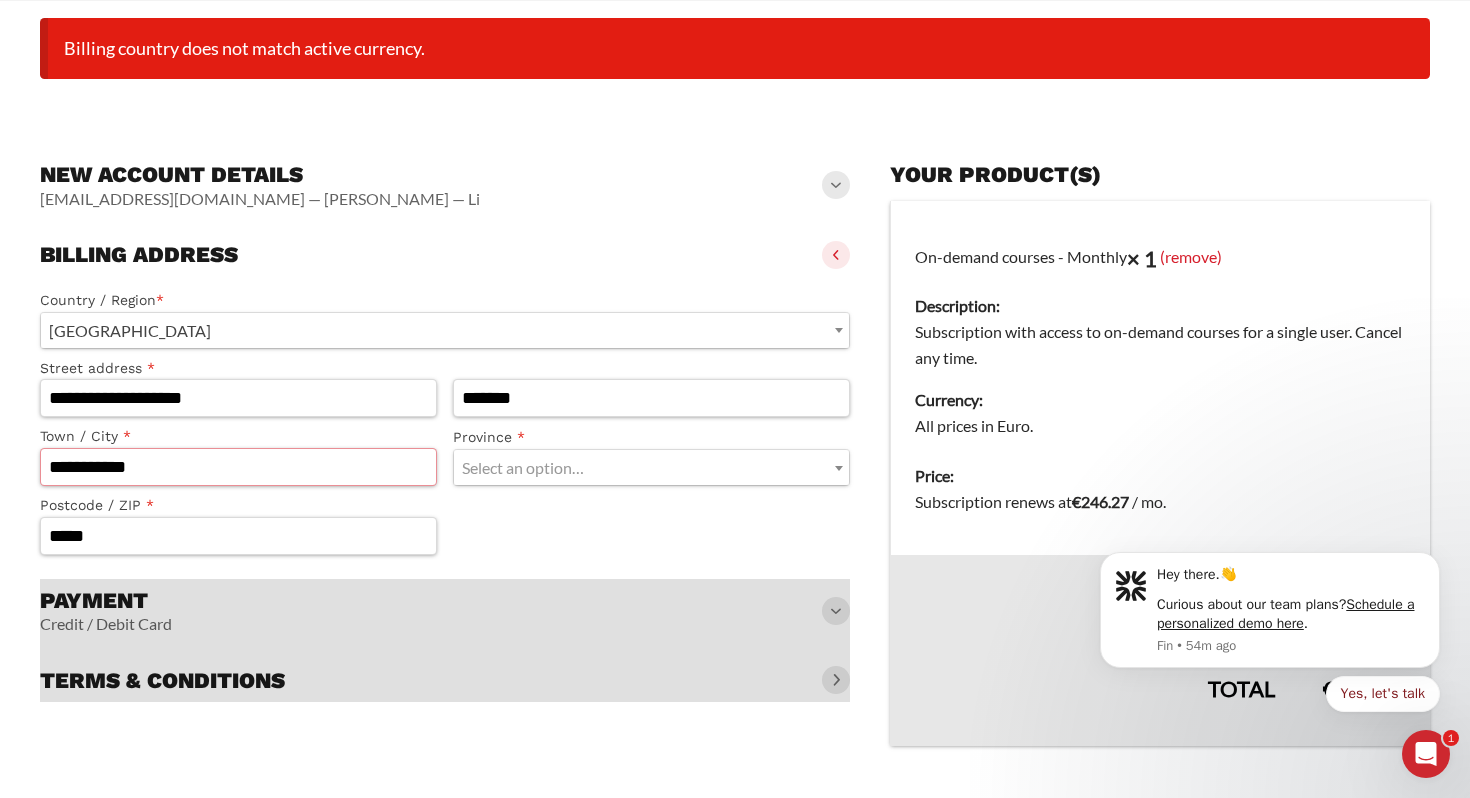 click on "**********" at bounding box center [238, 467] 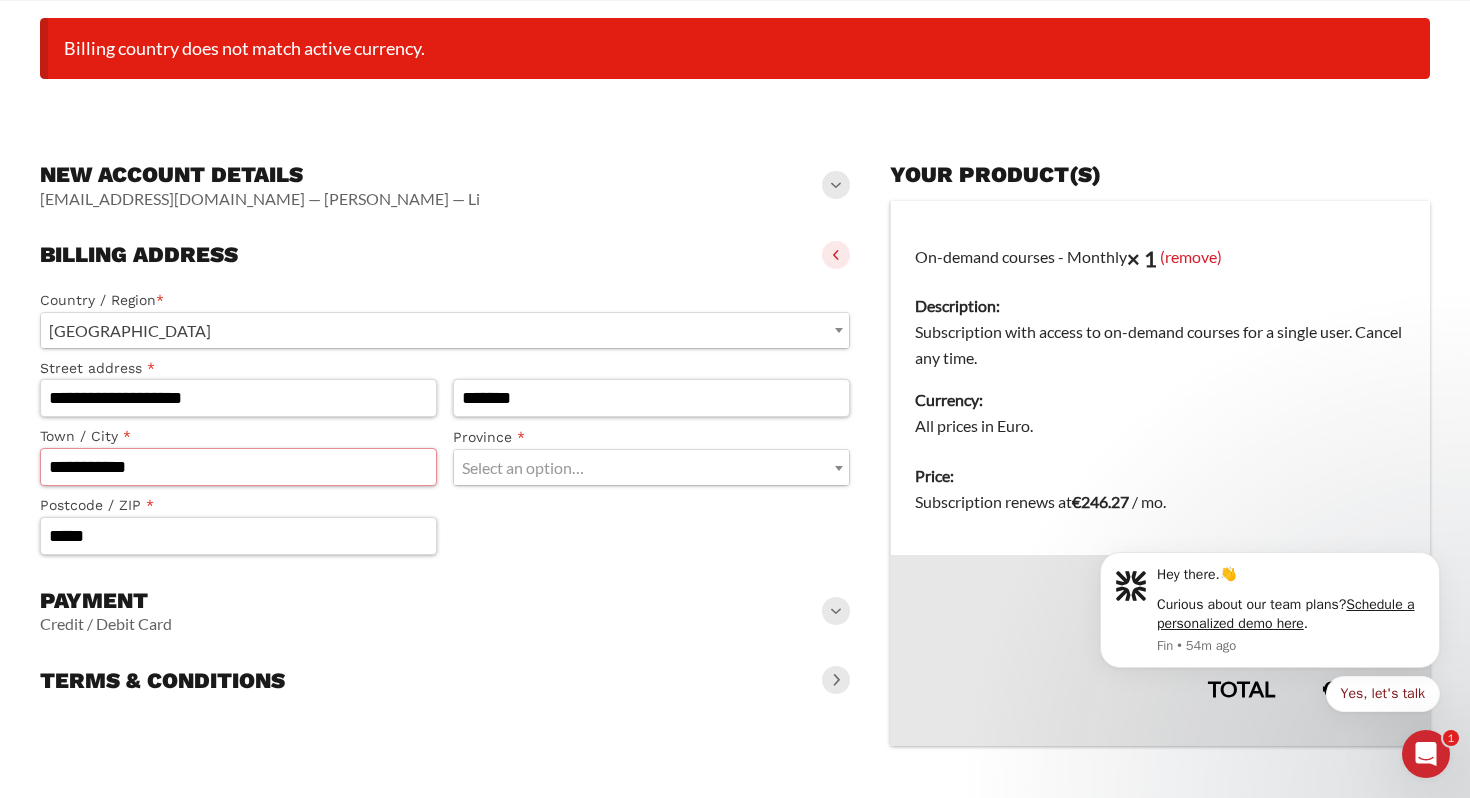drag, startPoint x: 176, startPoint y: 473, endPoint x: 36, endPoint y: 476, distance: 140.03214 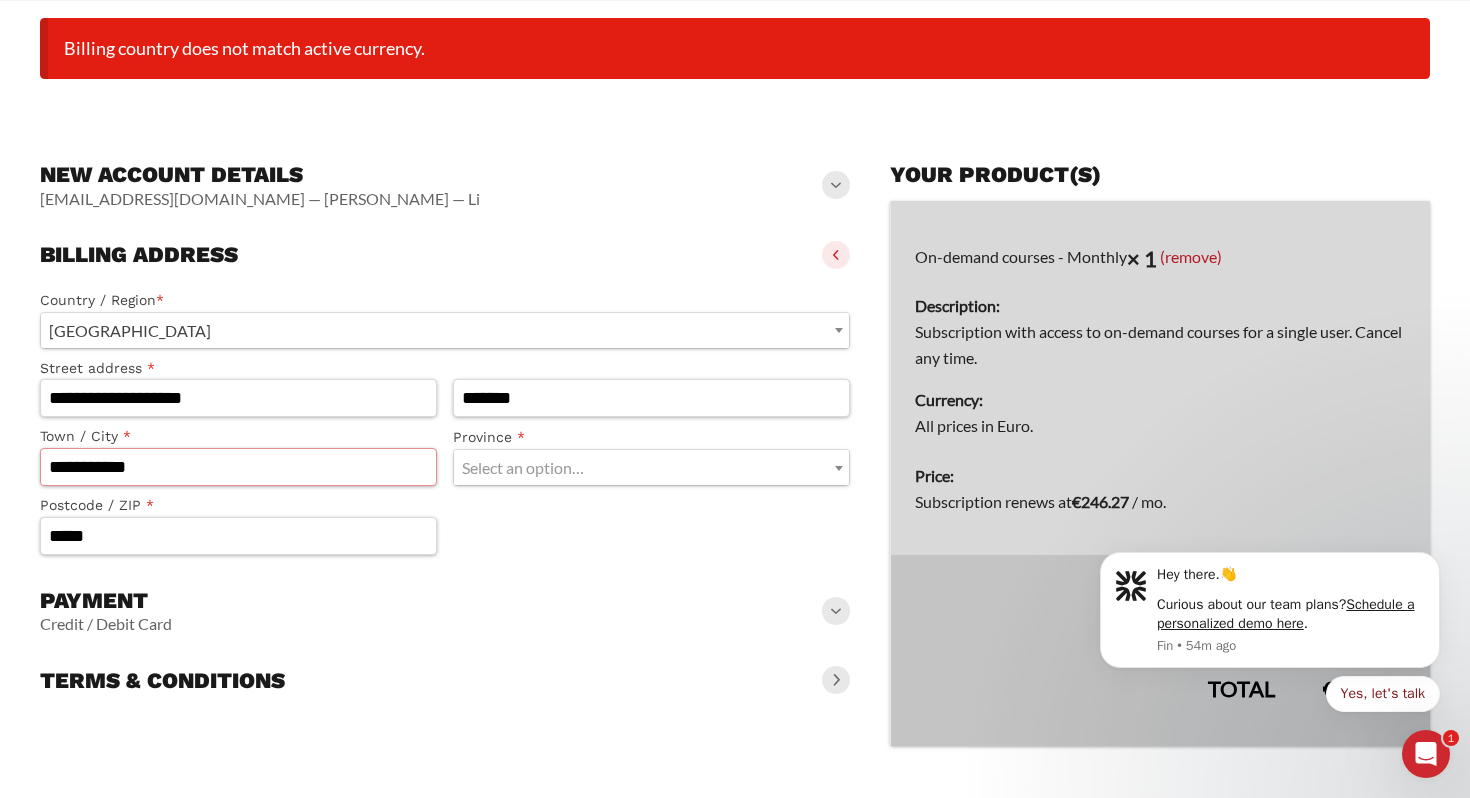 drag, startPoint x: 165, startPoint y: 465, endPoint x: 40, endPoint y: 474, distance: 125.32358 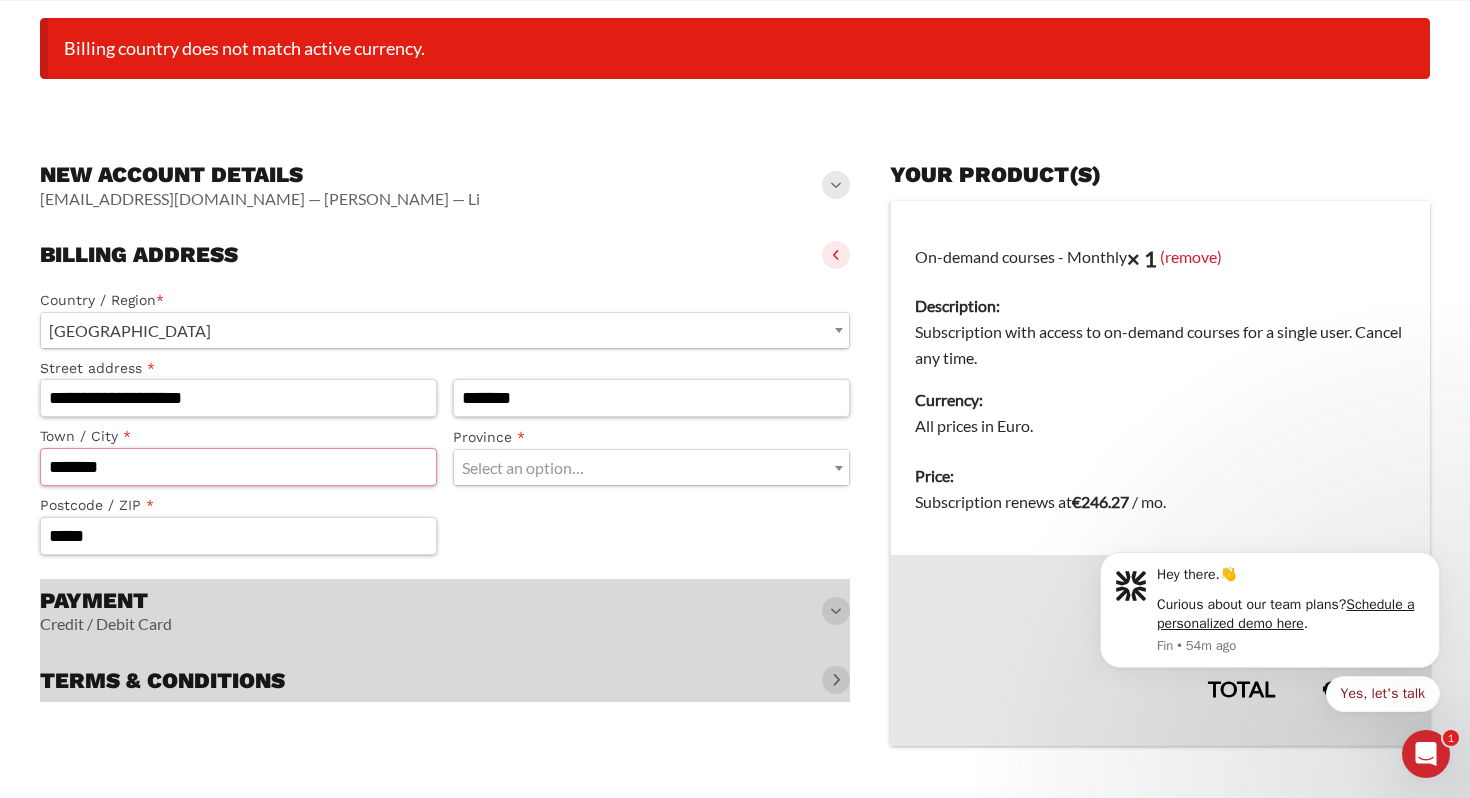 type on "*******" 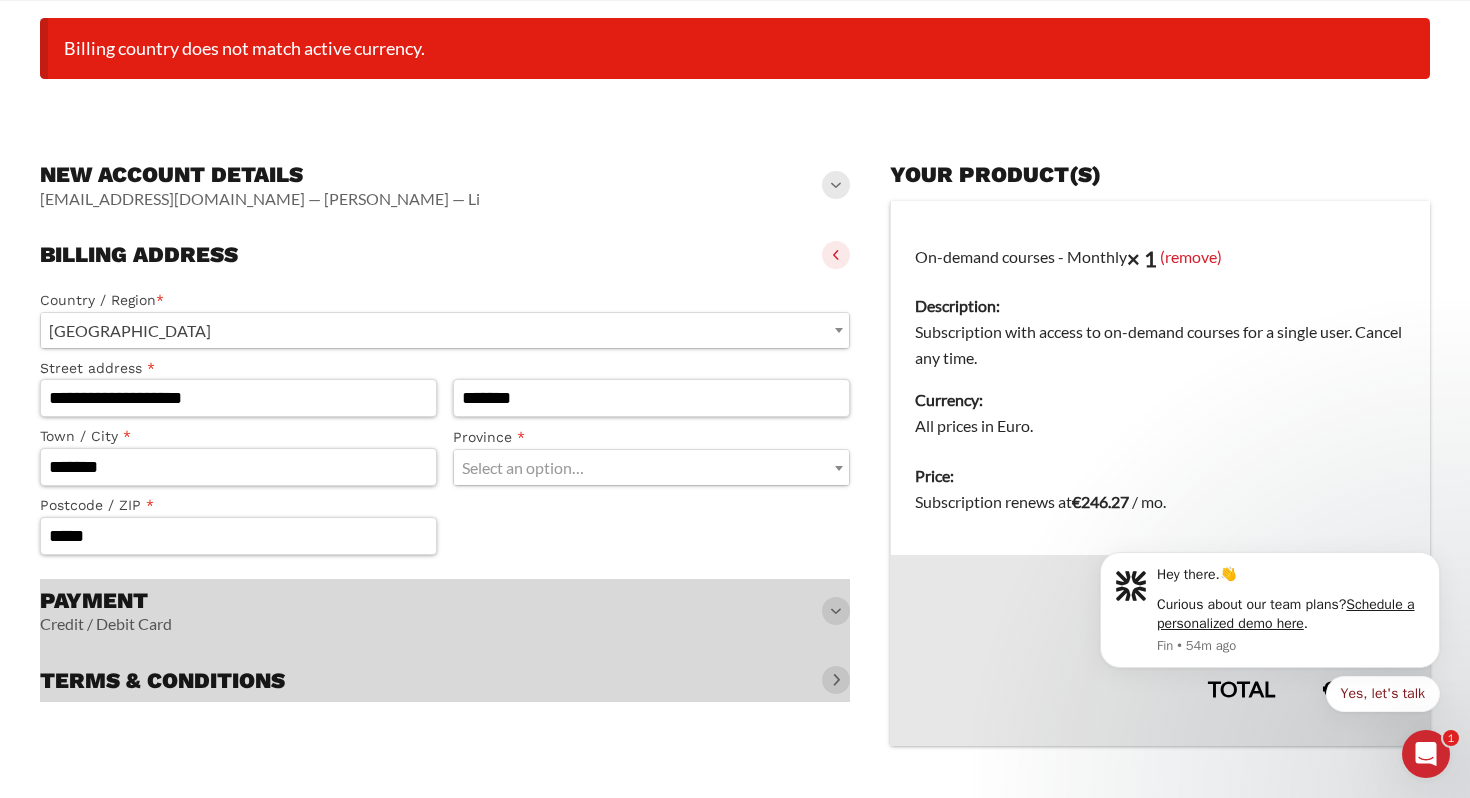 click on "Select an option…" at bounding box center [651, 467] 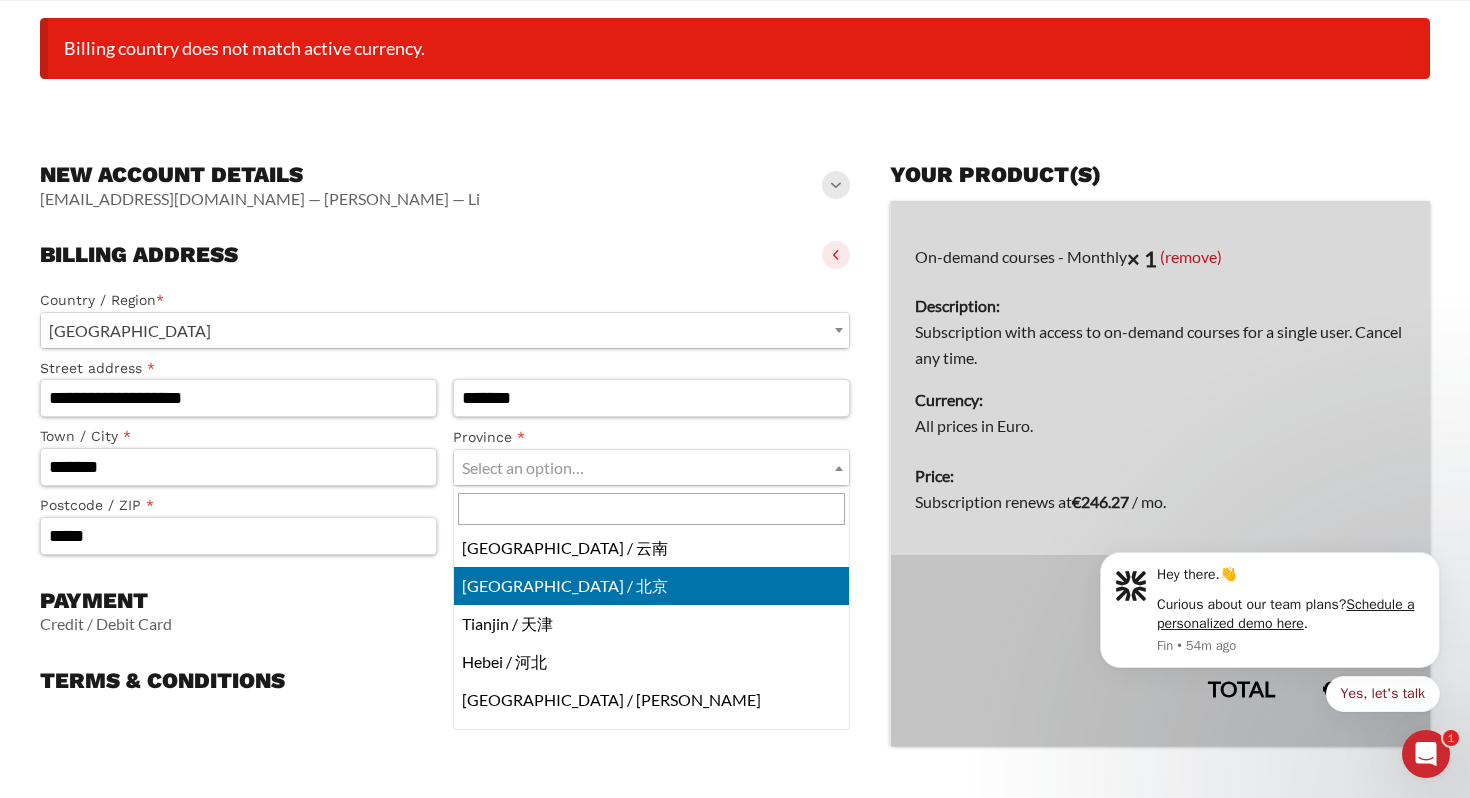 select on "***" 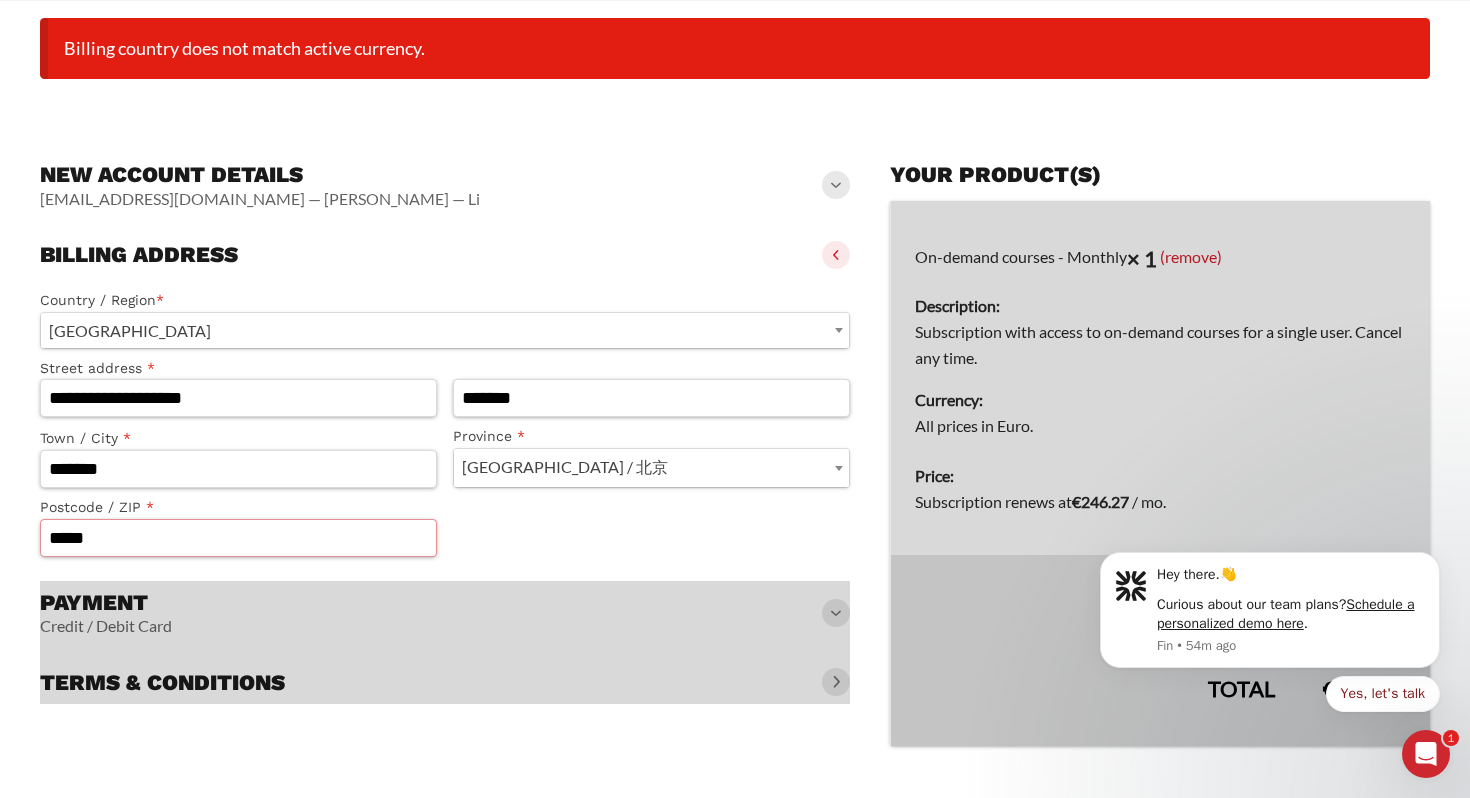 click on "*****" at bounding box center (238, 538) 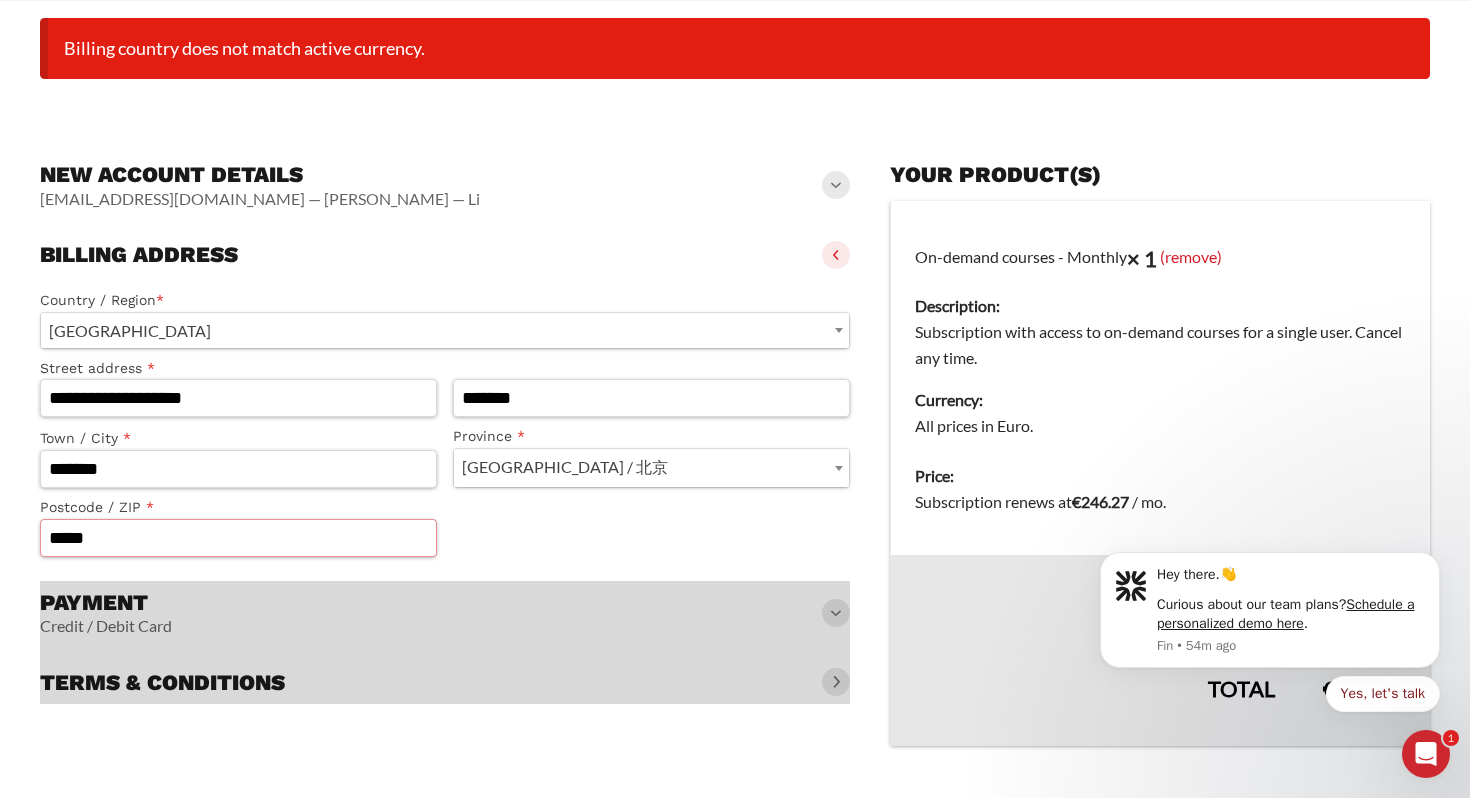 drag, startPoint x: 118, startPoint y: 537, endPoint x: 51, endPoint y: 537, distance: 67 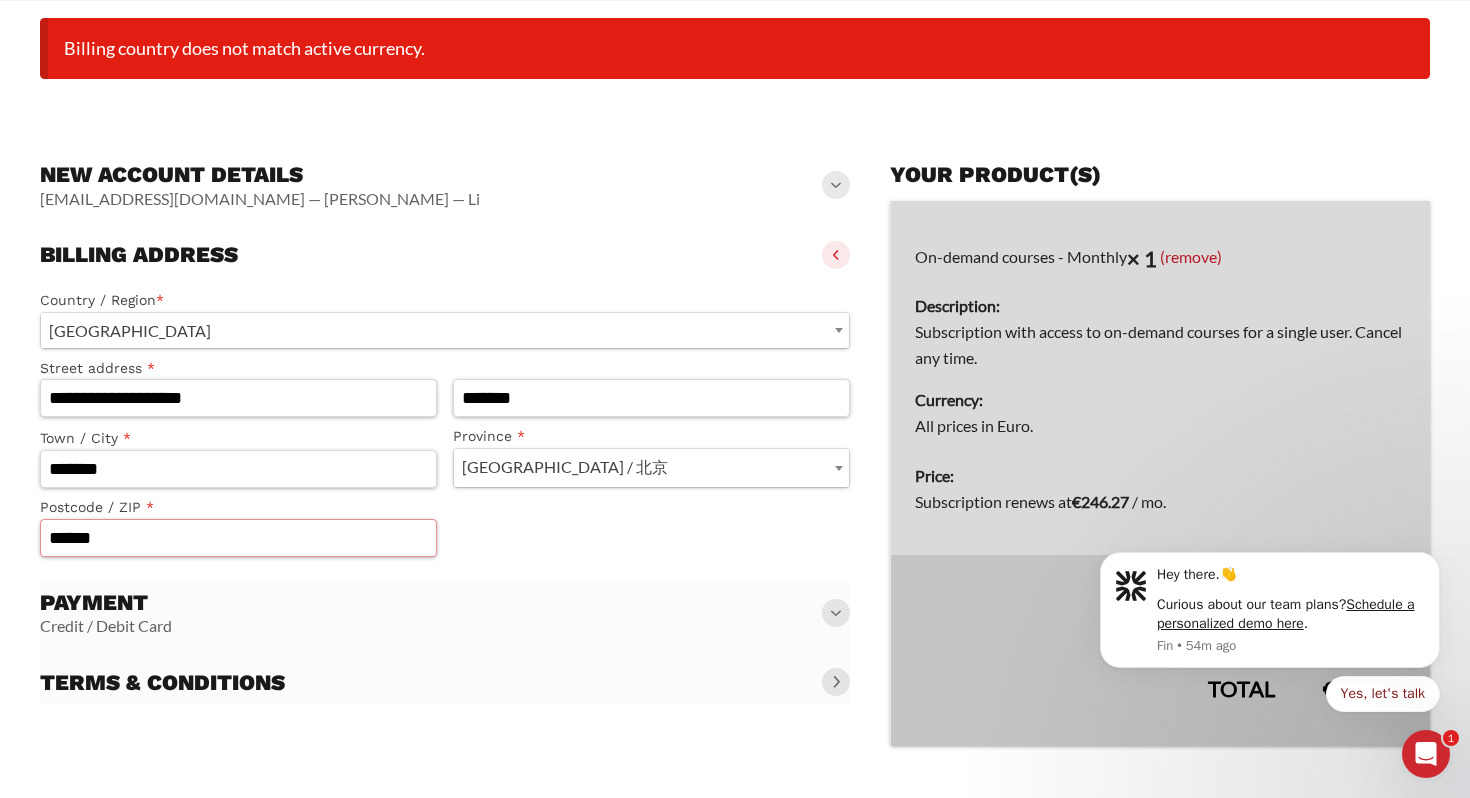 type on "******" 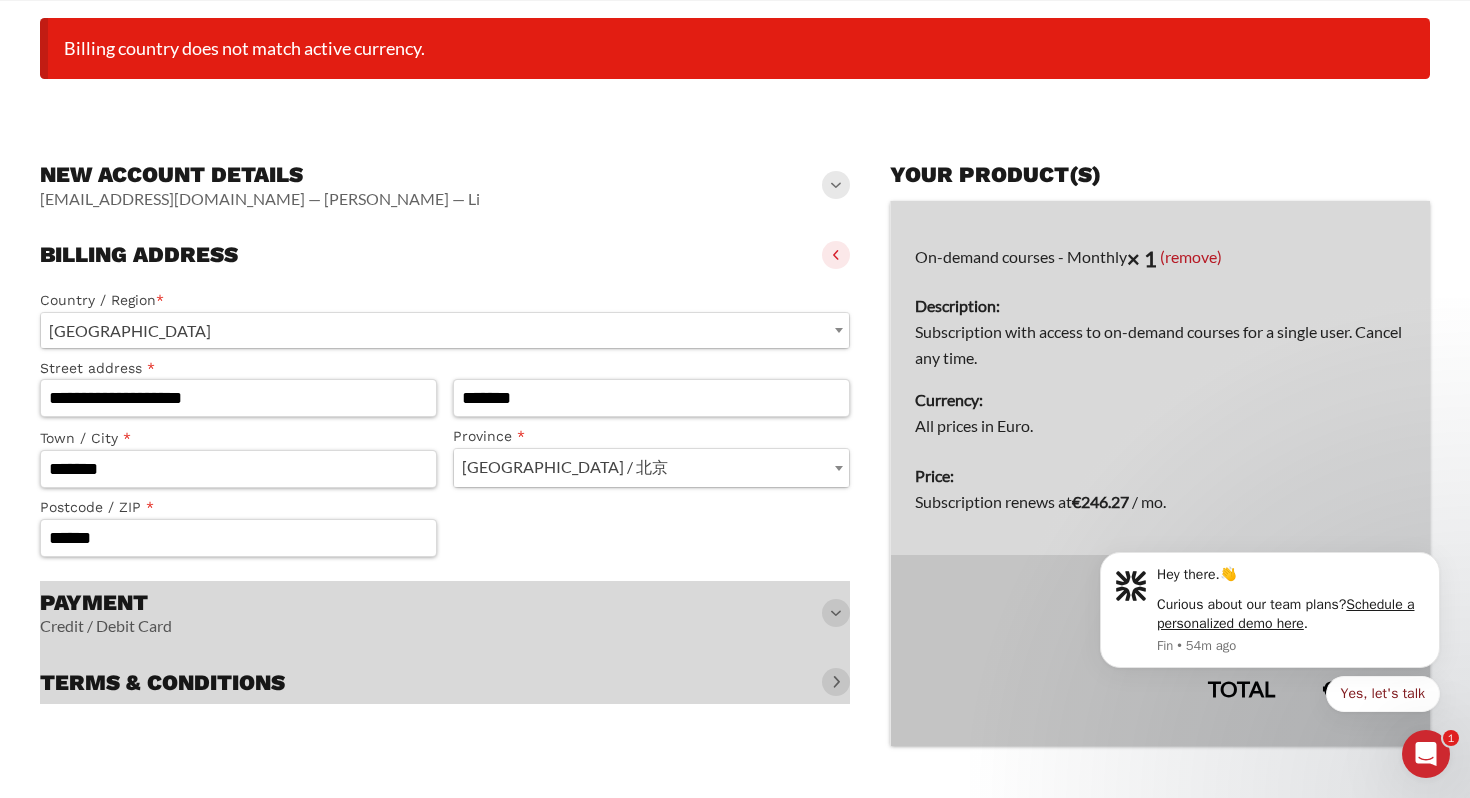 click on "**********" at bounding box center [445, 447] 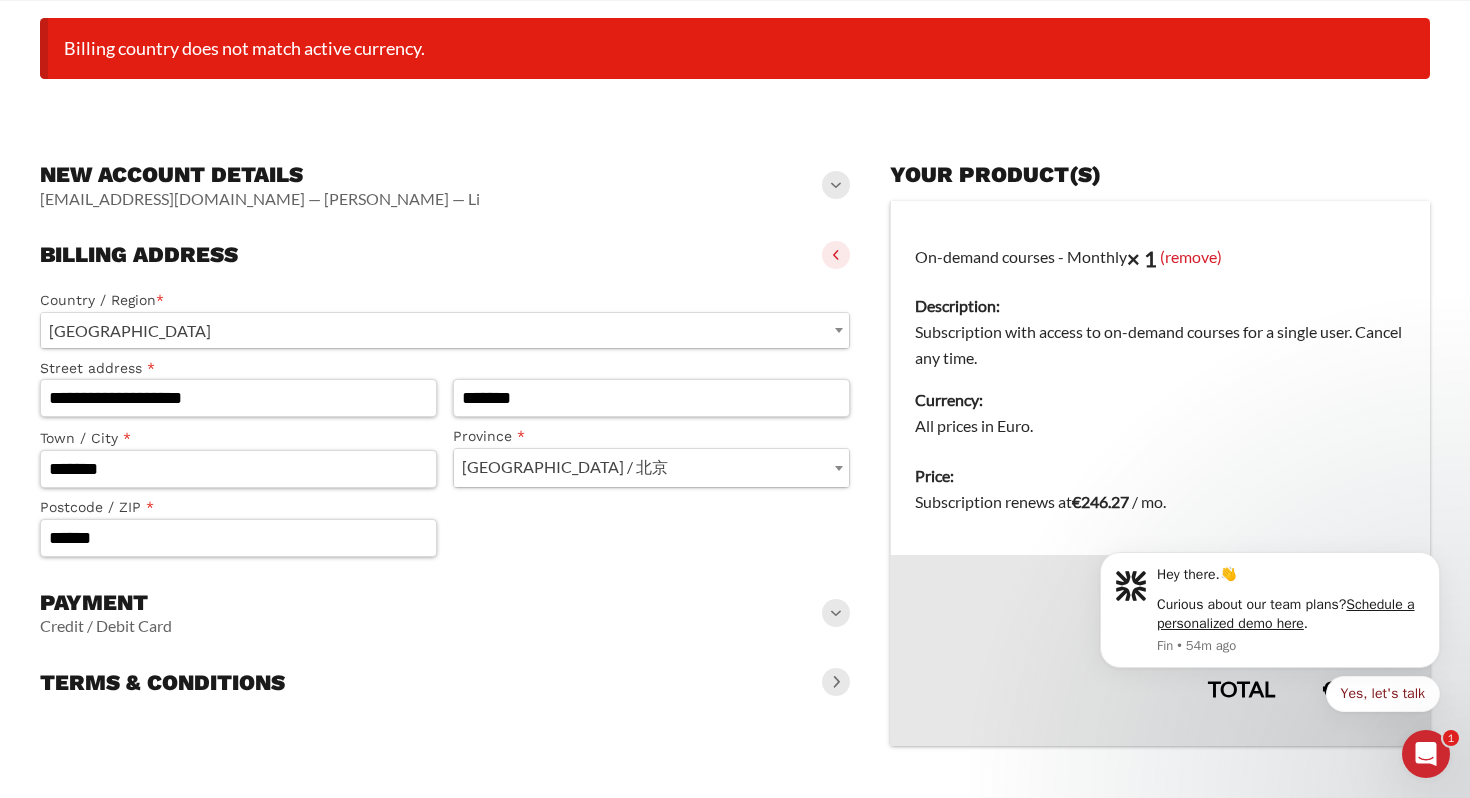 click on "Tax" at bounding box center [1095, 640] 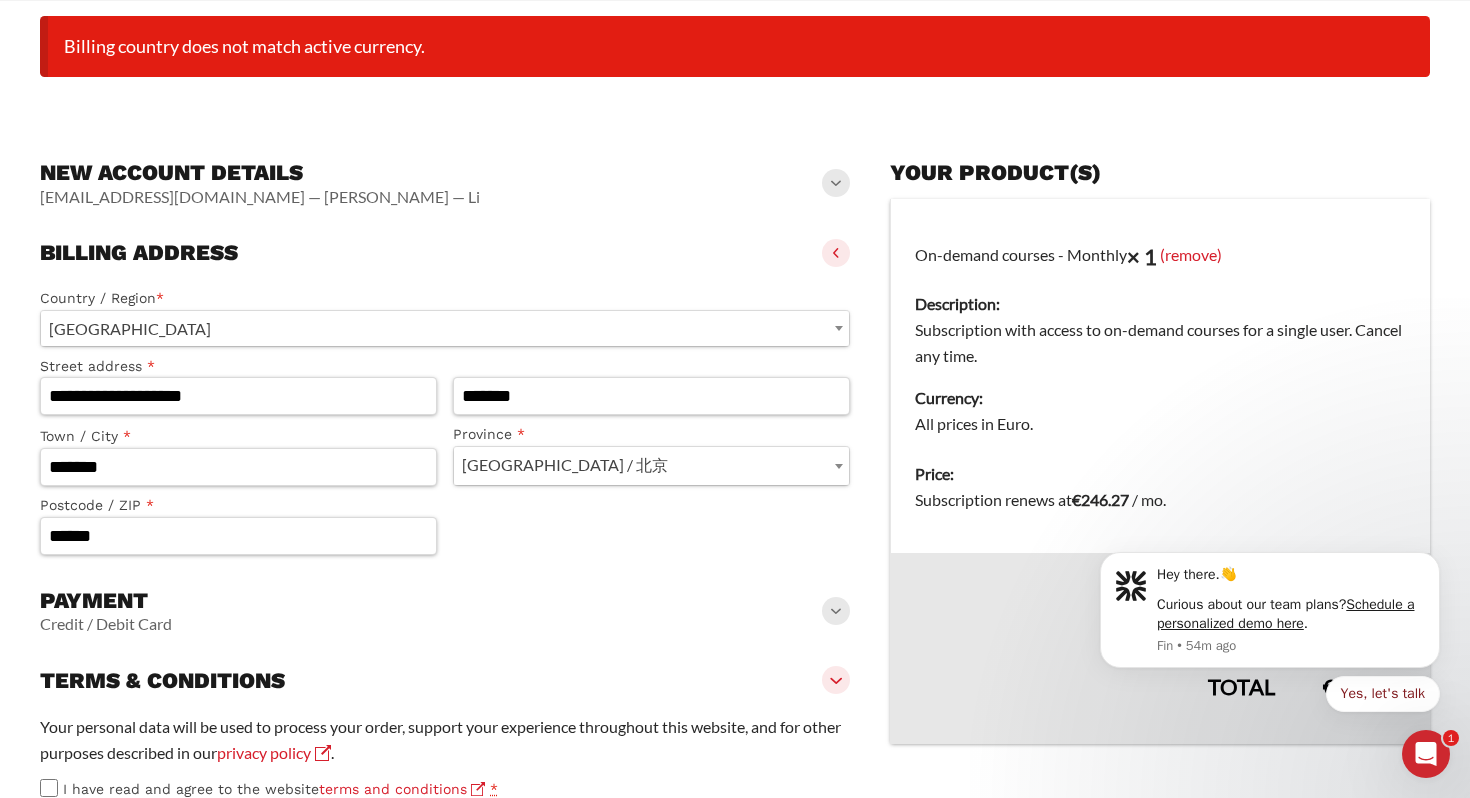 scroll, scrollTop: 504, scrollLeft: 0, axis: vertical 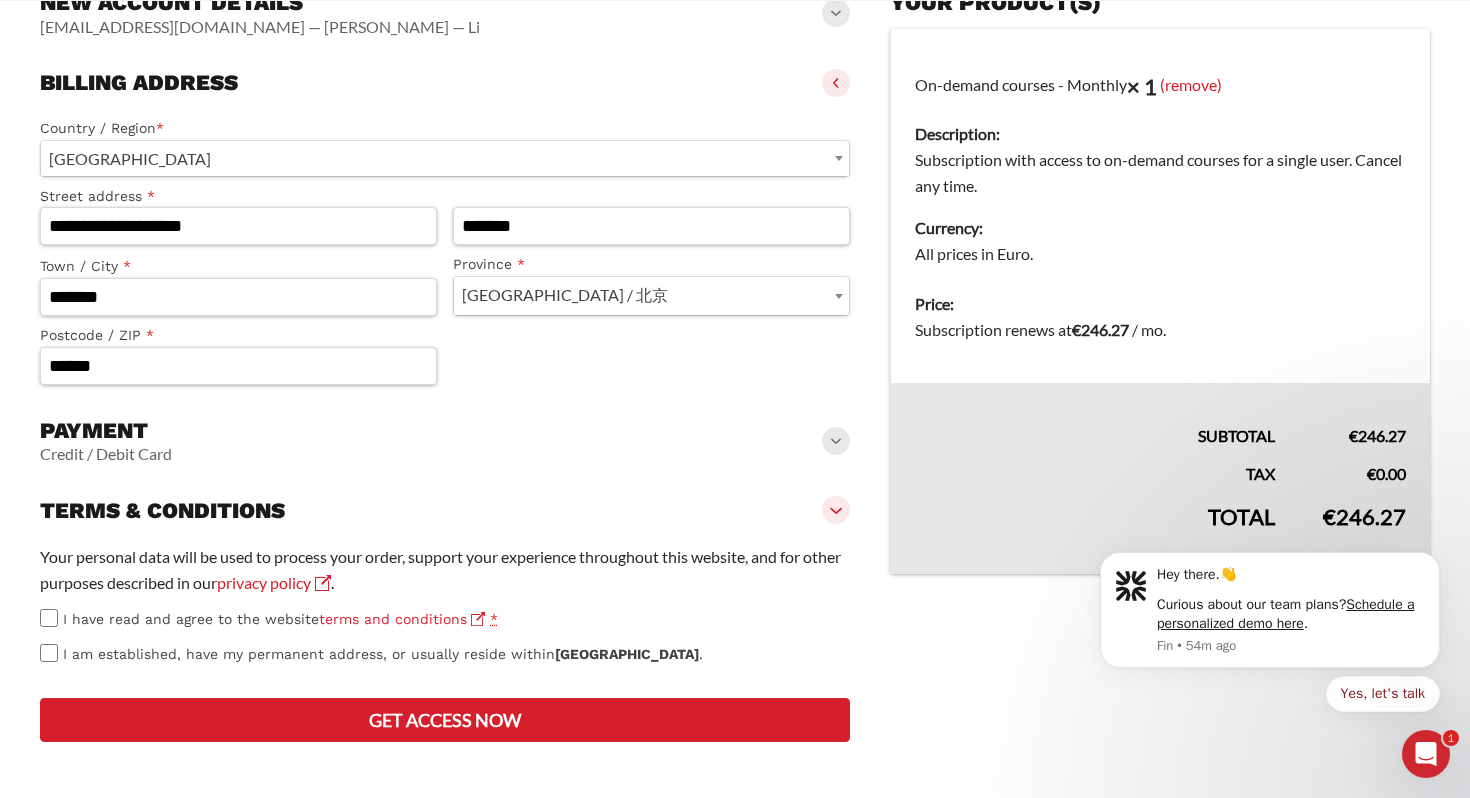drag, startPoint x: 490, startPoint y: 725, endPoint x: 510, endPoint y: 601, distance: 125.60255 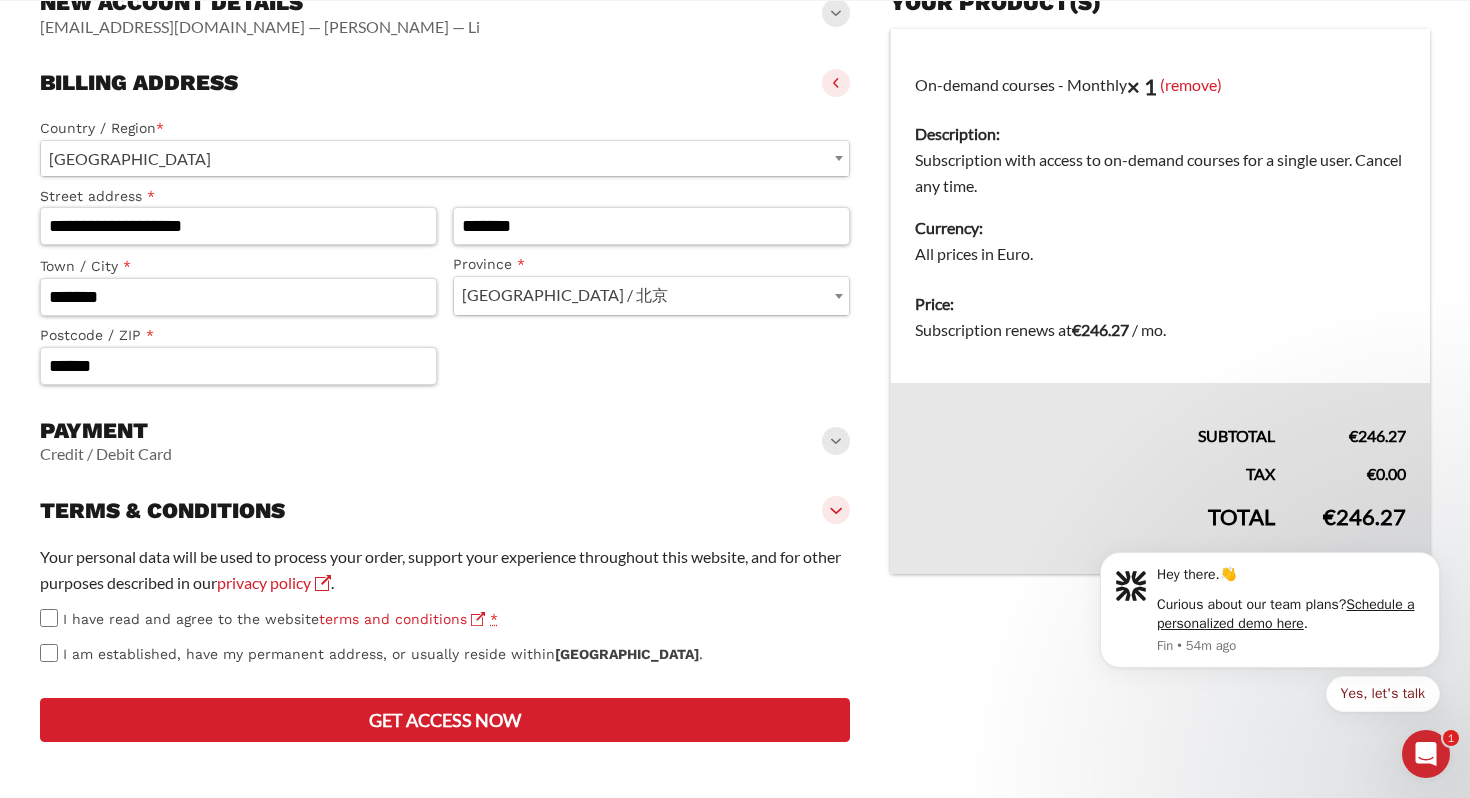 click on "I am established, have my permanent address, or usually reside within  [GEOGRAPHIC_DATA] ." at bounding box center (383, 654) 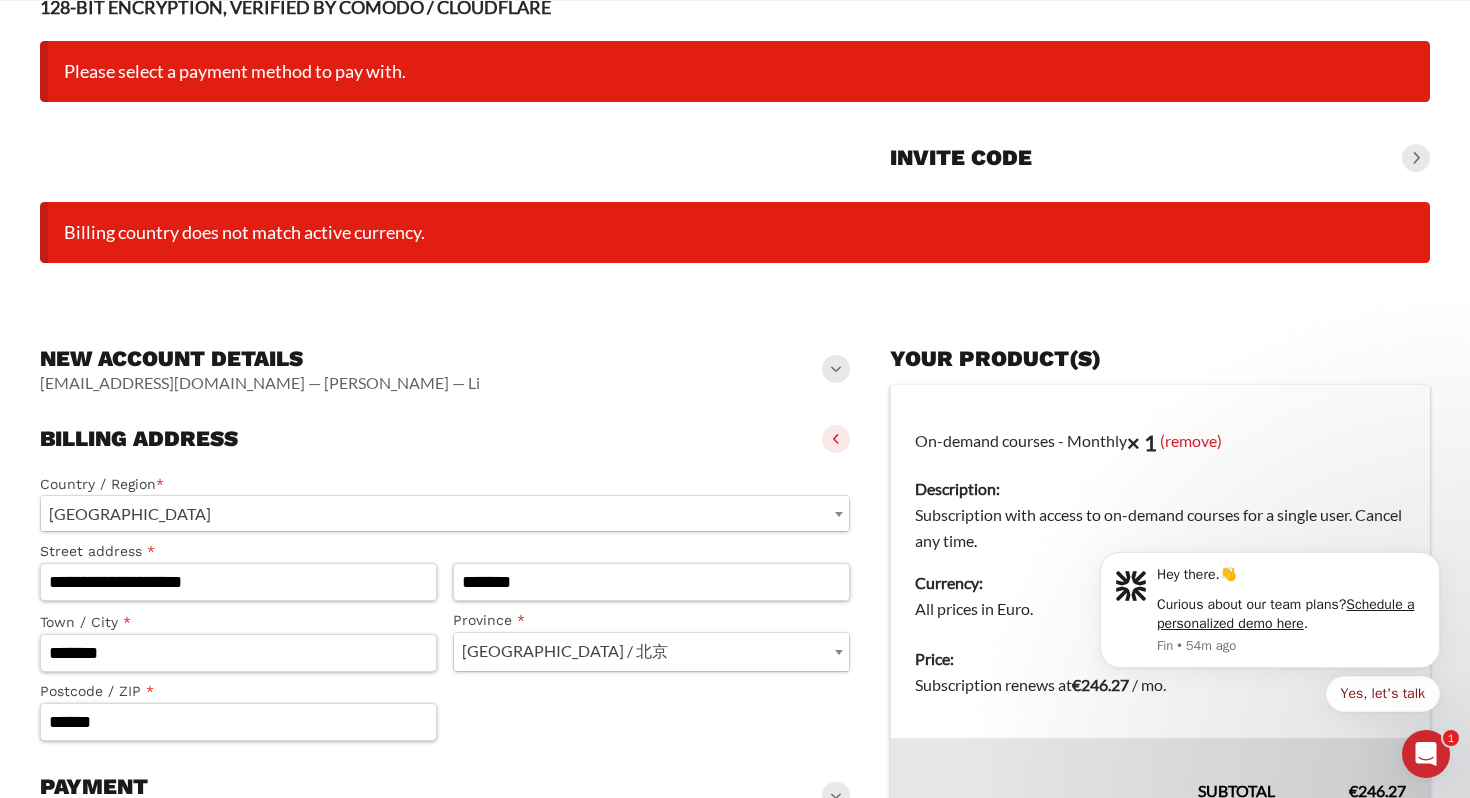 scroll, scrollTop: 150, scrollLeft: 0, axis: vertical 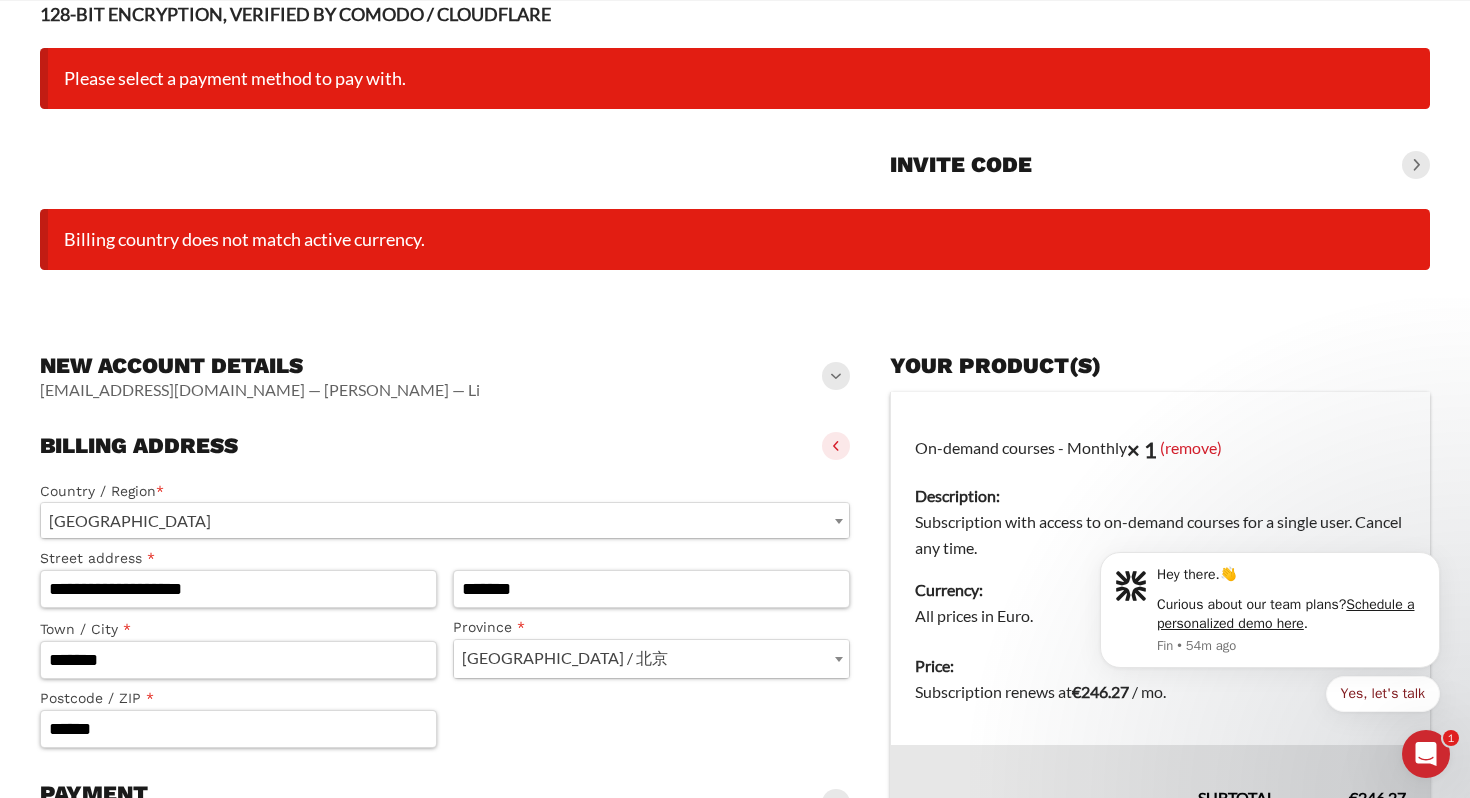 click on "Please select a payment method to pay with." at bounding box center [735, 78] 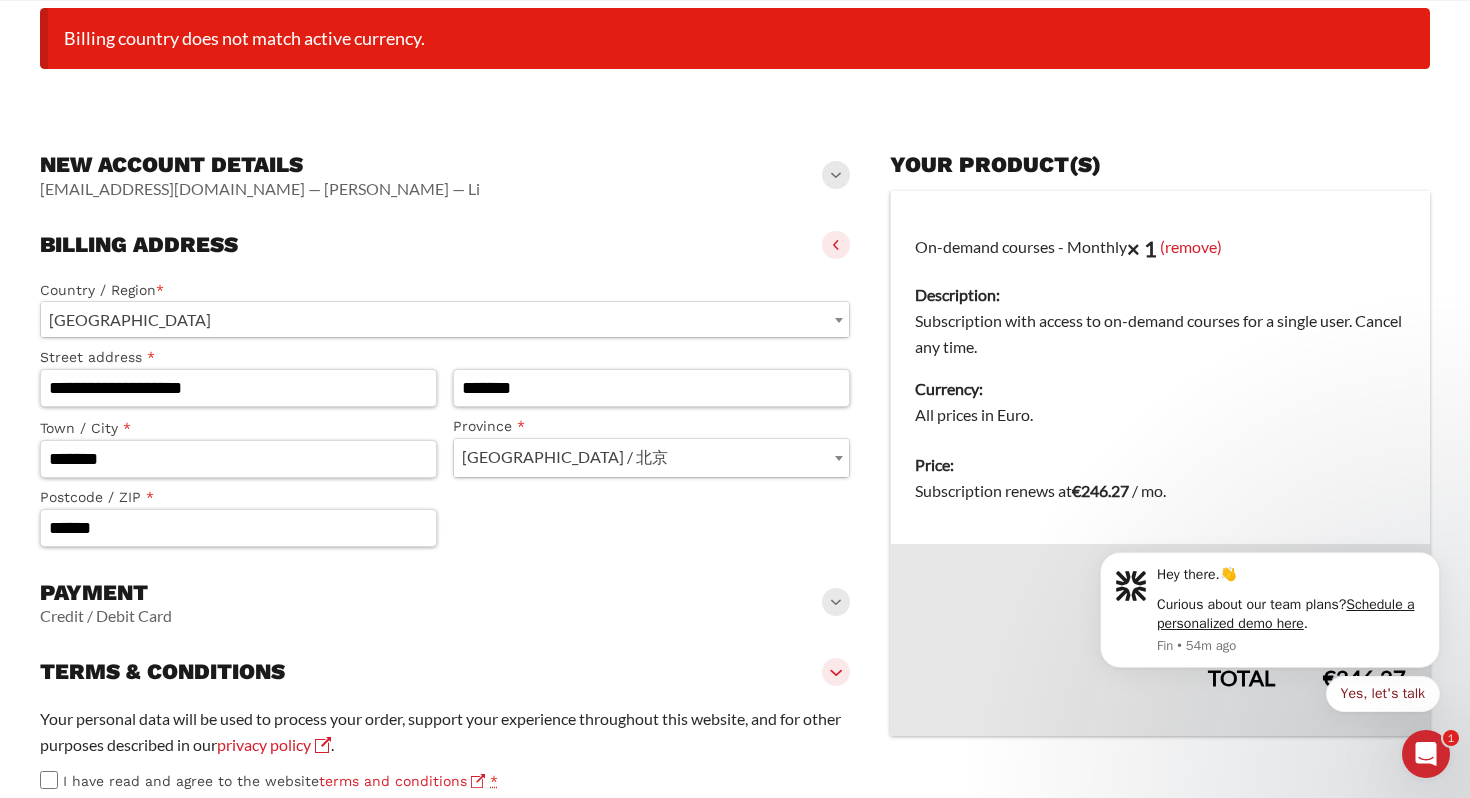 scroll, scrollTop: 556, scrollLeft: 0, axis: vertical 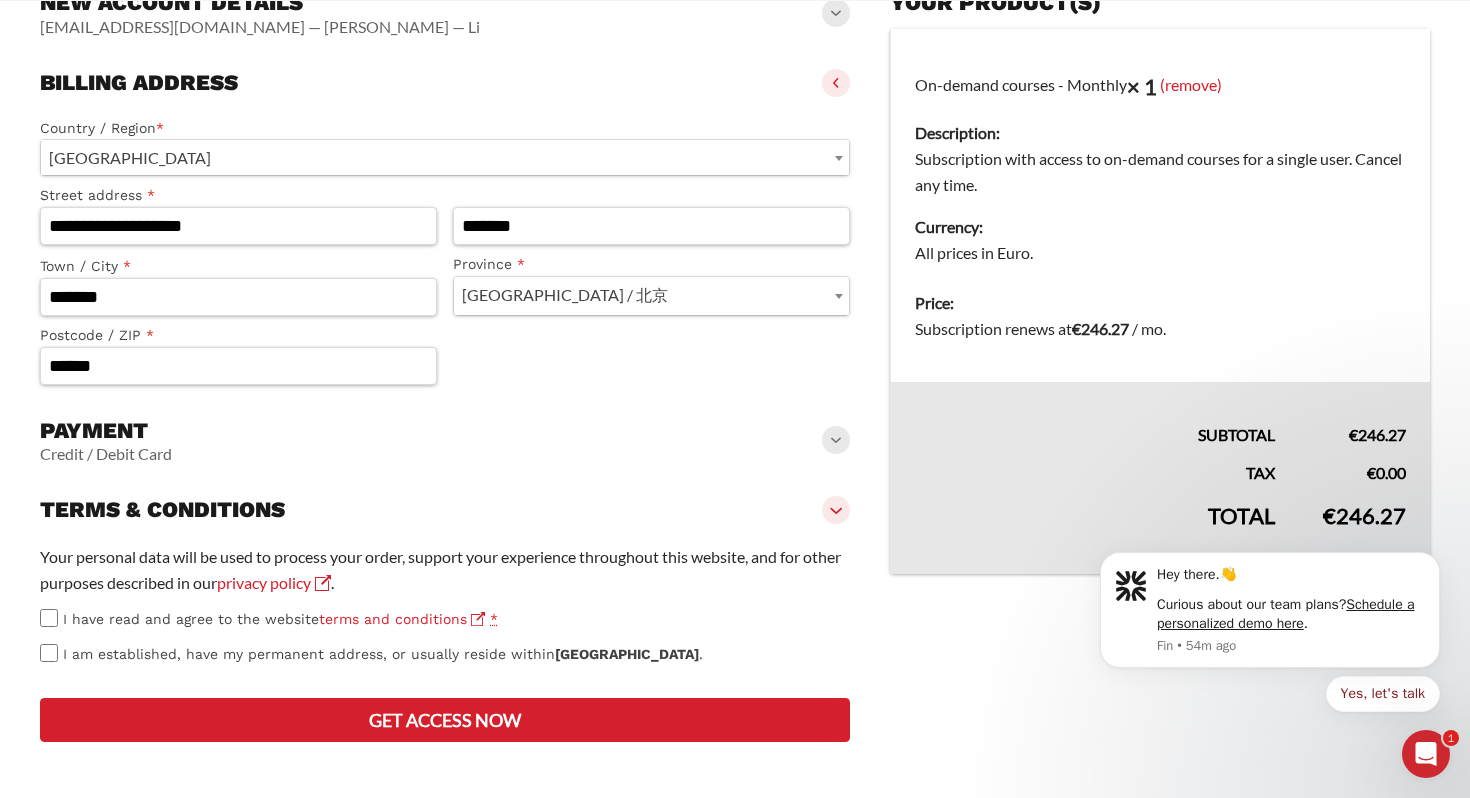 click on "Get access now" at bounding box center [445, 720] 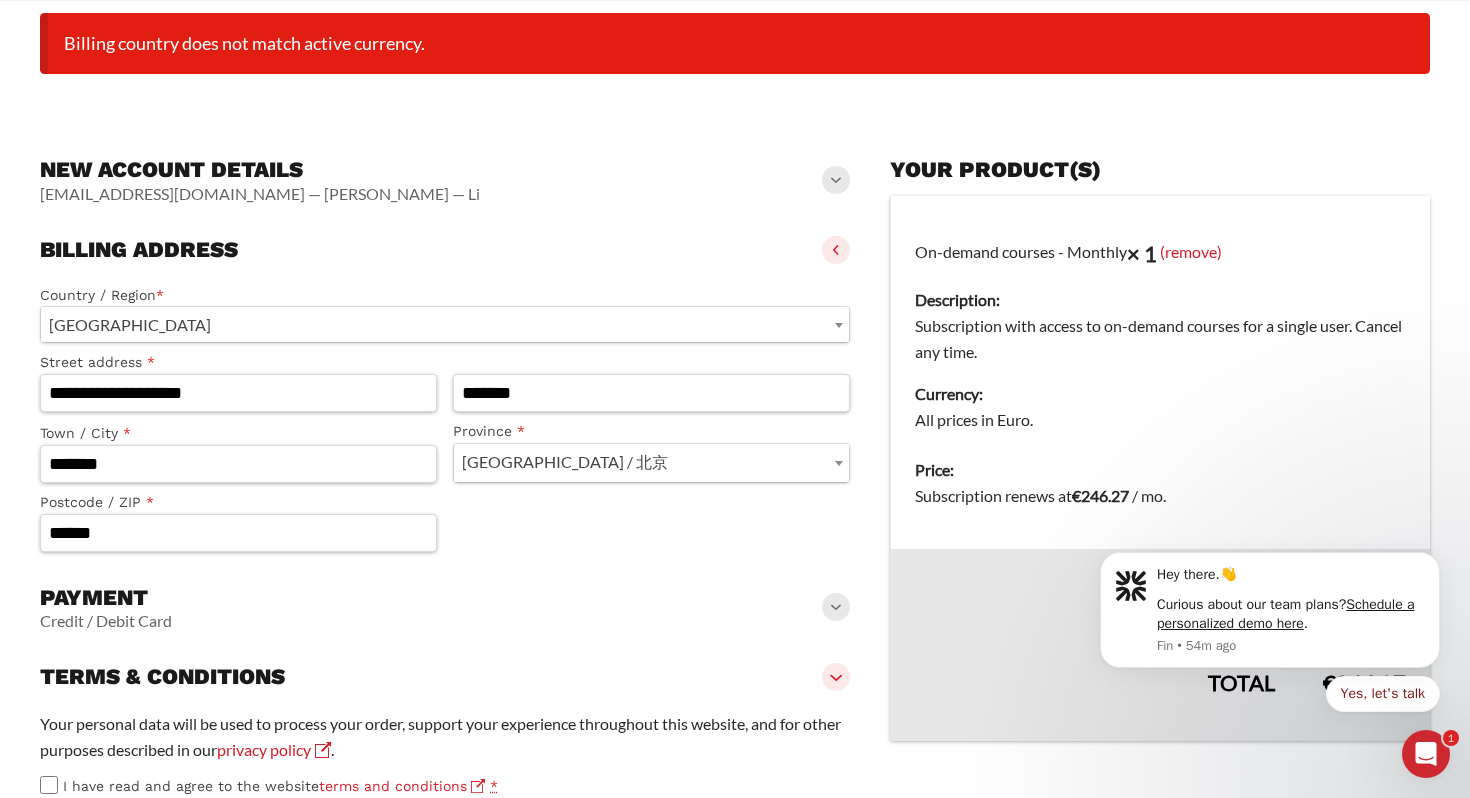 scroll, scrollTop: 549, scrollLeft: 0, axis: vertical 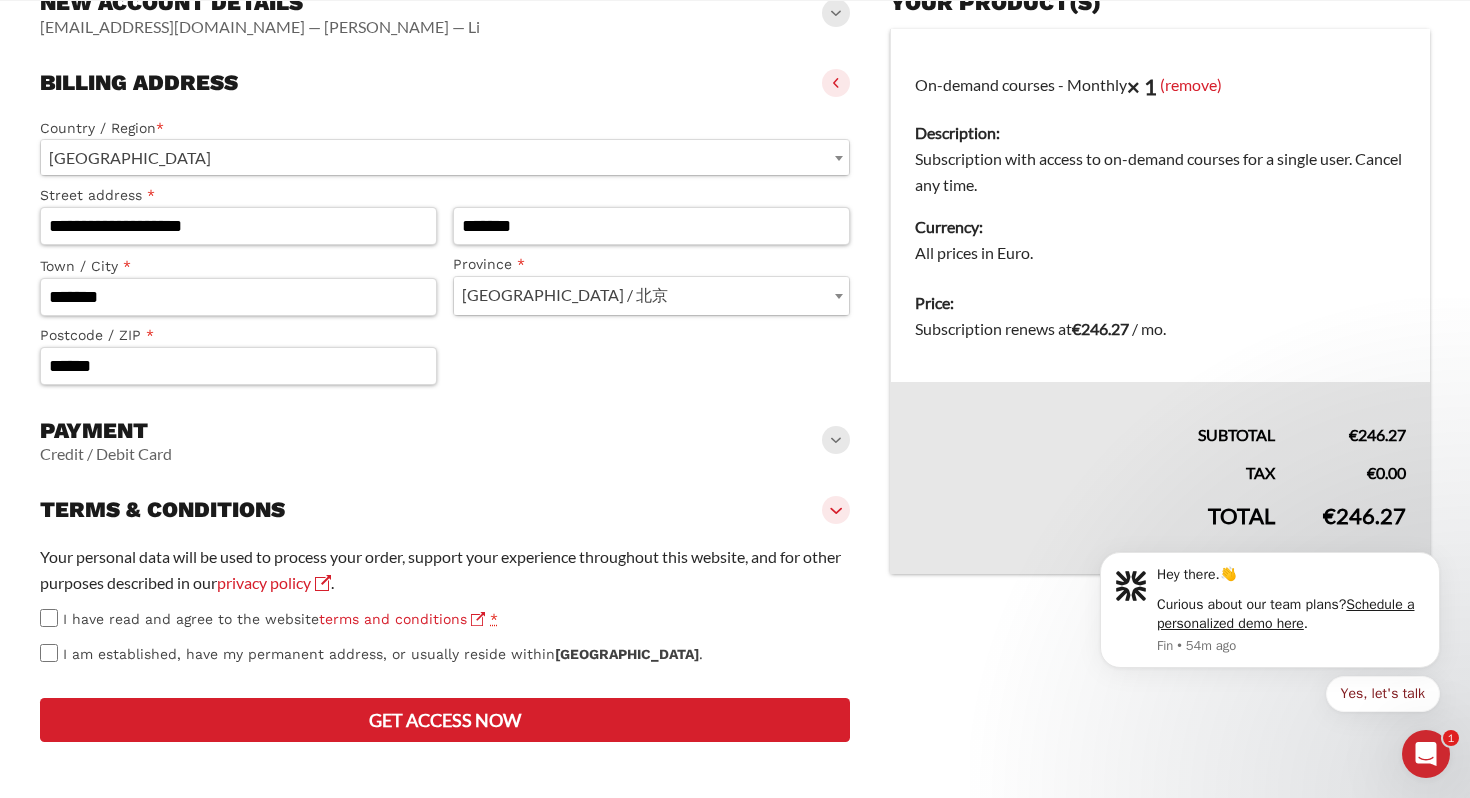 click on "Payment
Credit / Debit Card" at bounding box center [445, 441] 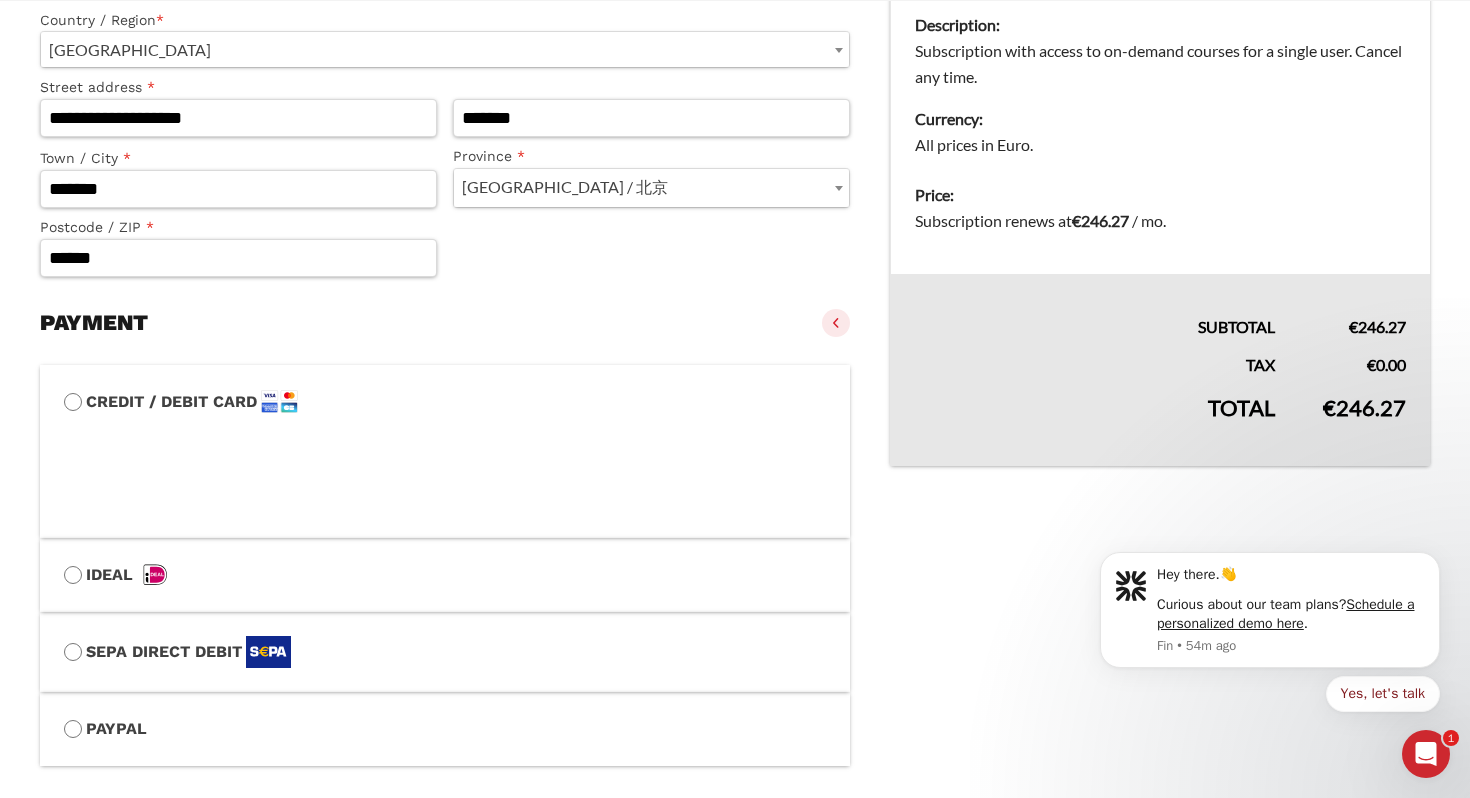 scroll, scrollTop: 630, scrollLeft: 0, axis: vertical 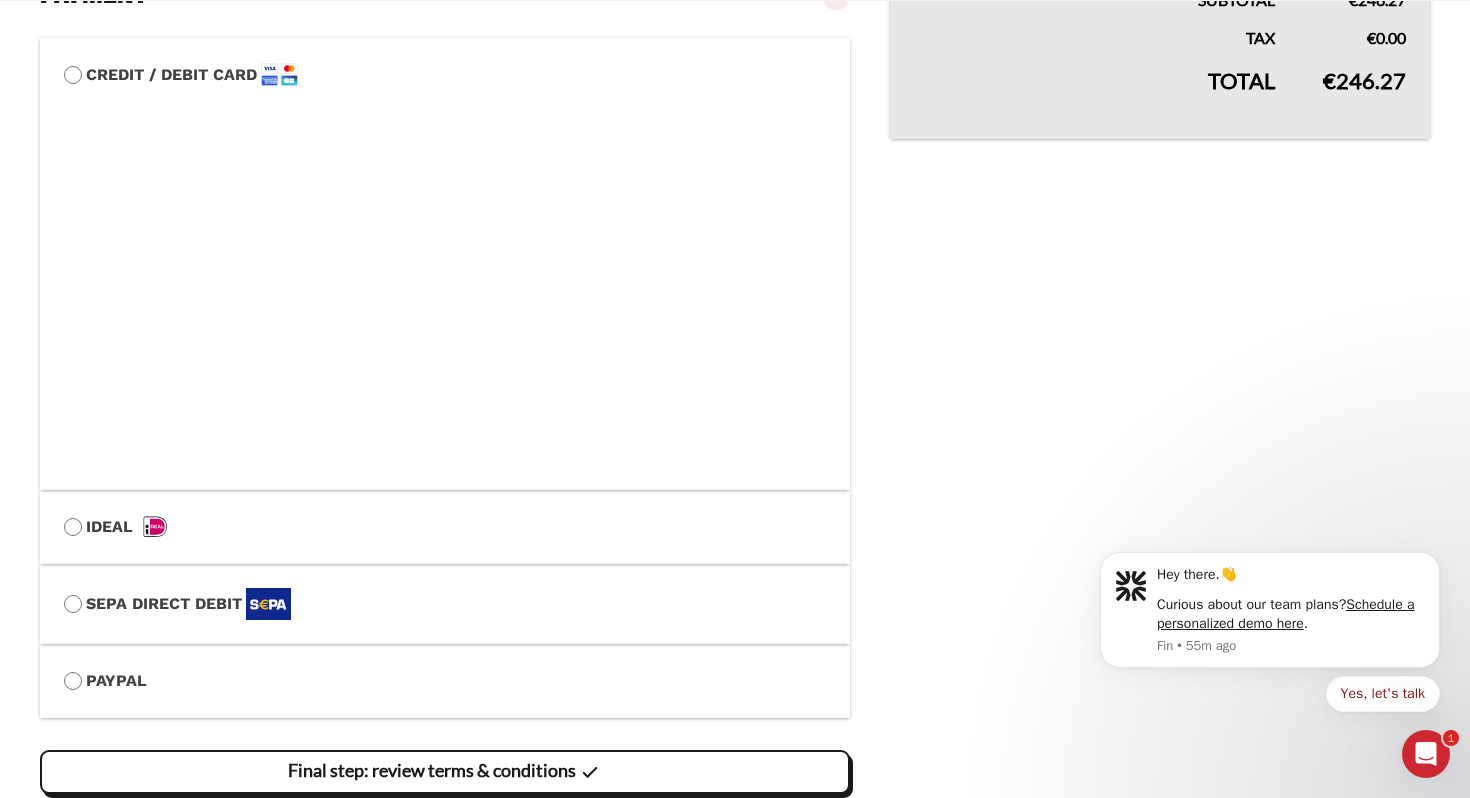 click on "Final step: review terms & conditions" at bounding box center [445, 772] 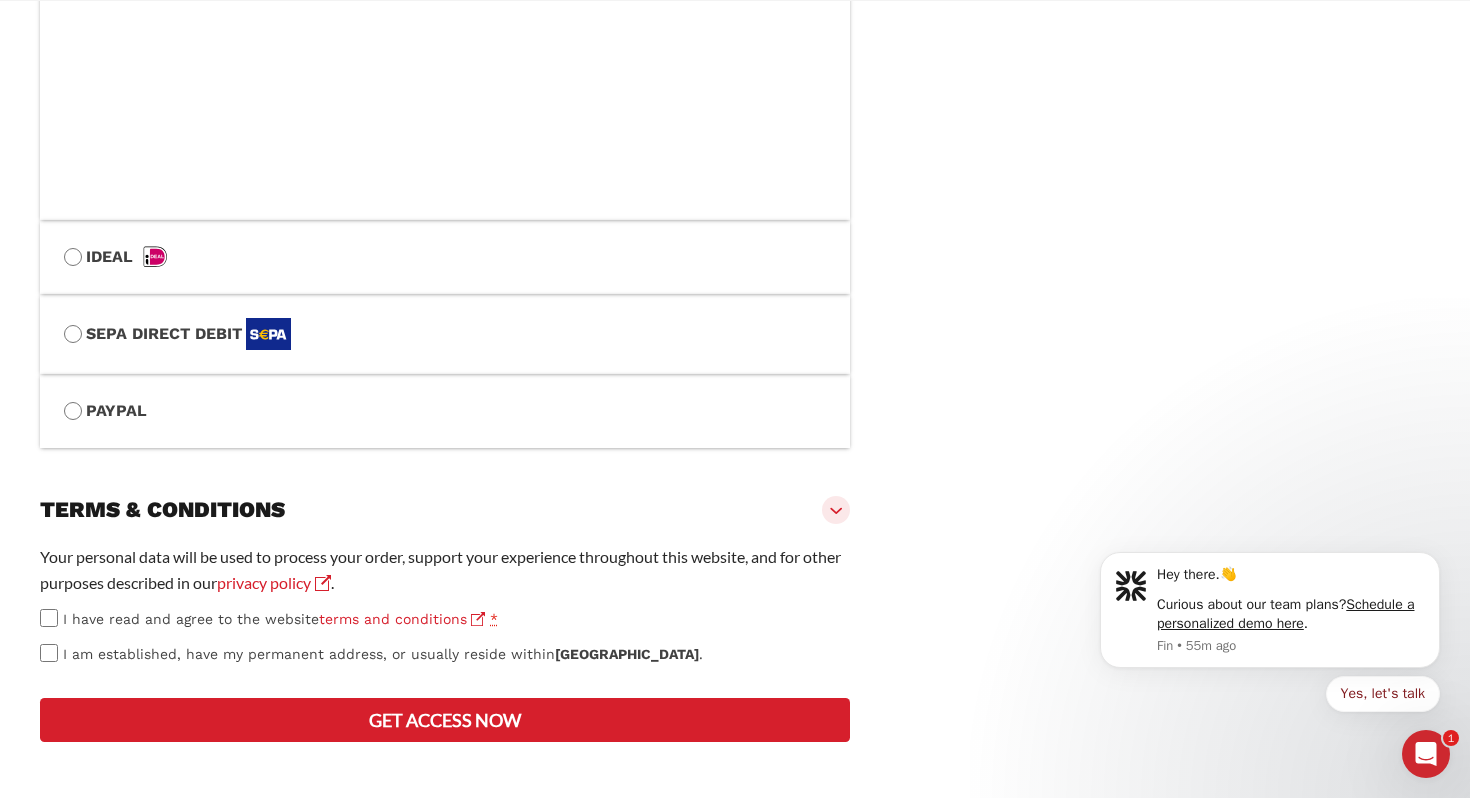 scroll, scrollTop: 1293, scrollLeft: 0, axis: vertical 